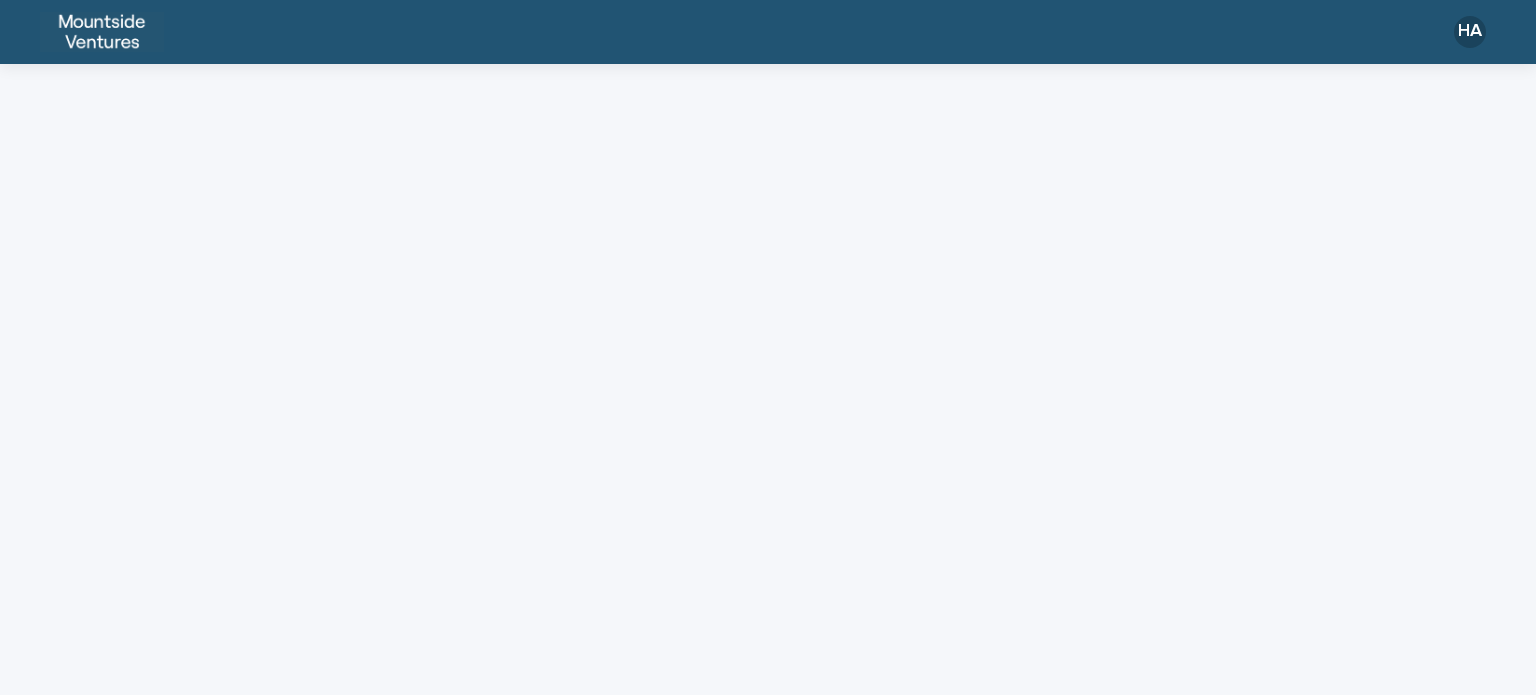 scroll, scrollTop: 0, scrollLeft: 0, axis: both 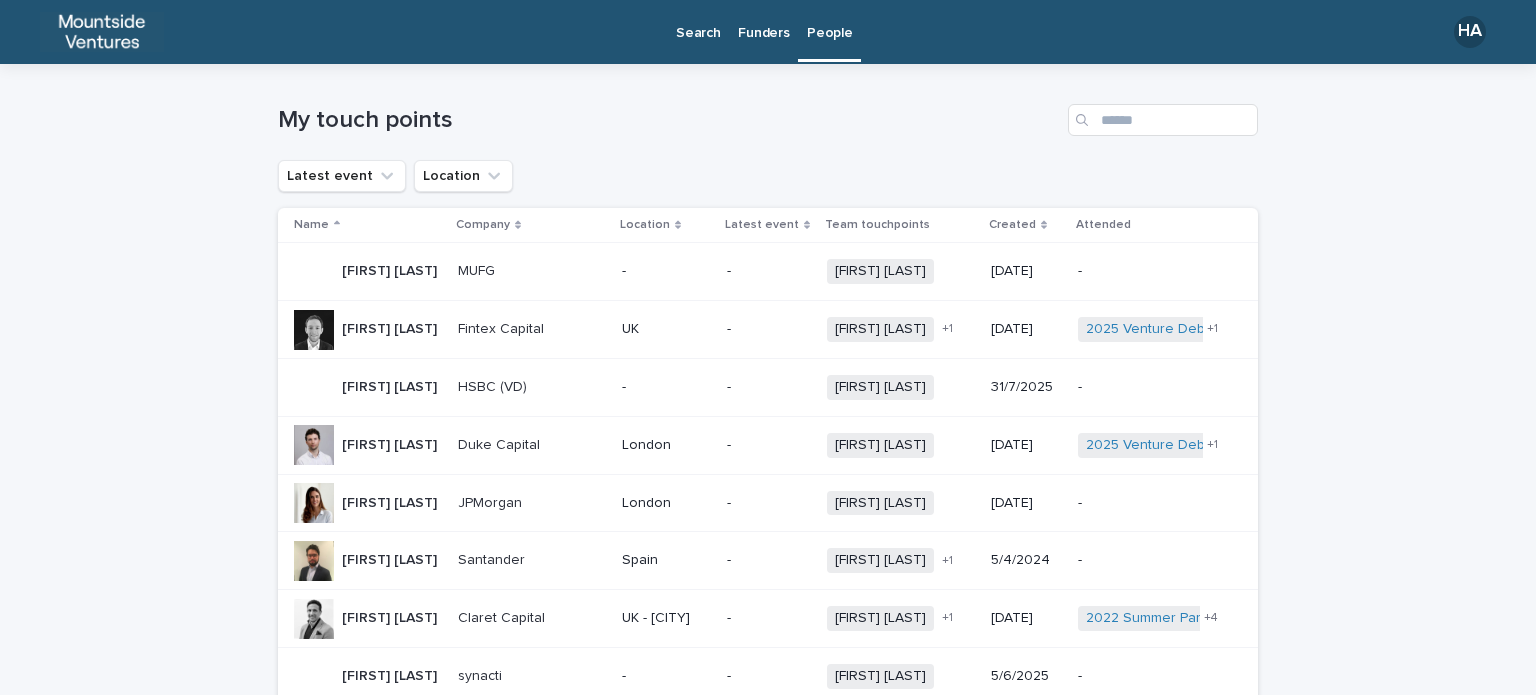 click on "Funders" at bounding box center [763, 21] 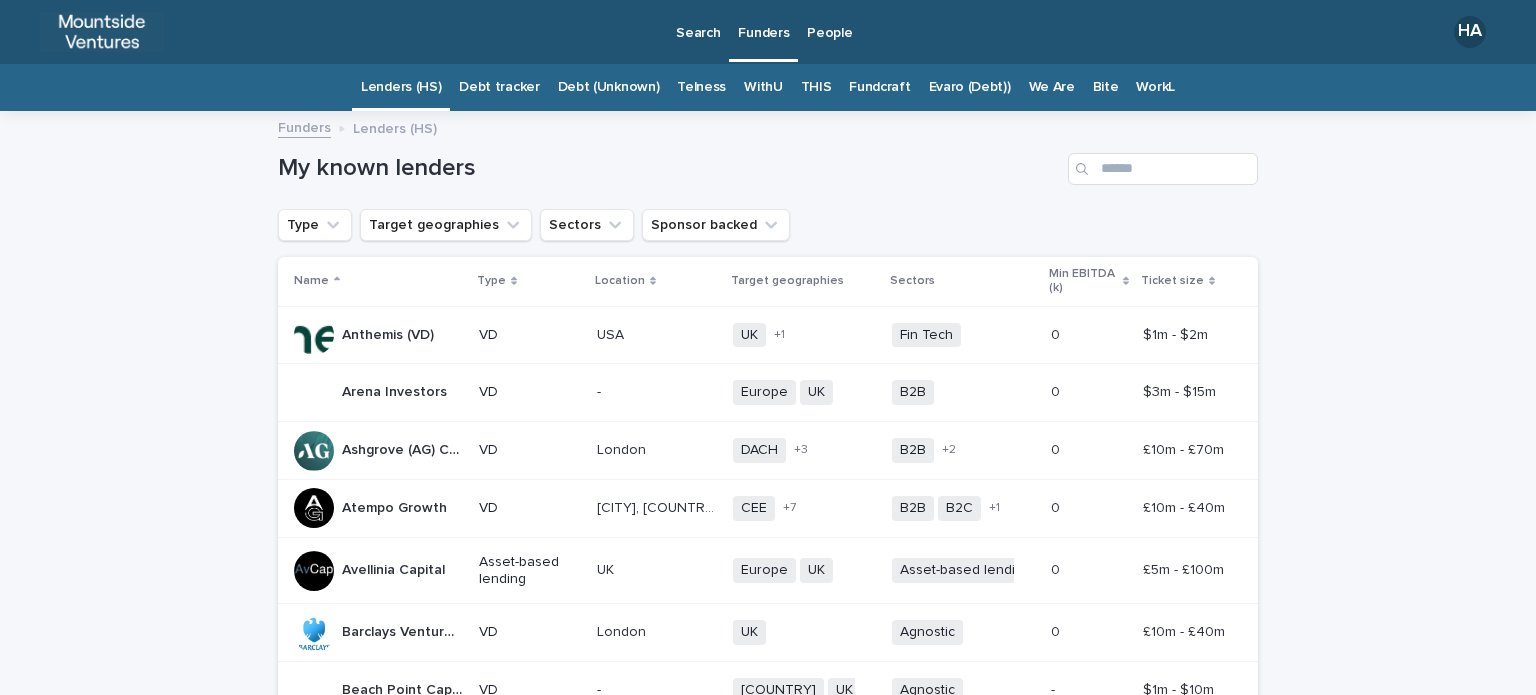 click on "Evaro (Debt))" at bounding box center (970, 87) 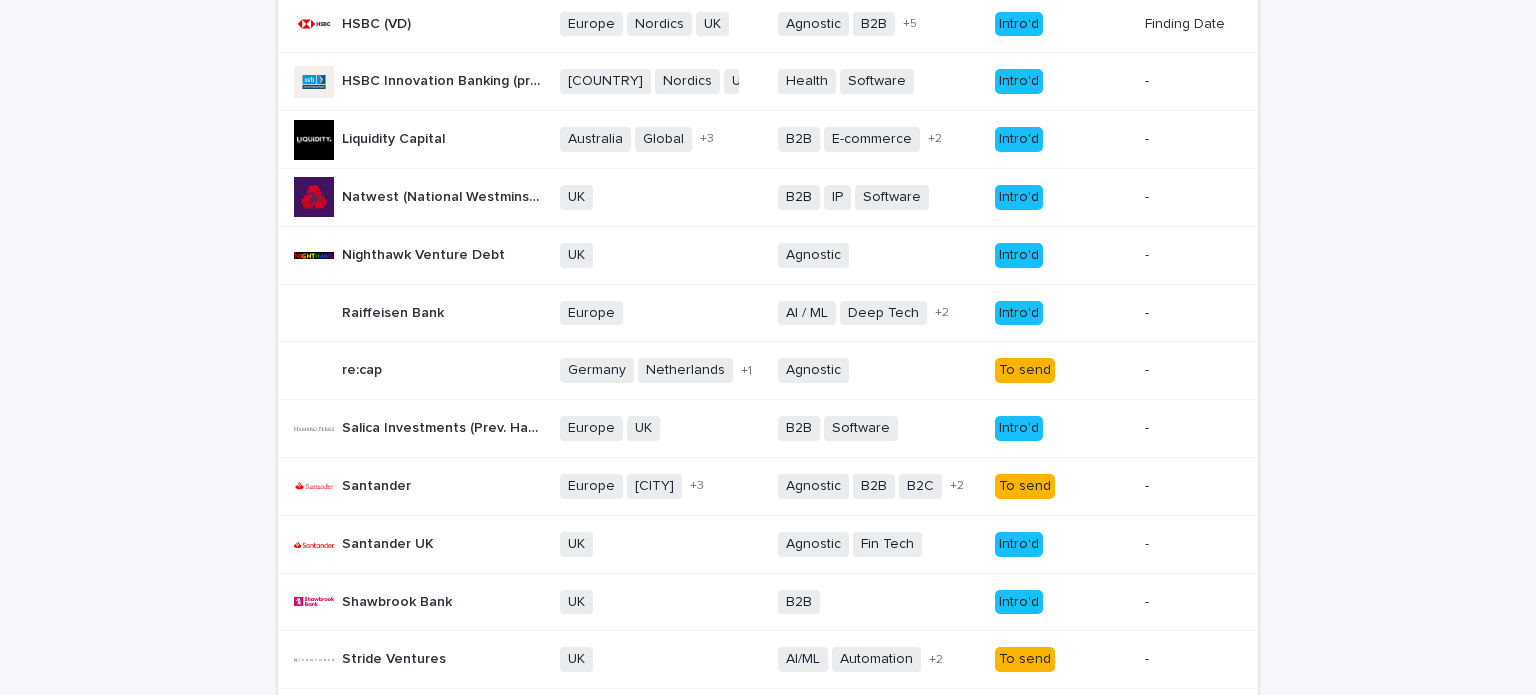 scroll, scrollTop: 1051, scrollLeft: 0, axis: vertical 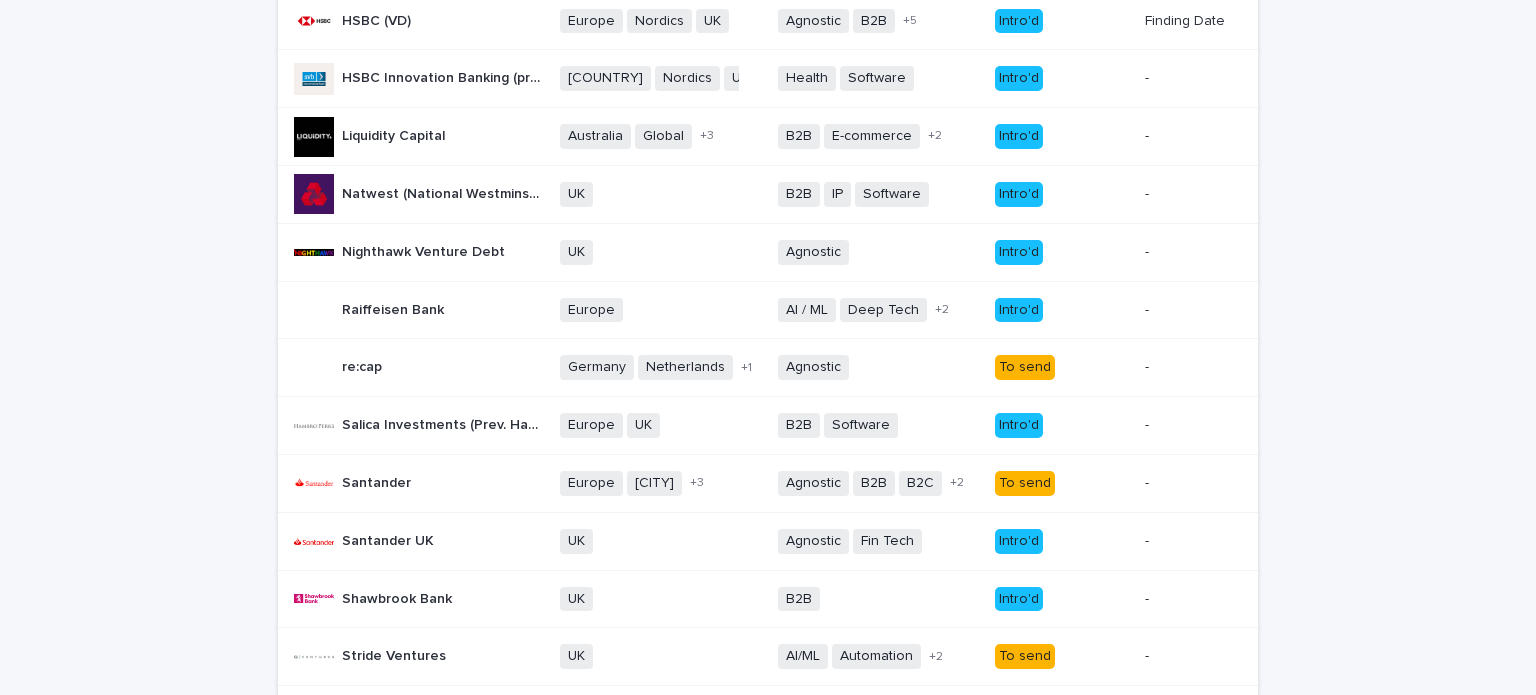 click on "To send" at bounding box center (1025, 367) 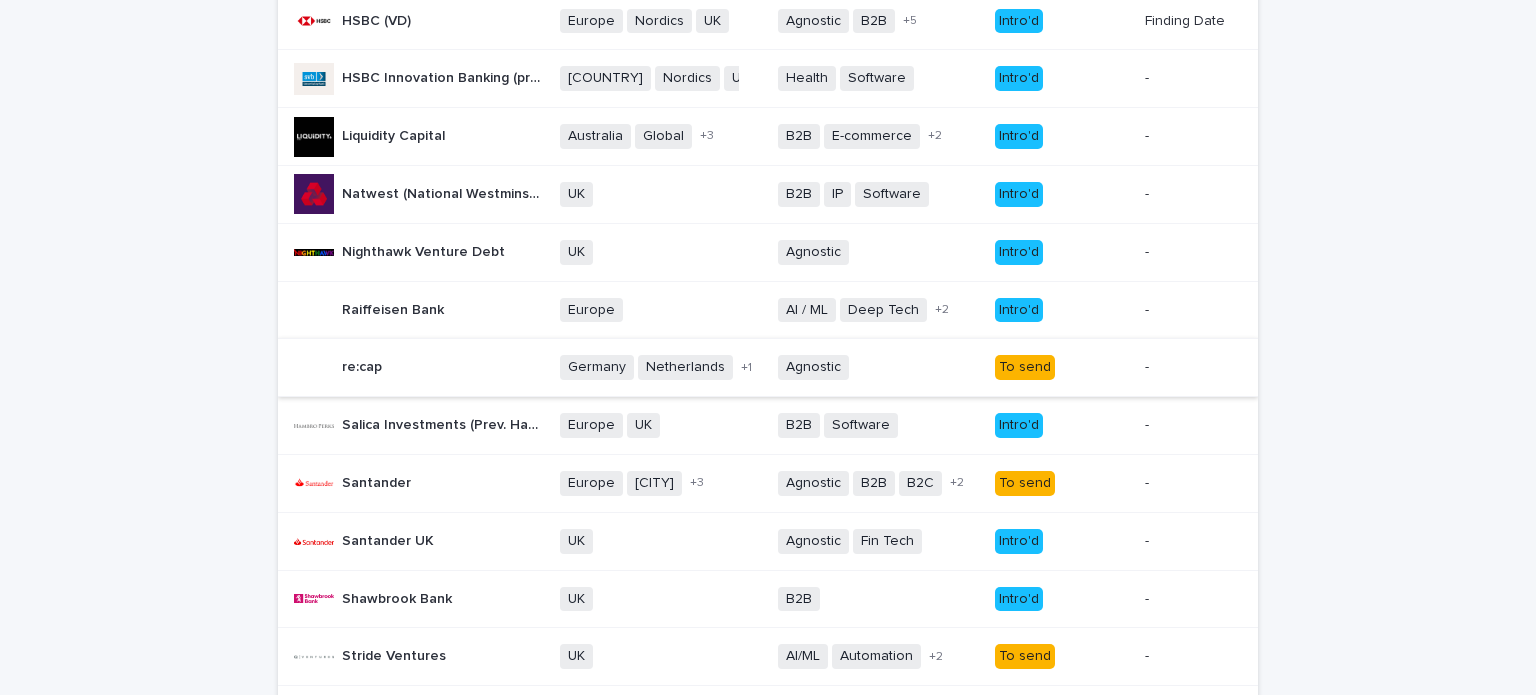 scroll, scrollTop: 0, scrollLeft: 0, axis: both 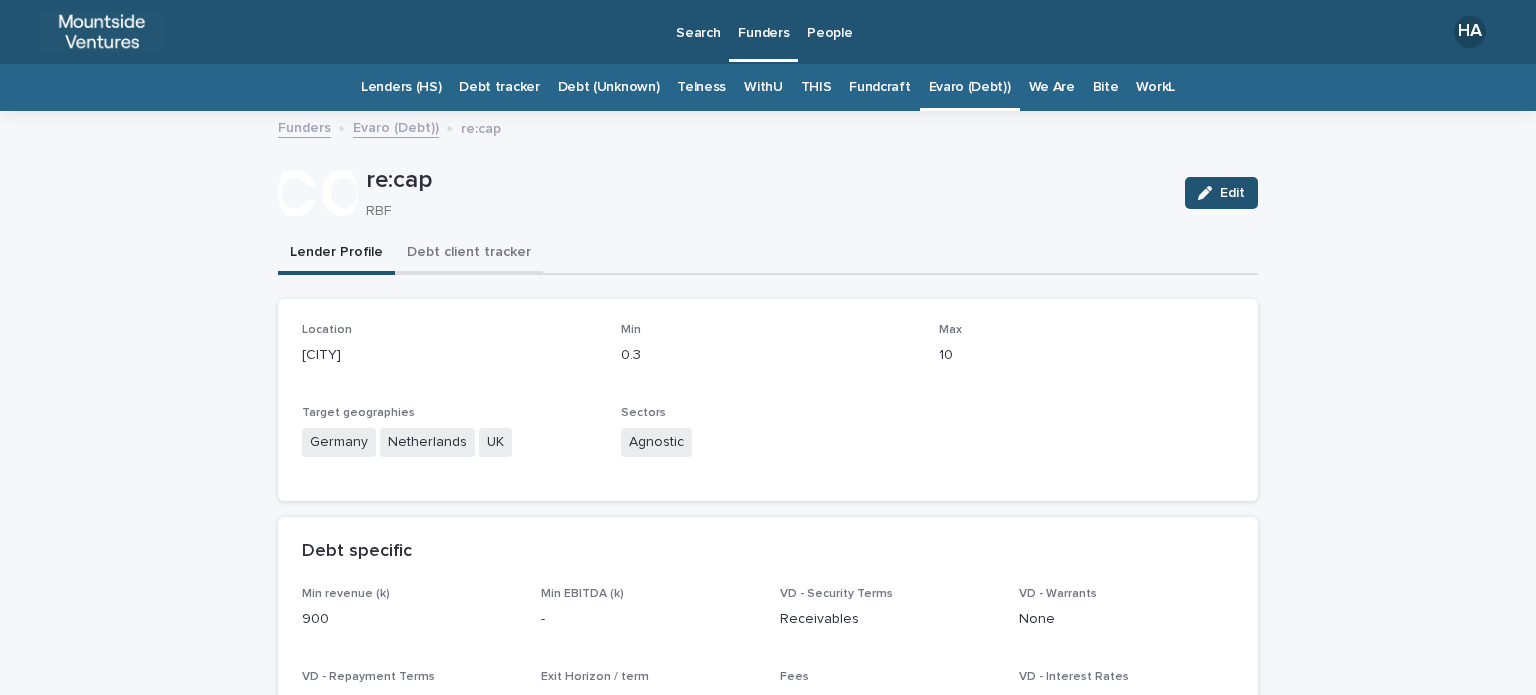 click on "Debt client tracker" at bounding box center (469, 254) 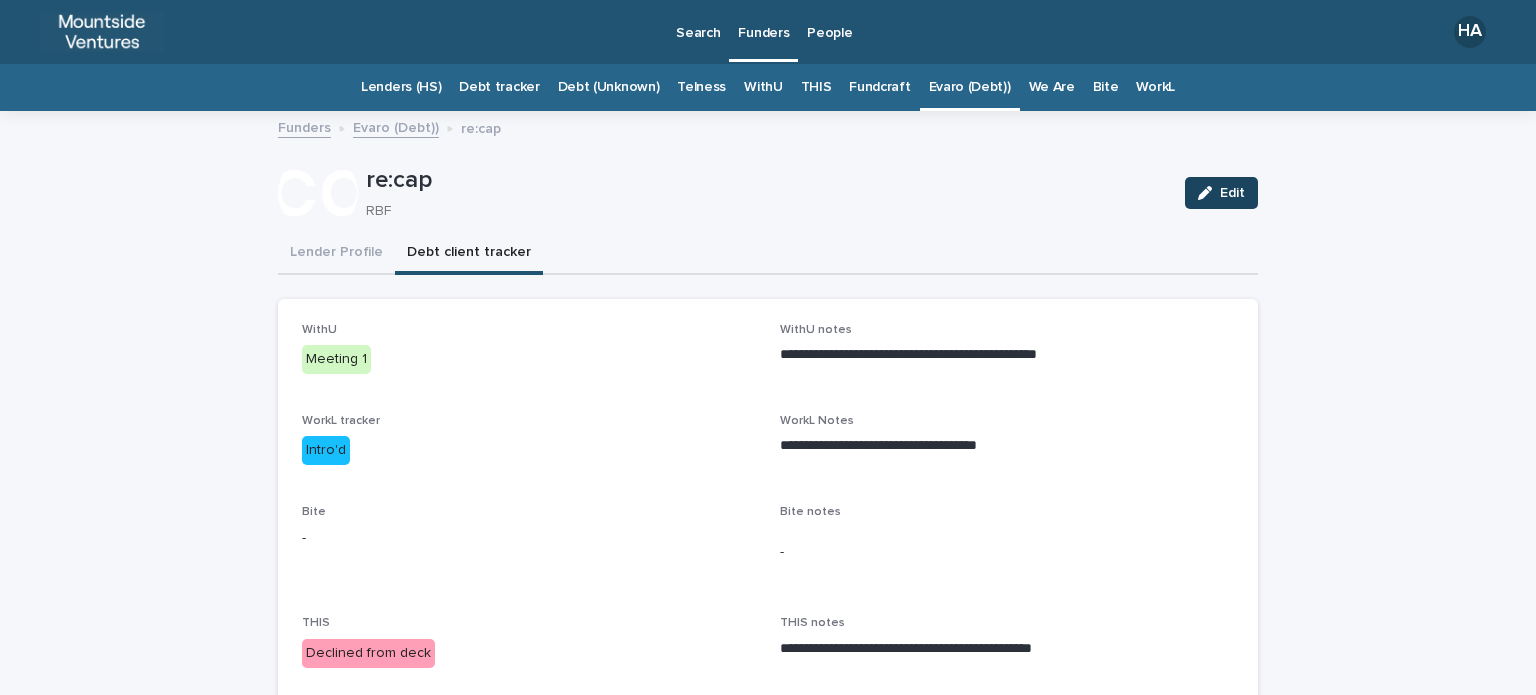 click on "Edit" at bounding box center [1221, 193] 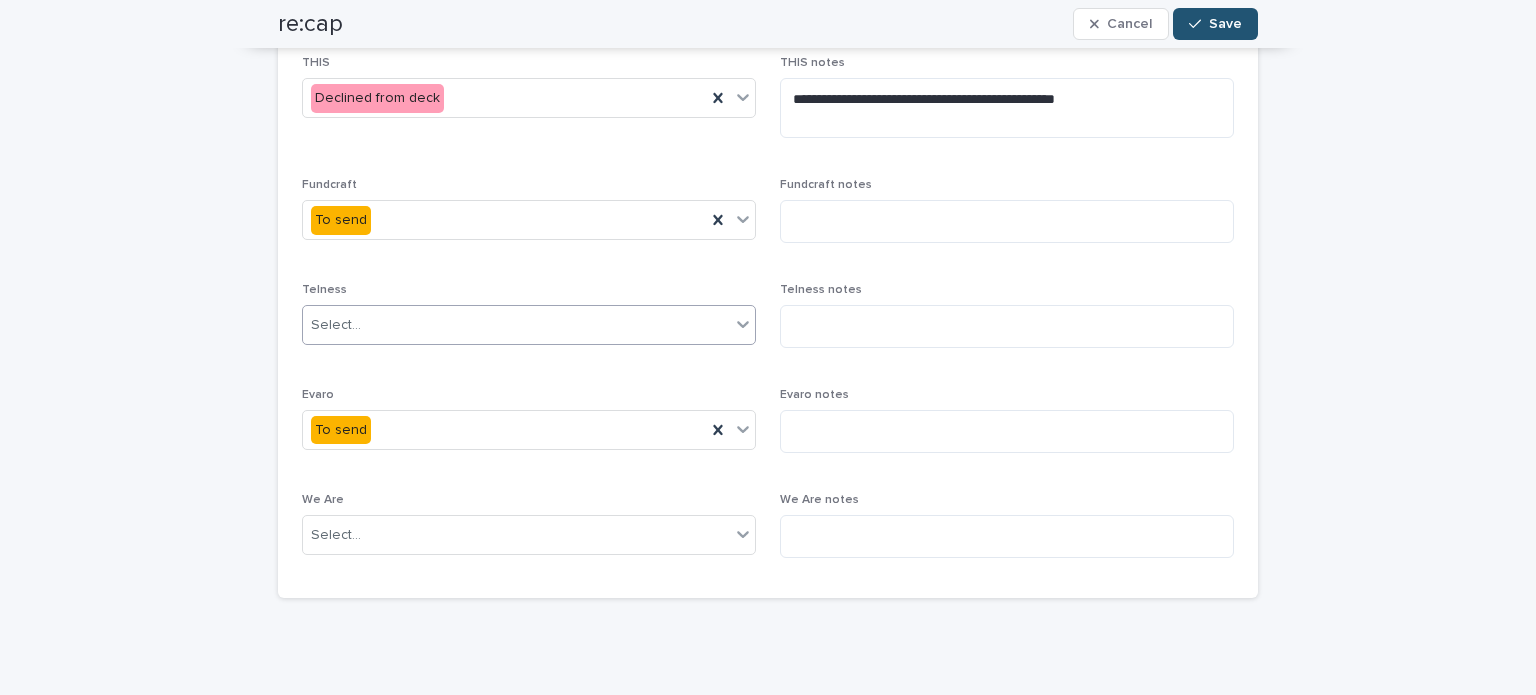 scroll, scrollTop: 626, scrollLeft: 0, axis: vertical 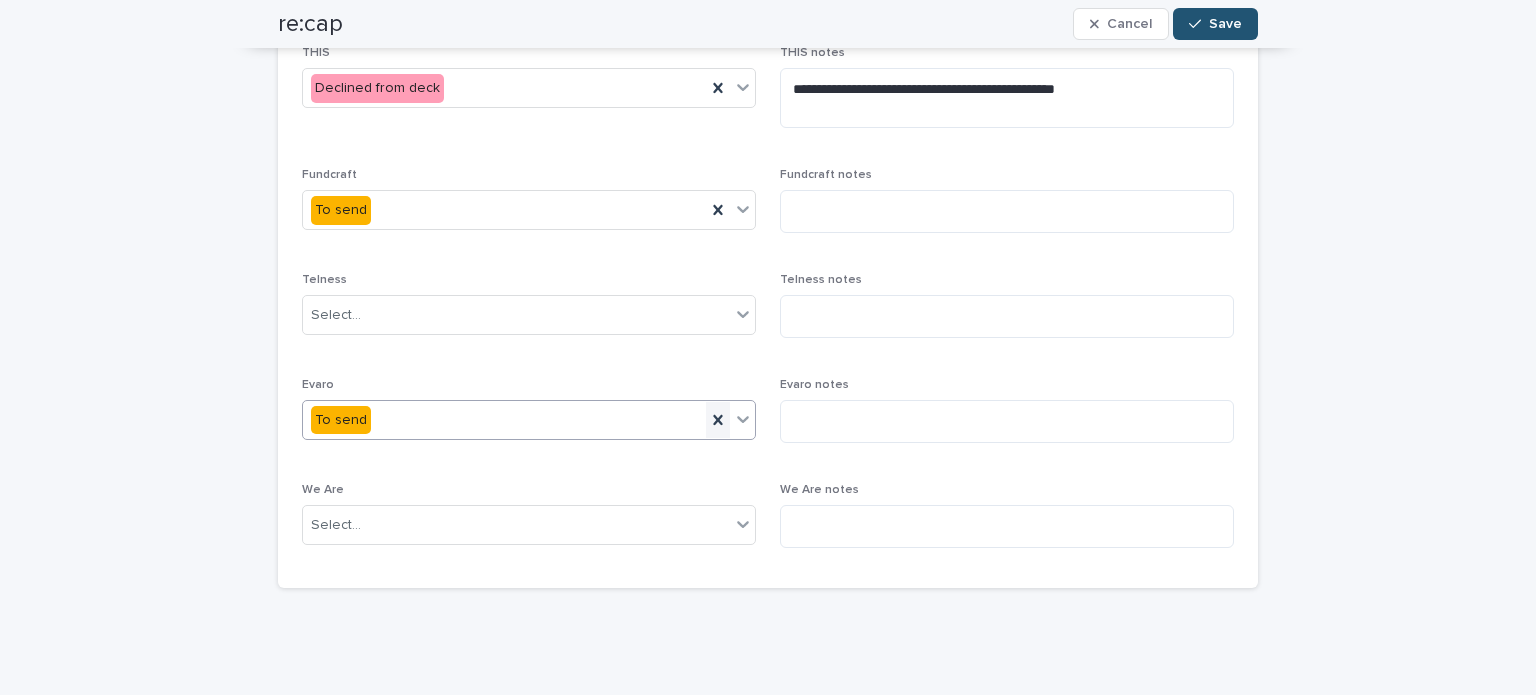 click 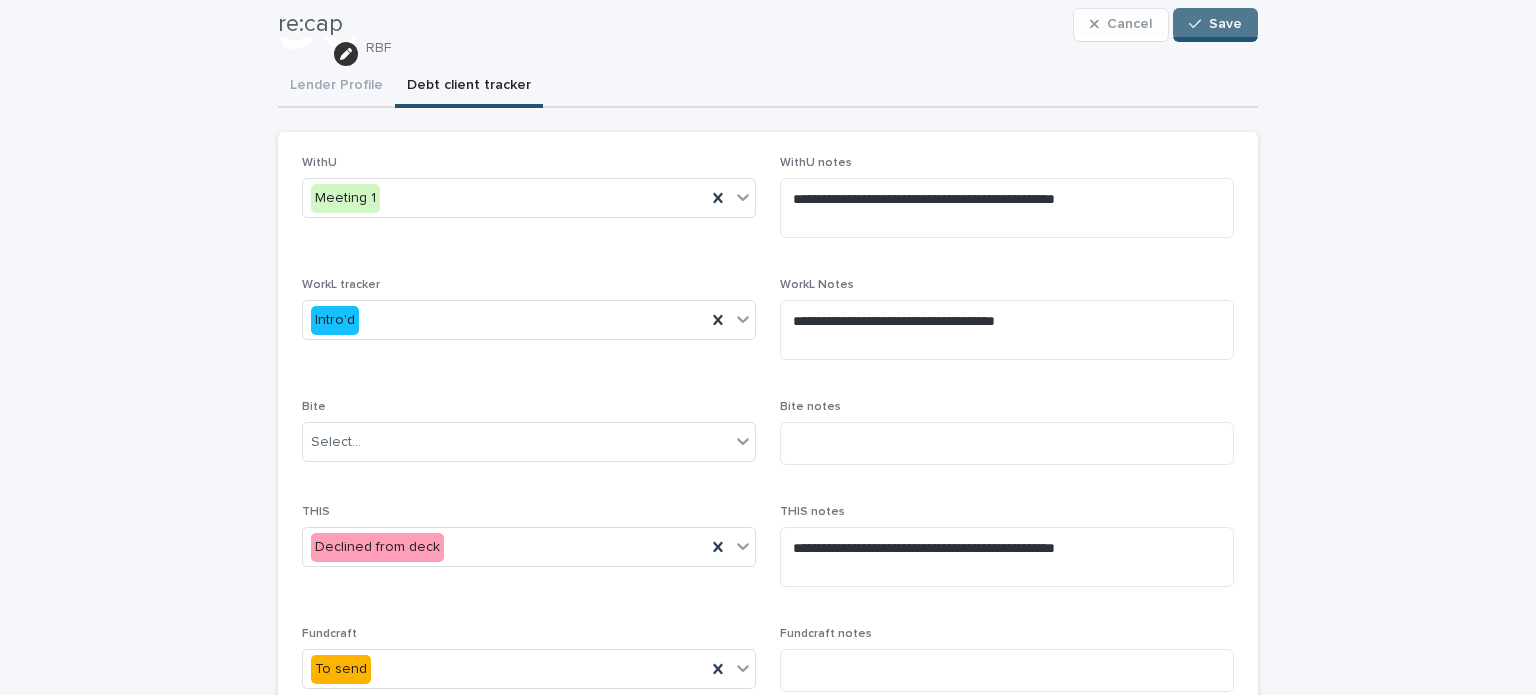 scroll, scrollTop: 148, scrollLeft: 0, axis: vertical 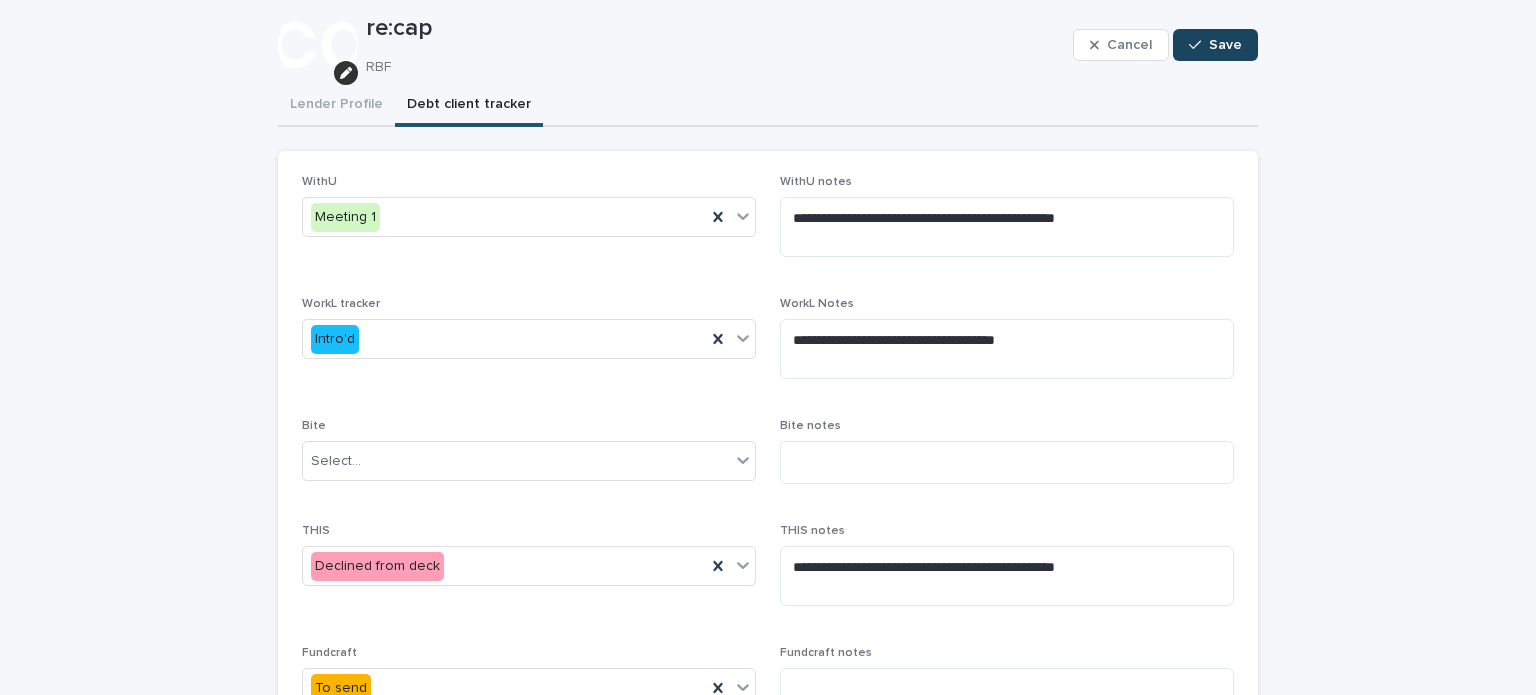 click on "Save" at bounding box center [1225, 45] 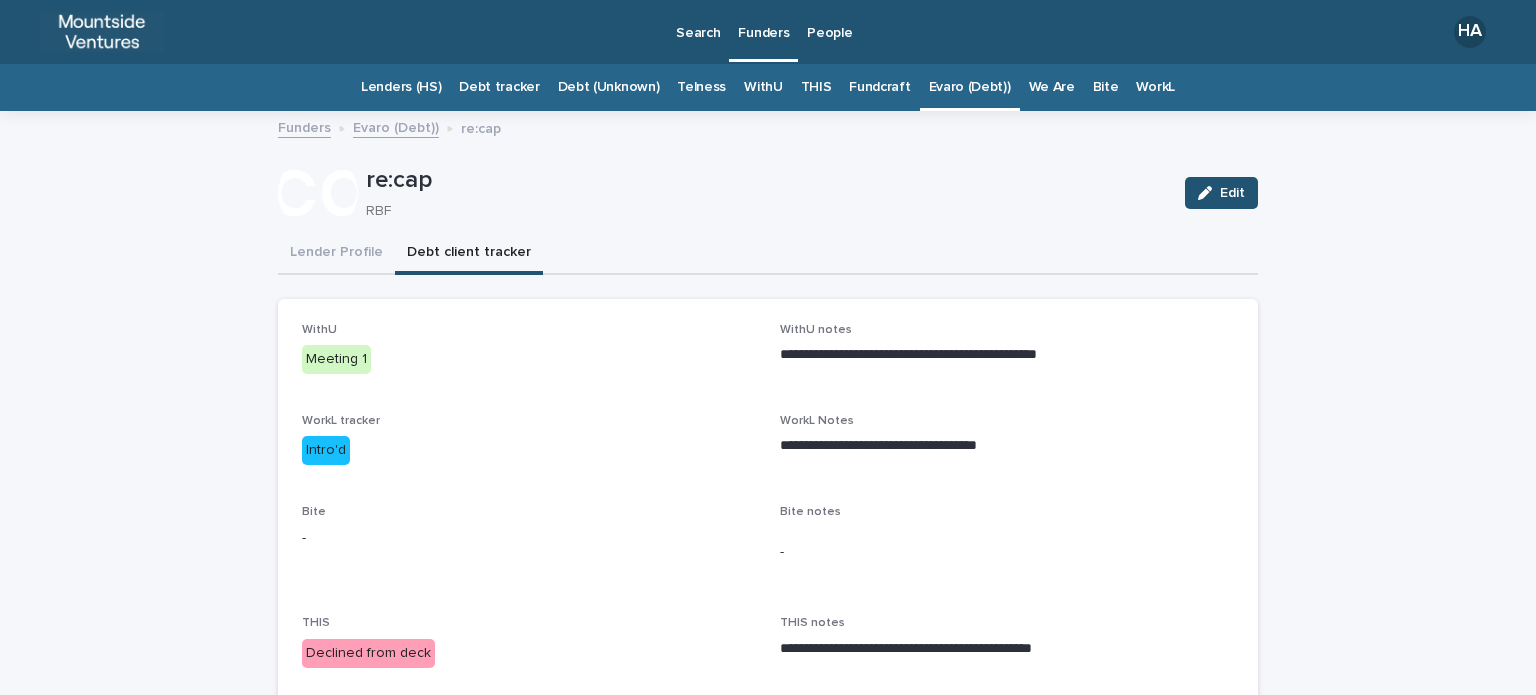 scroll, scrollTop: 0, scrollLeft: 0, axis: both 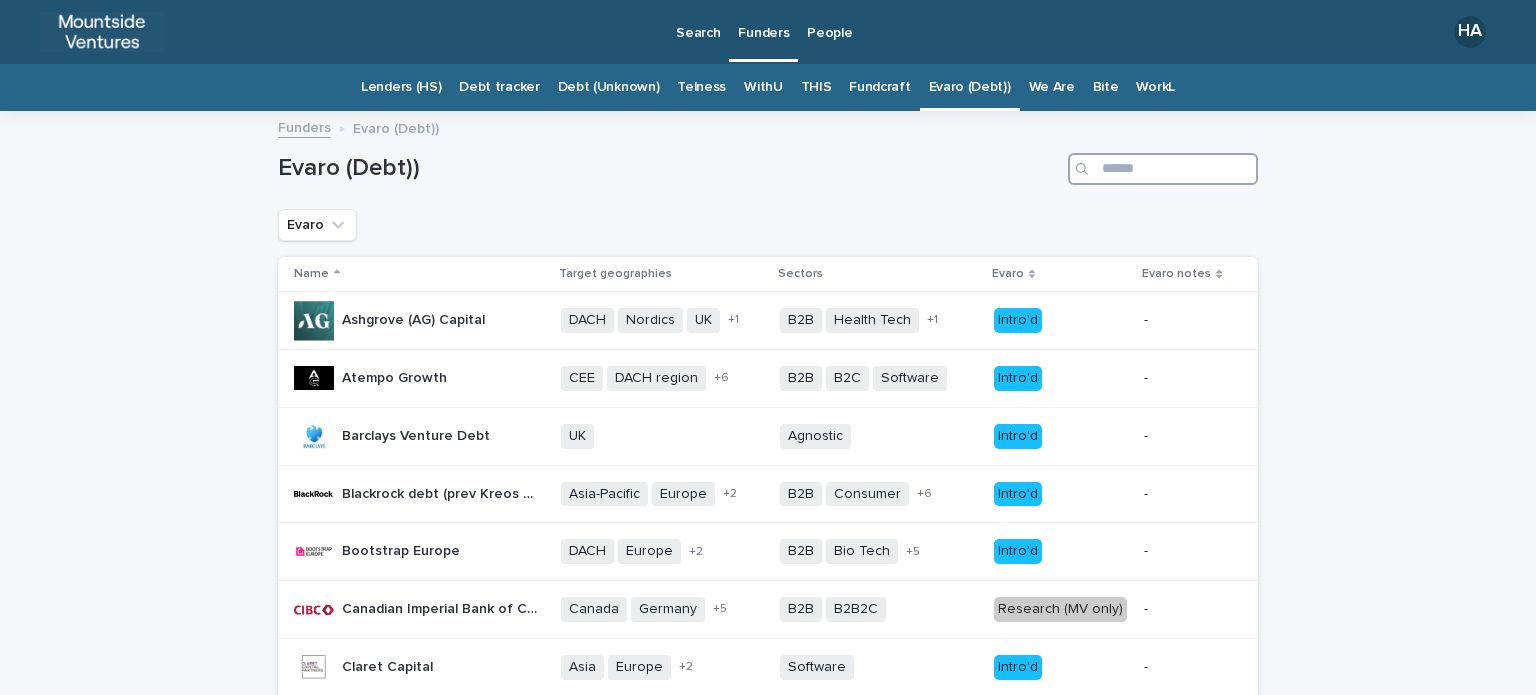 click at bounding box center [1163, 169] 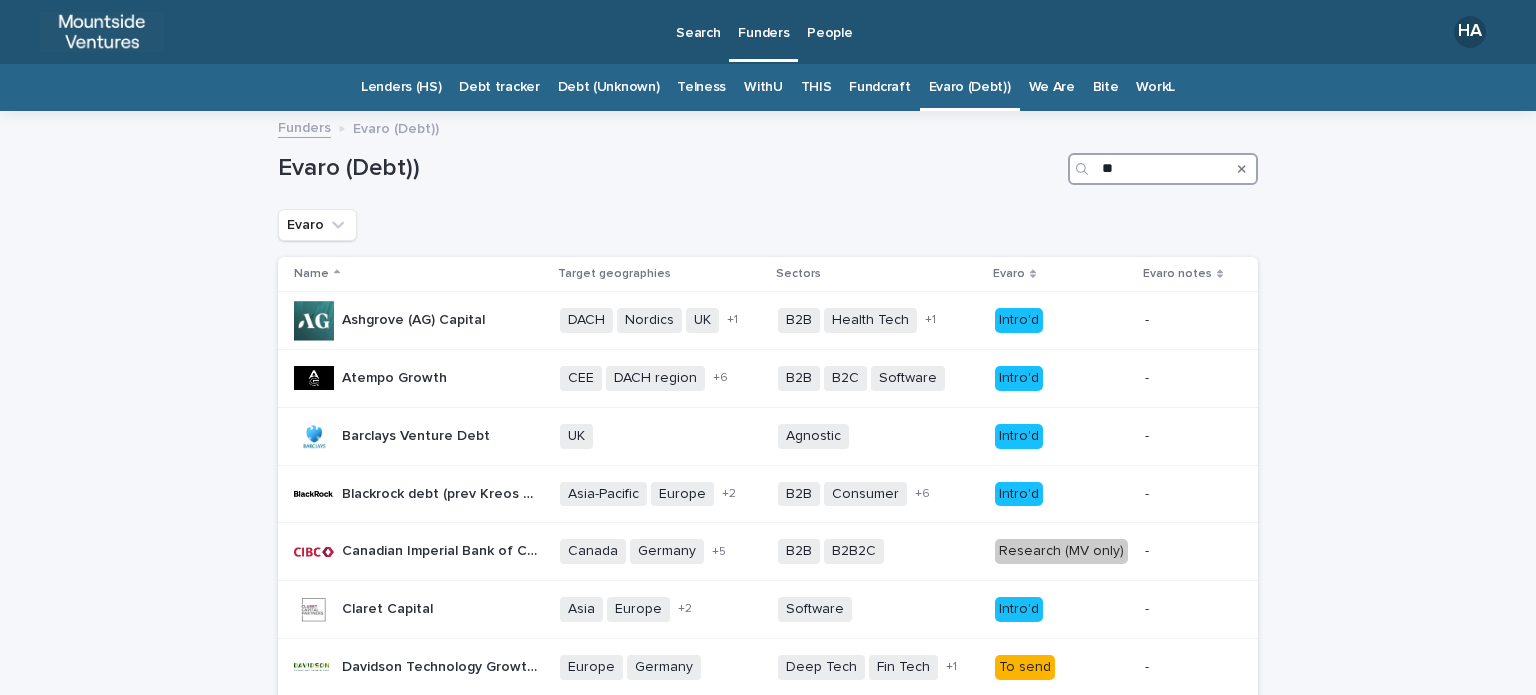 type on "*" 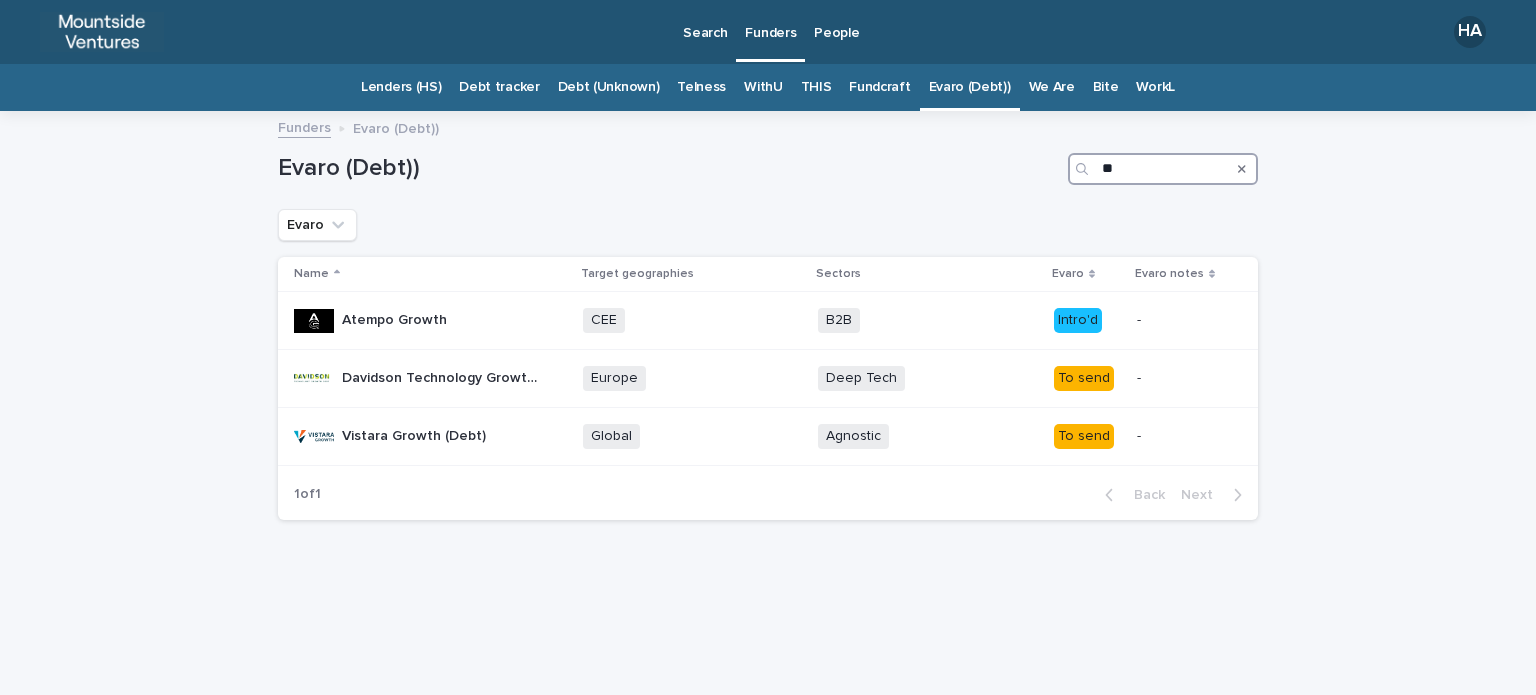 type on "*" 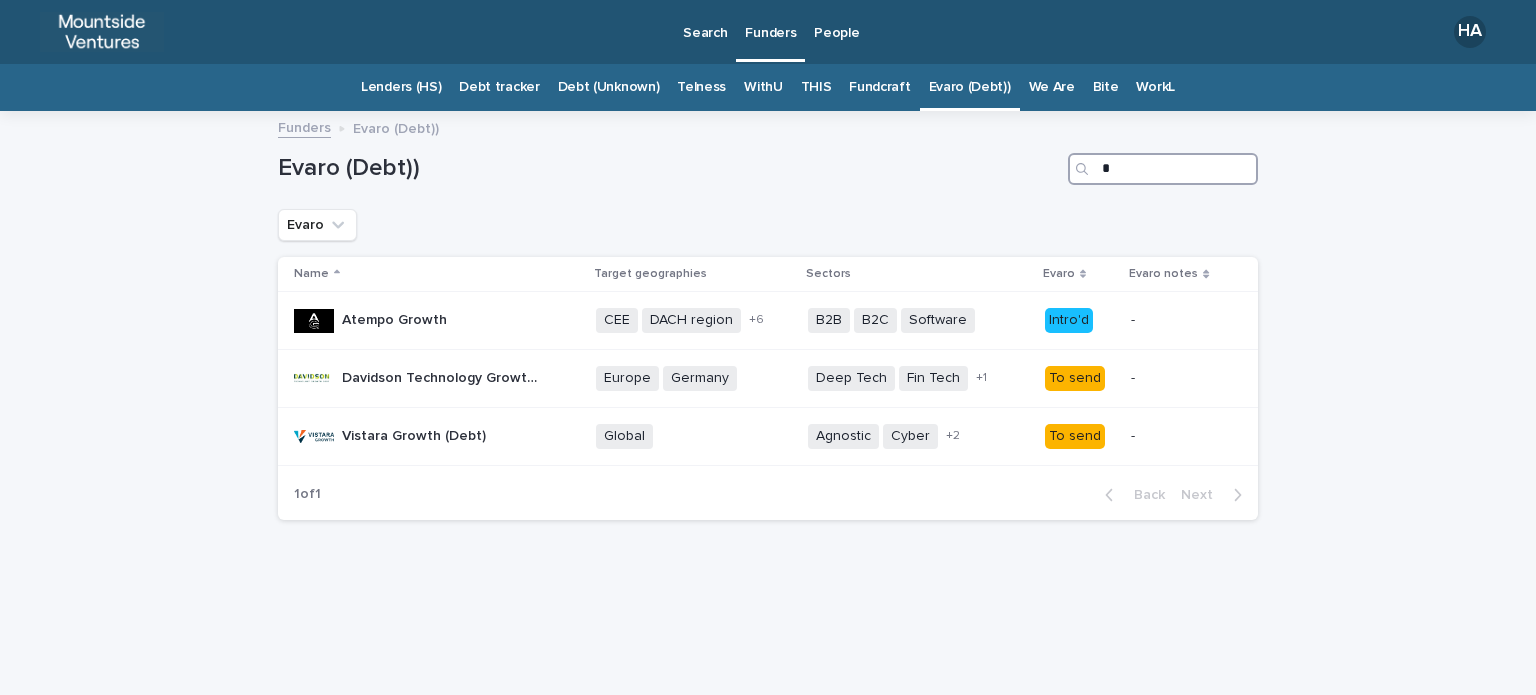 type 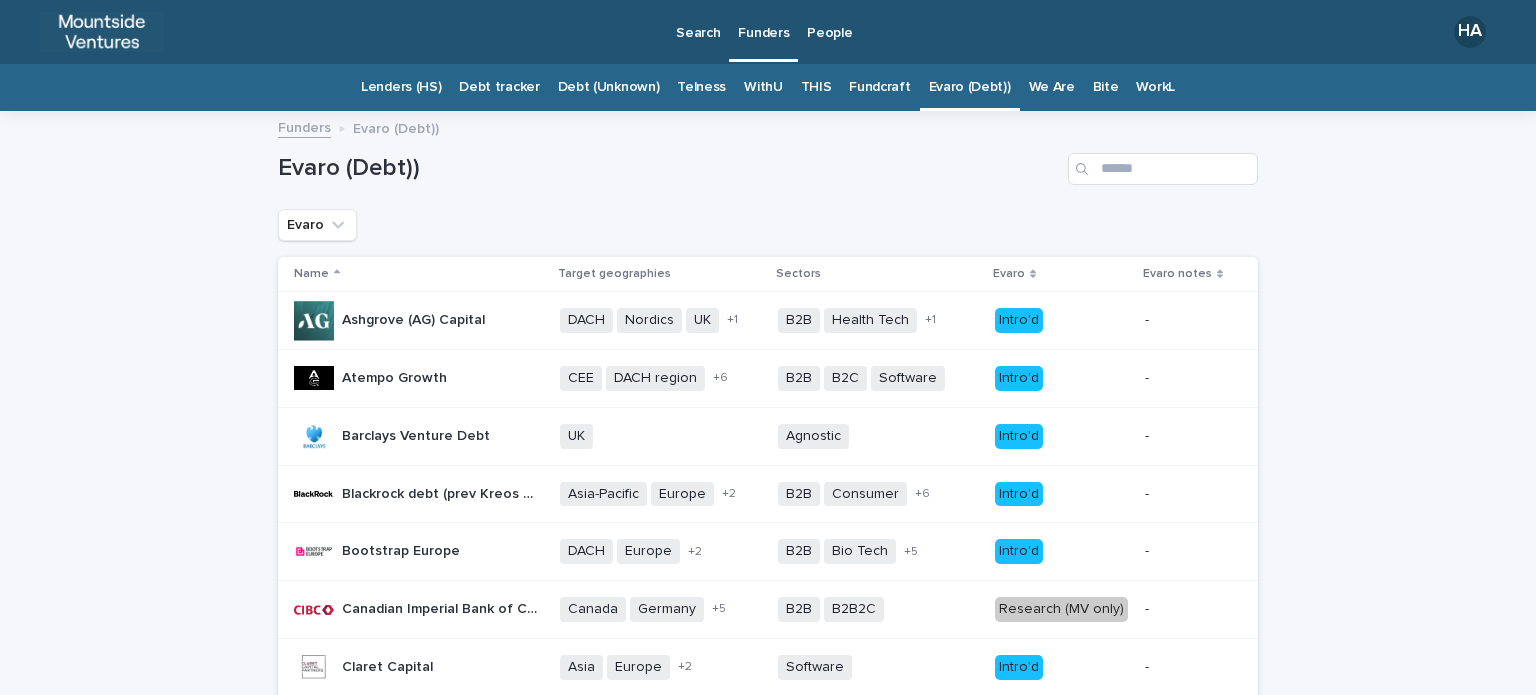 click on "Funders" at bounding box center [763, 21] 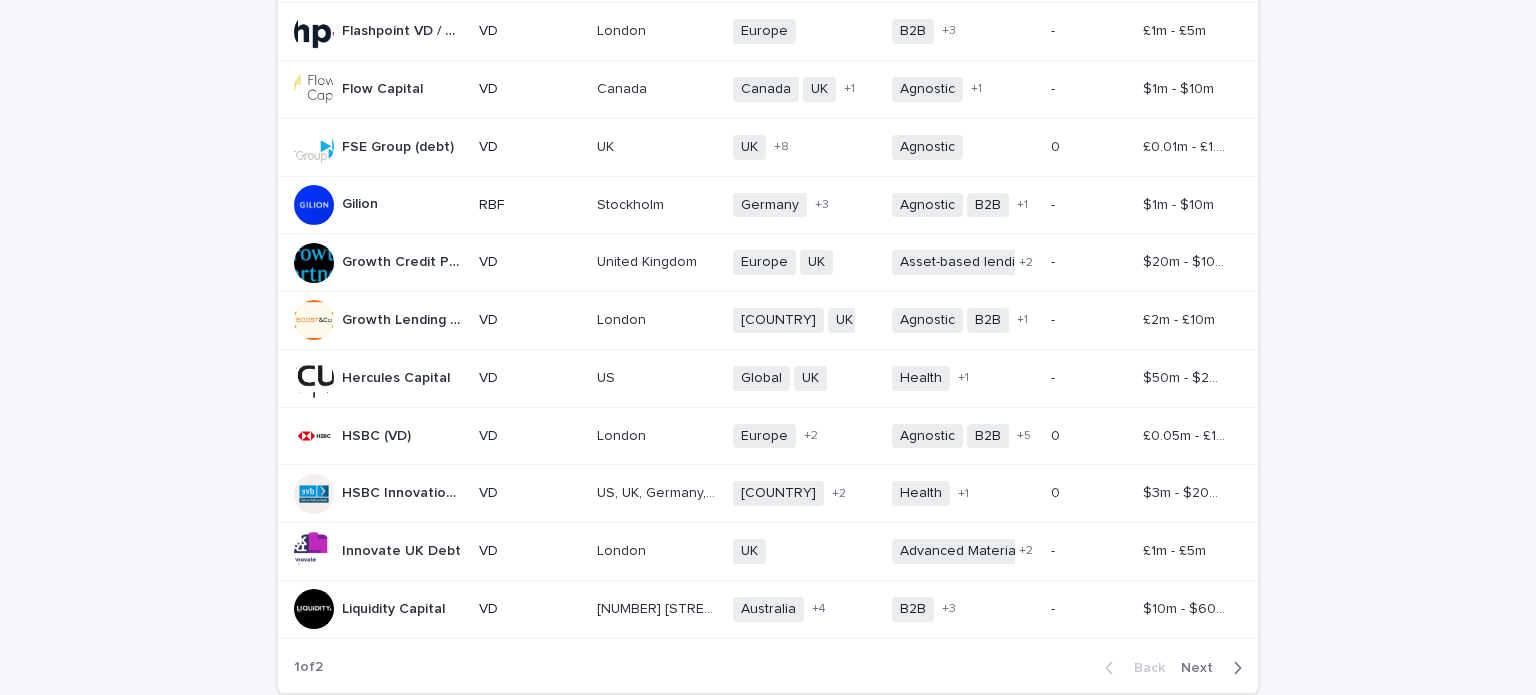 scroll, scrollTop: 1432, scrollLeft: 0, axis: vertical 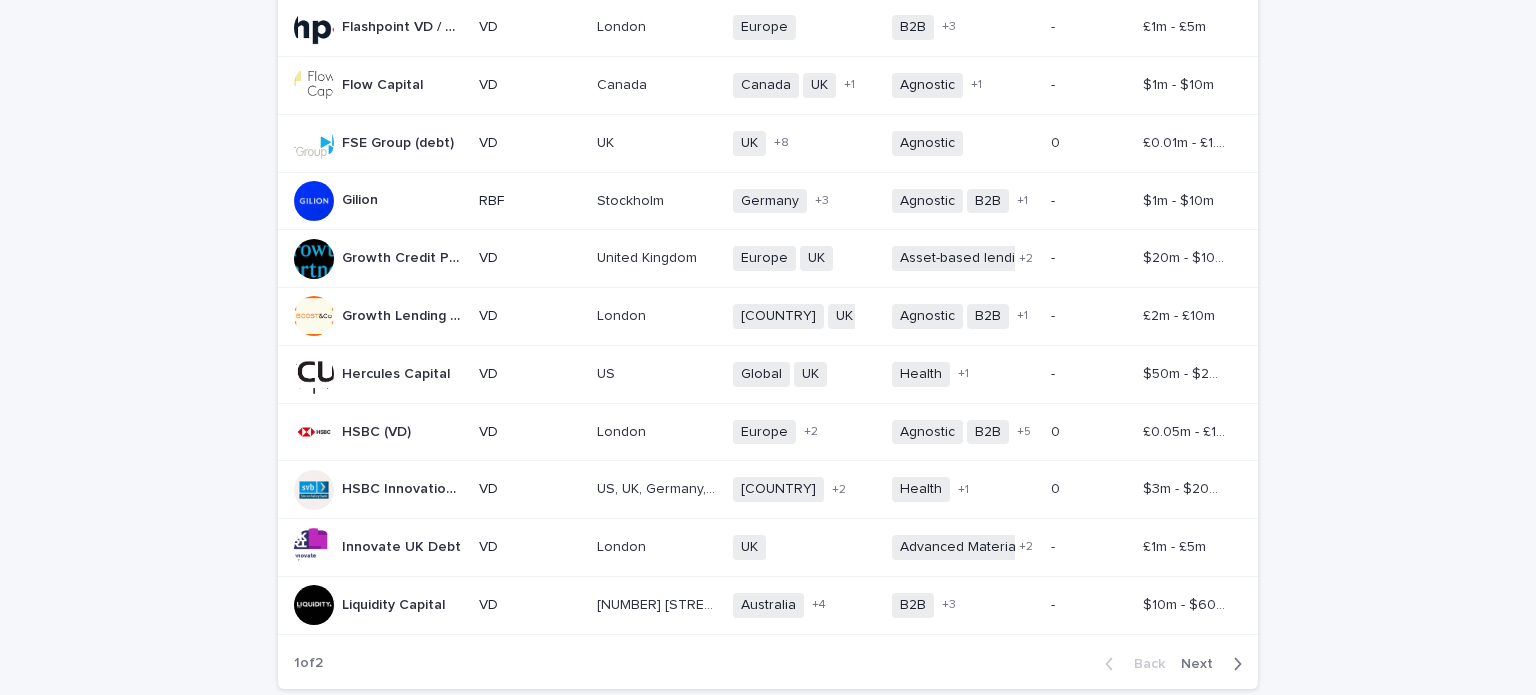 click on "London" at bounding box center [623, 314] 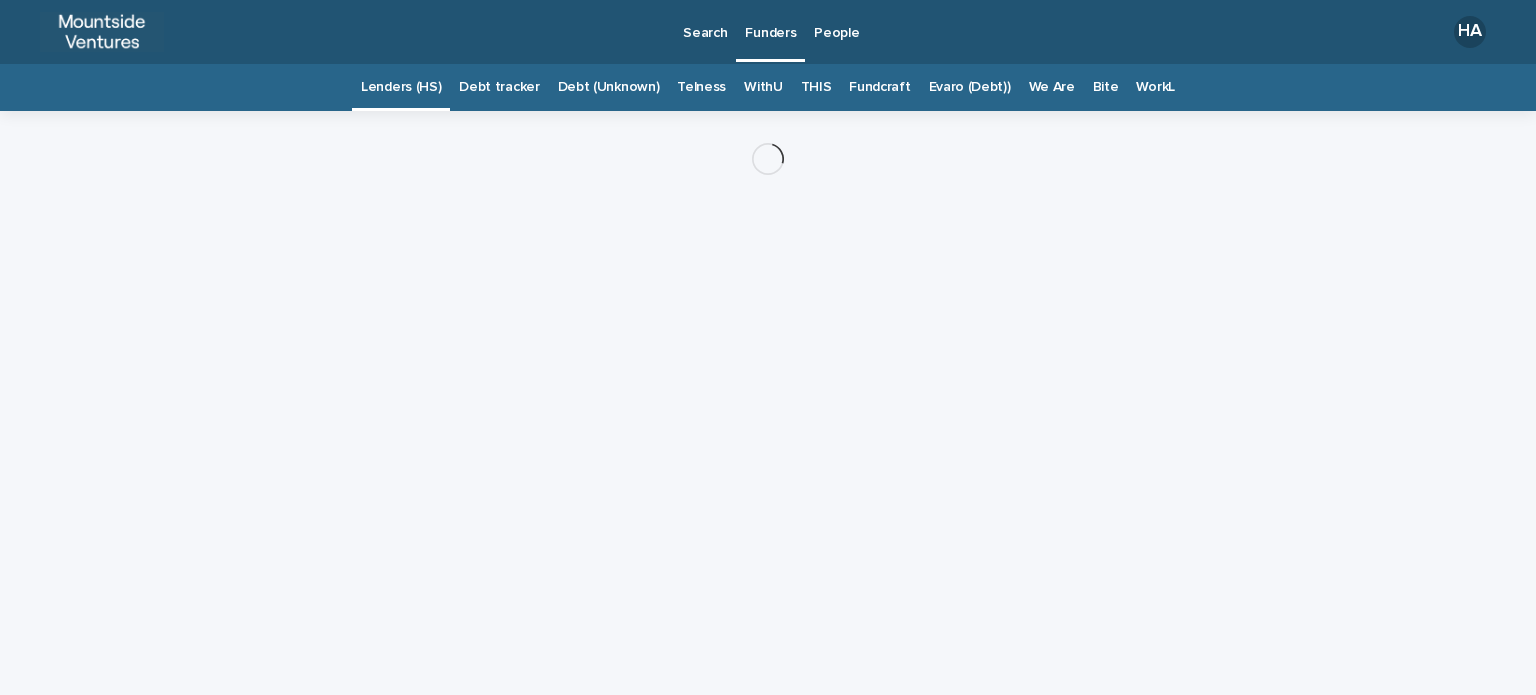 scroll, scrollTop: 0, scrollLeft: 0, axis: both 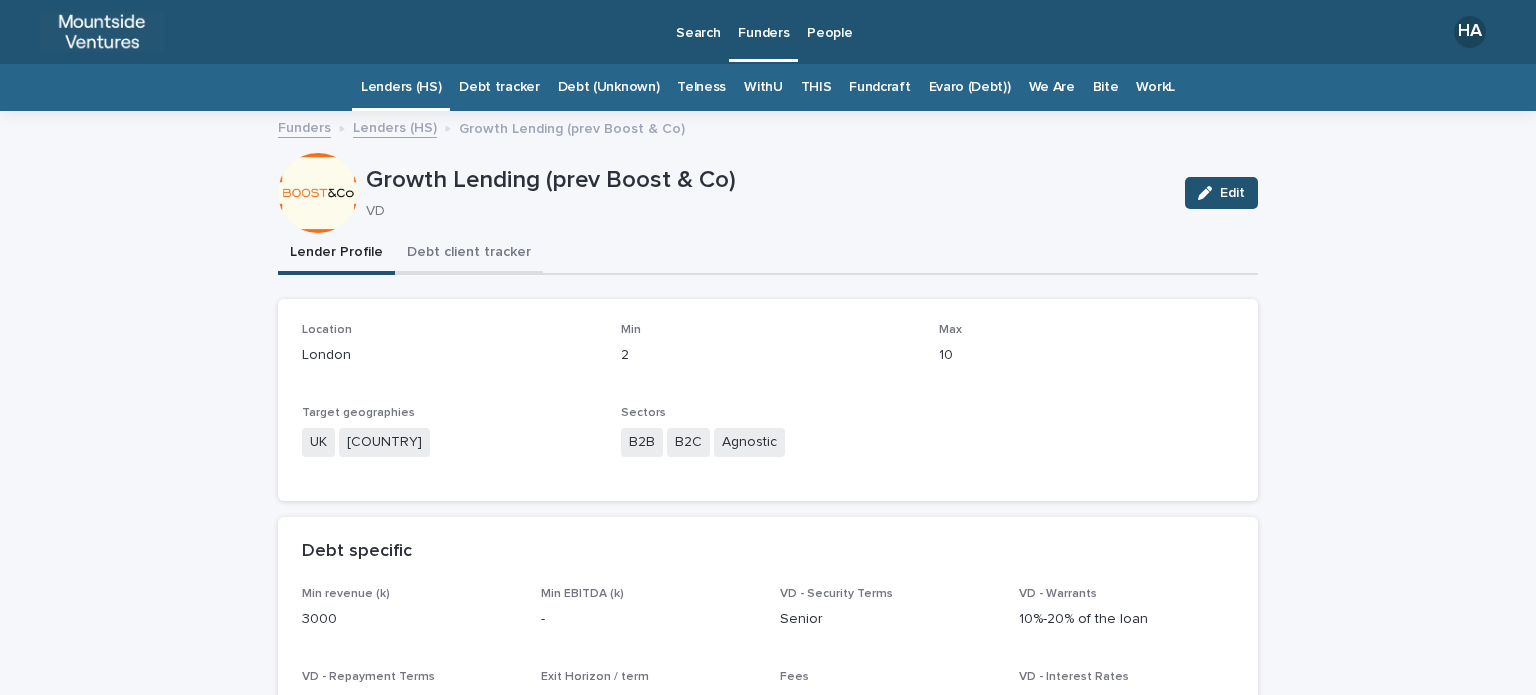 click on "Debt client tracker" at bounding box center [469, 254] 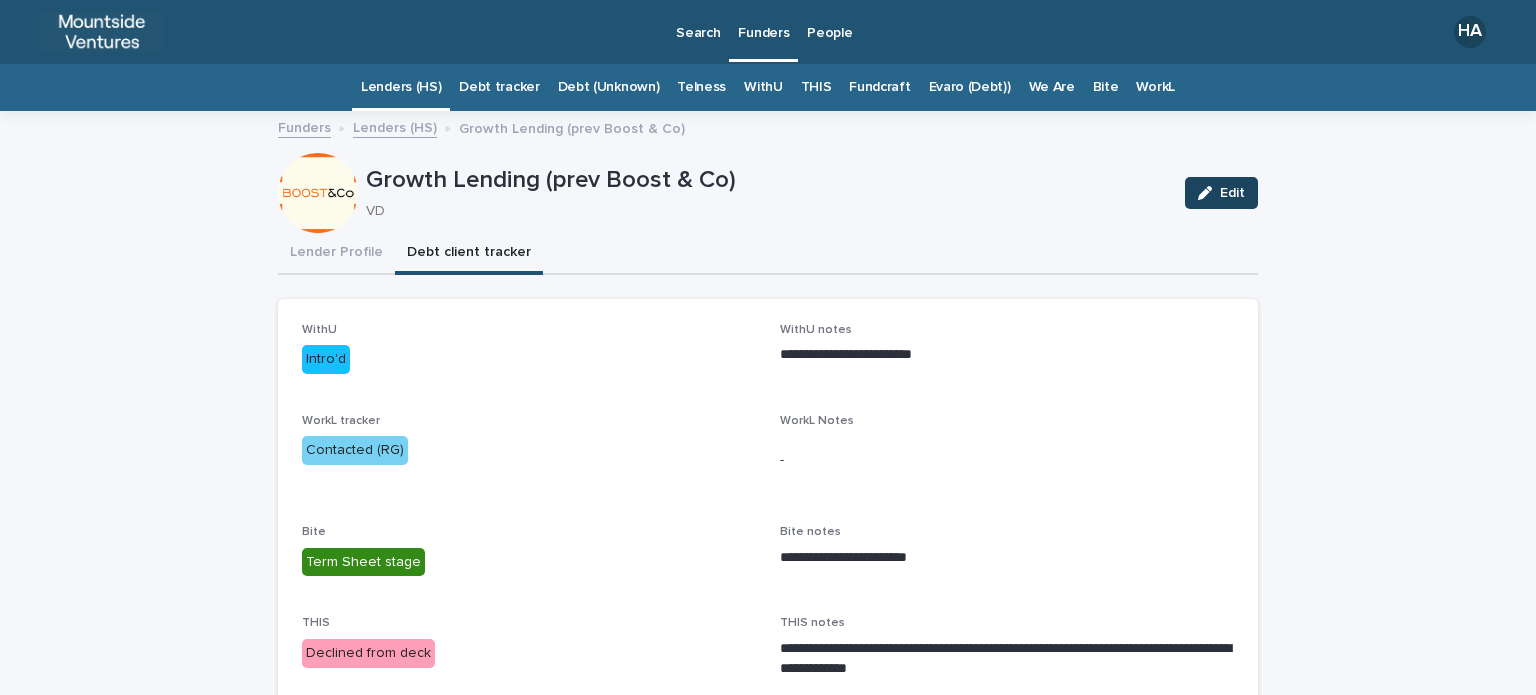 click on "Edit" at bounding box center (1221, 193) 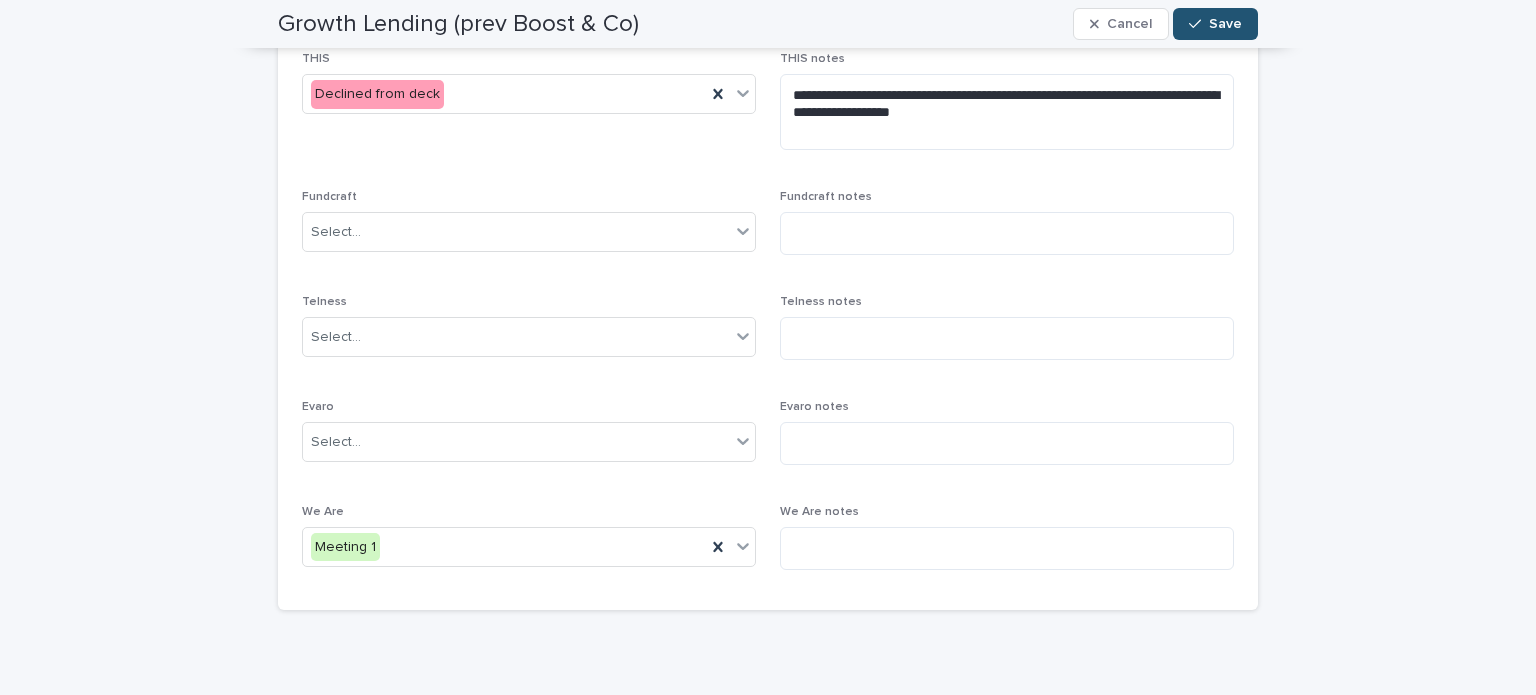 scroll, scrollTop: 650, scrollLeft: 0, axis: vertical 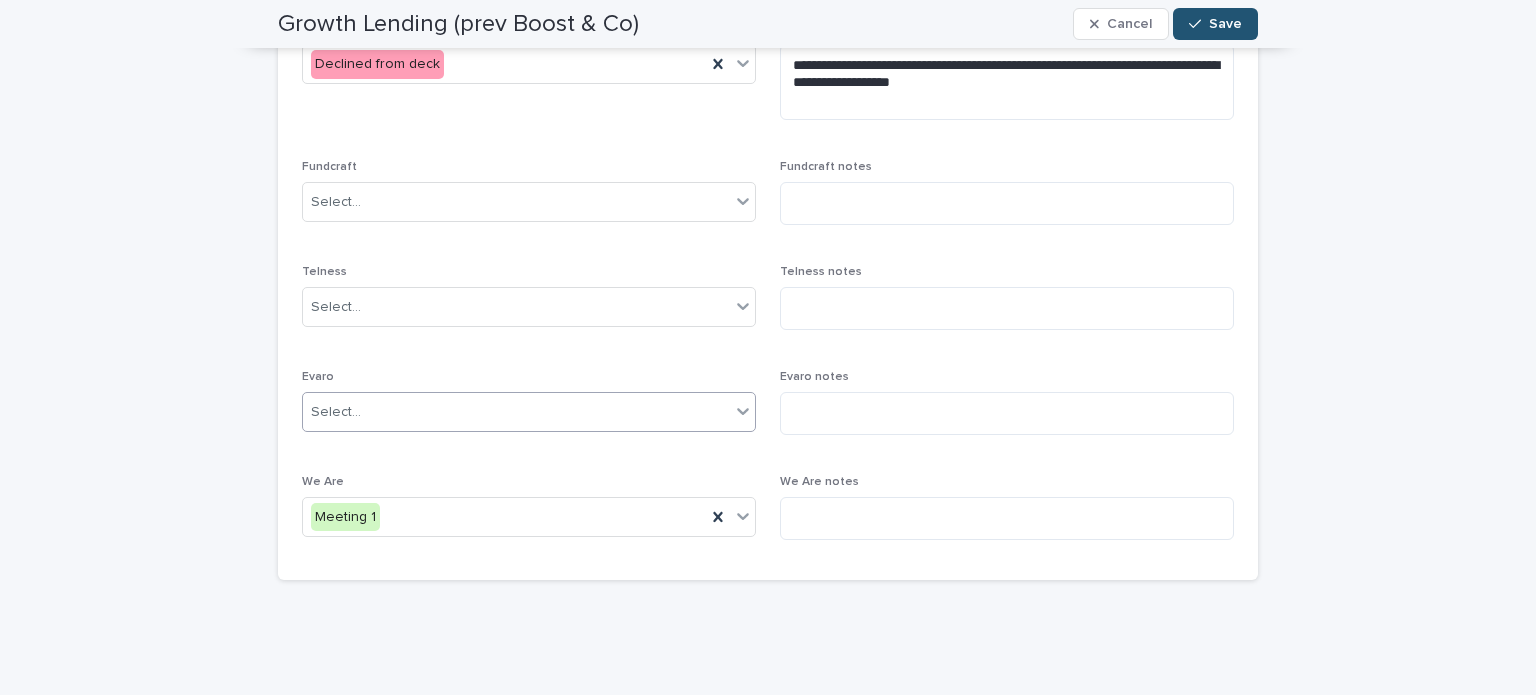 click on "Select..." at bounding box center [516, 412] 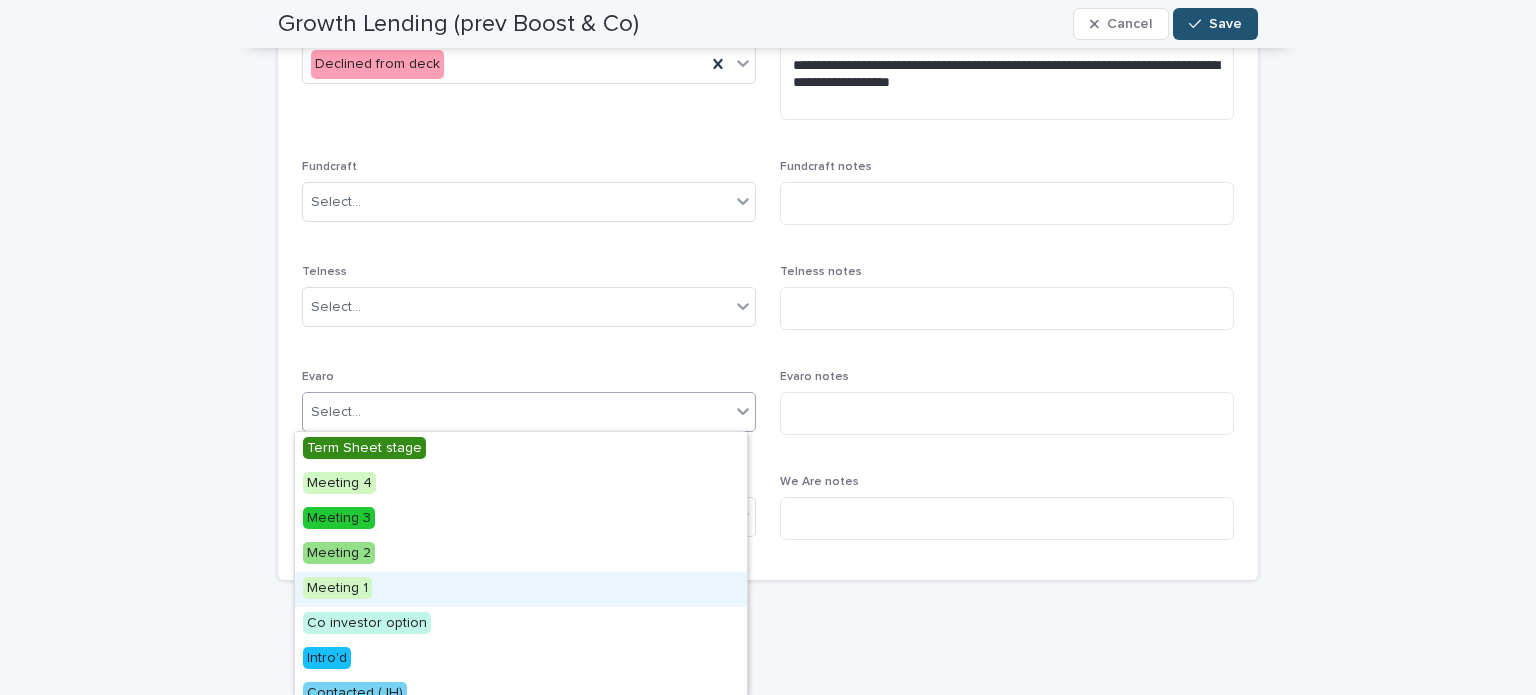 scroll, scrollTop: 67, scrollLeft: 0, axis: vertical 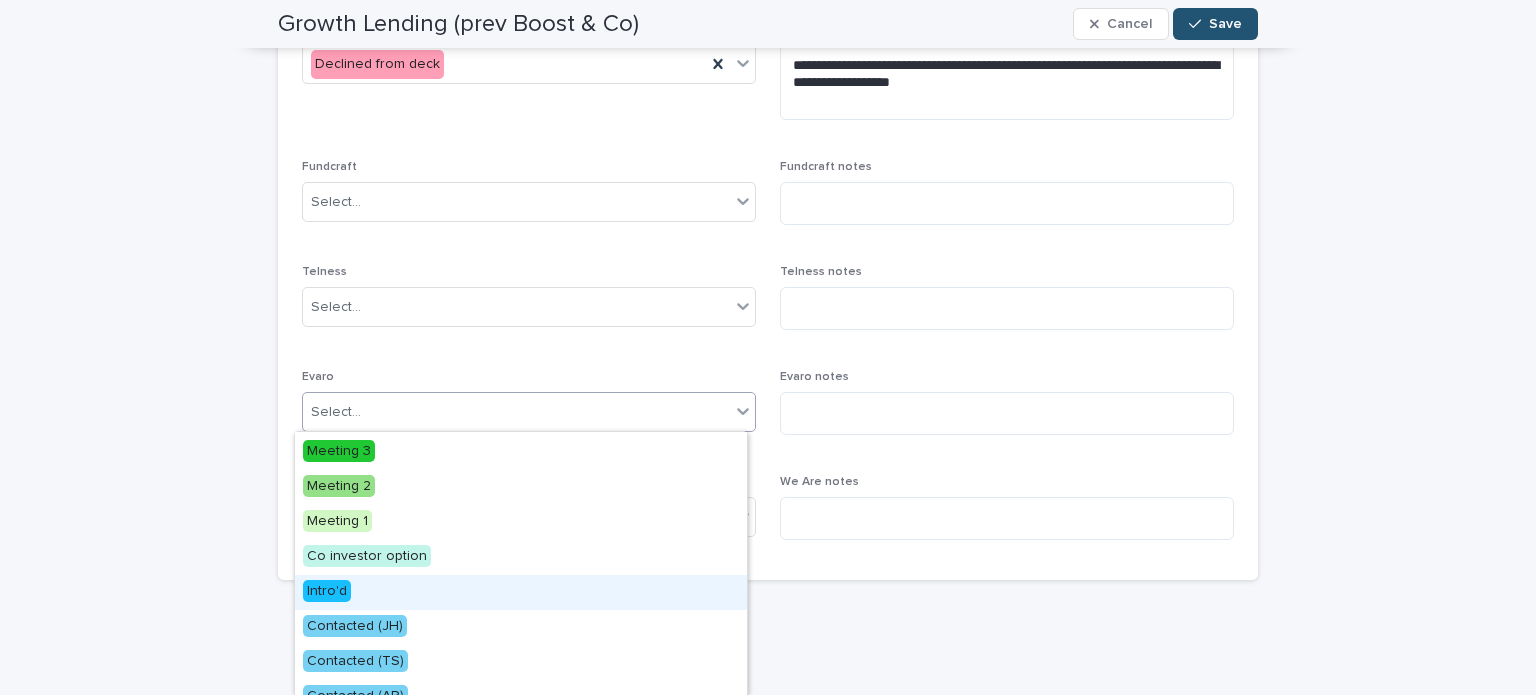 click on "Intro'd" at bounding box center (521, 592) 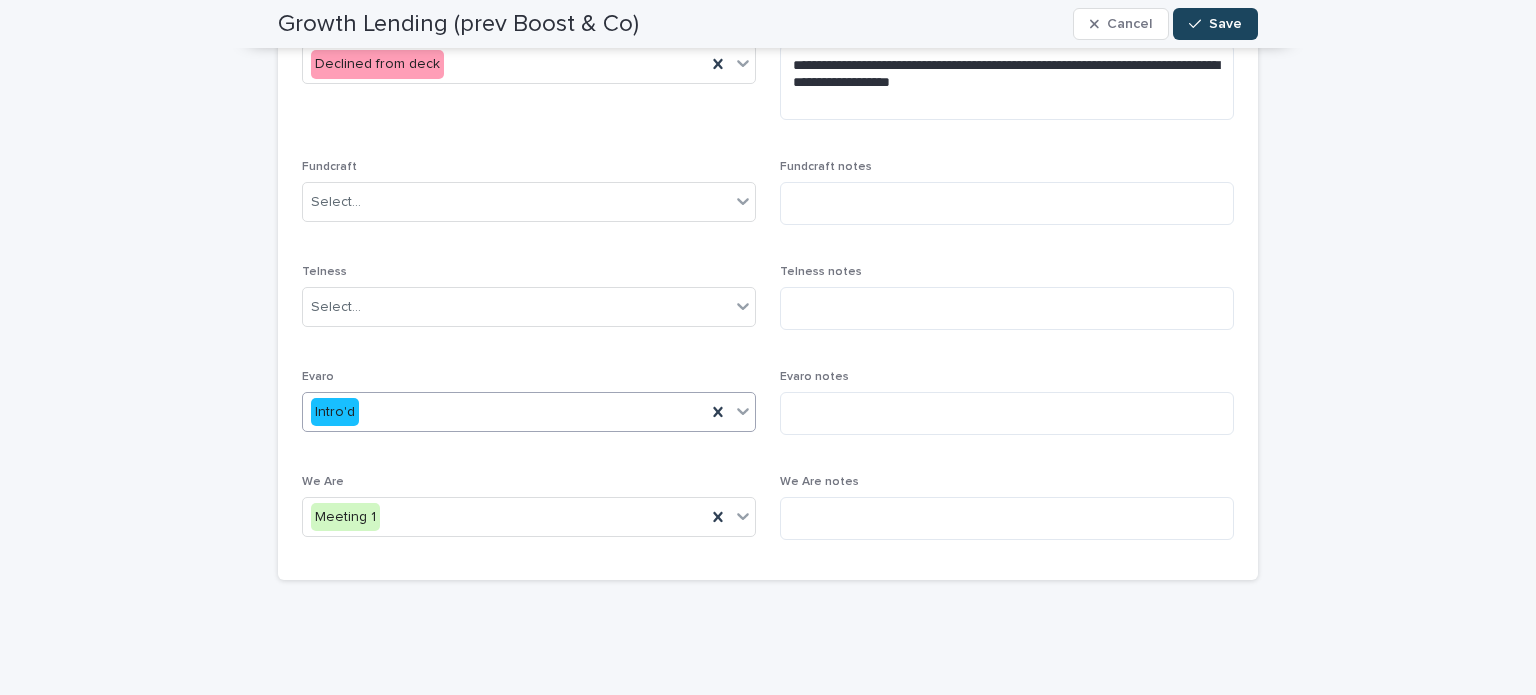 click on "Growth Lending (prev Boost & Co) Cancel Save" at bounding box center (768, 24) 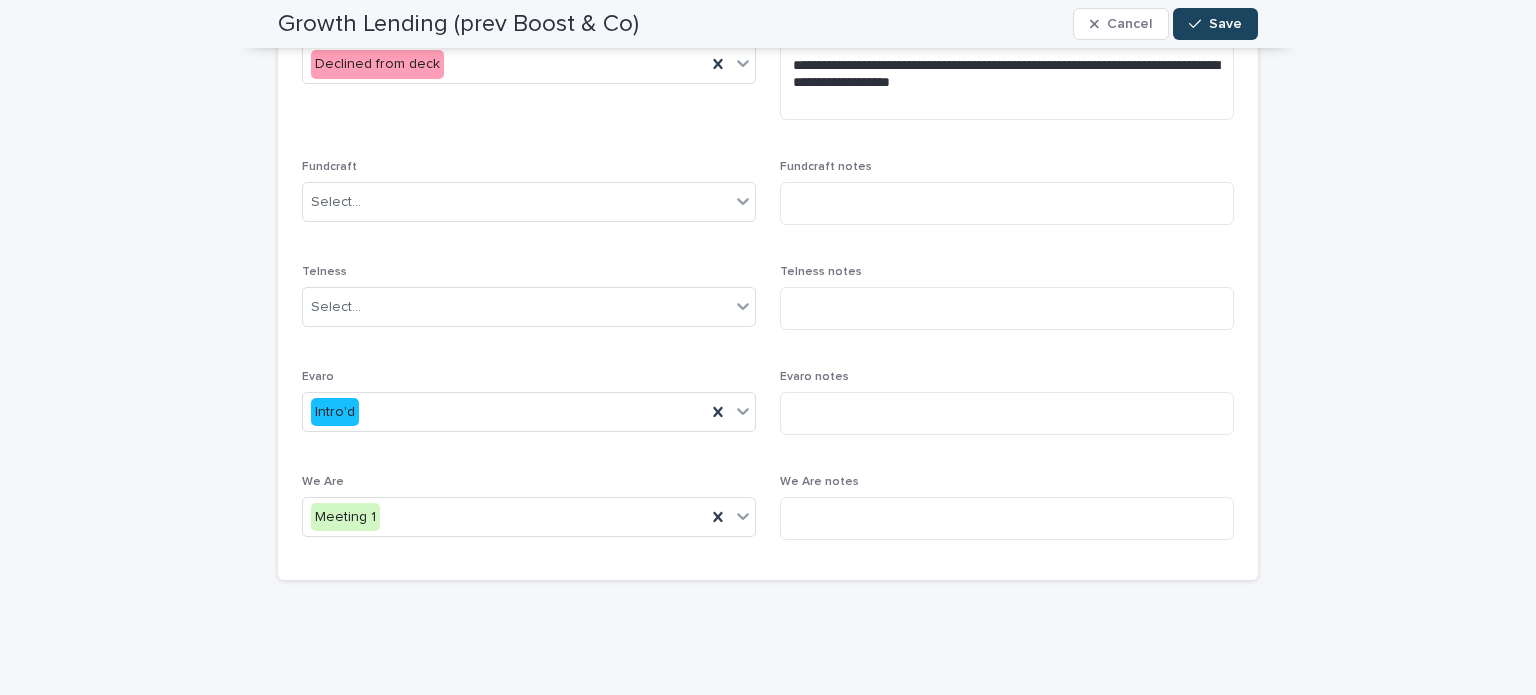 click on "Save" at bounding box center (1225, 24) 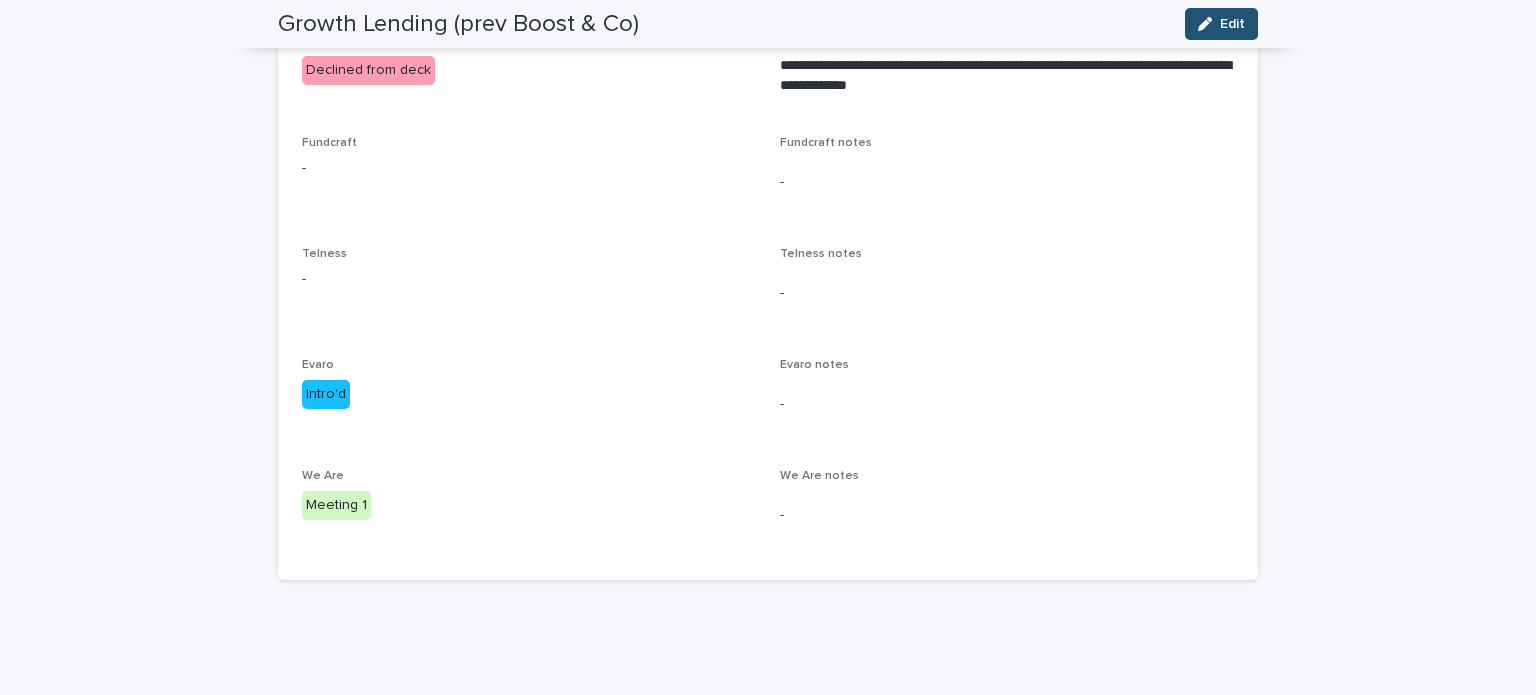 scroll, scrollTop: 0, scrollLeft: 0, axis: both 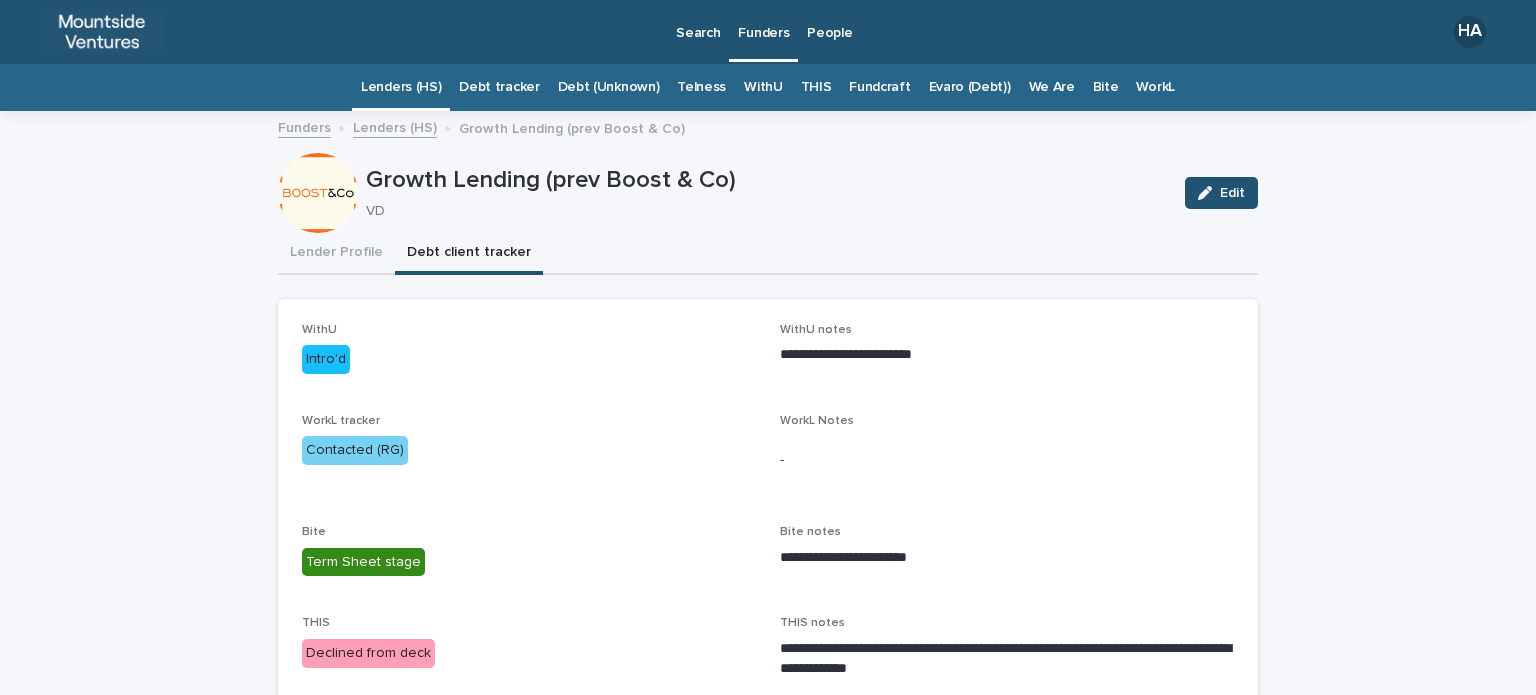 click on "Evaro (Debt))" at bounding box center (970, 87) 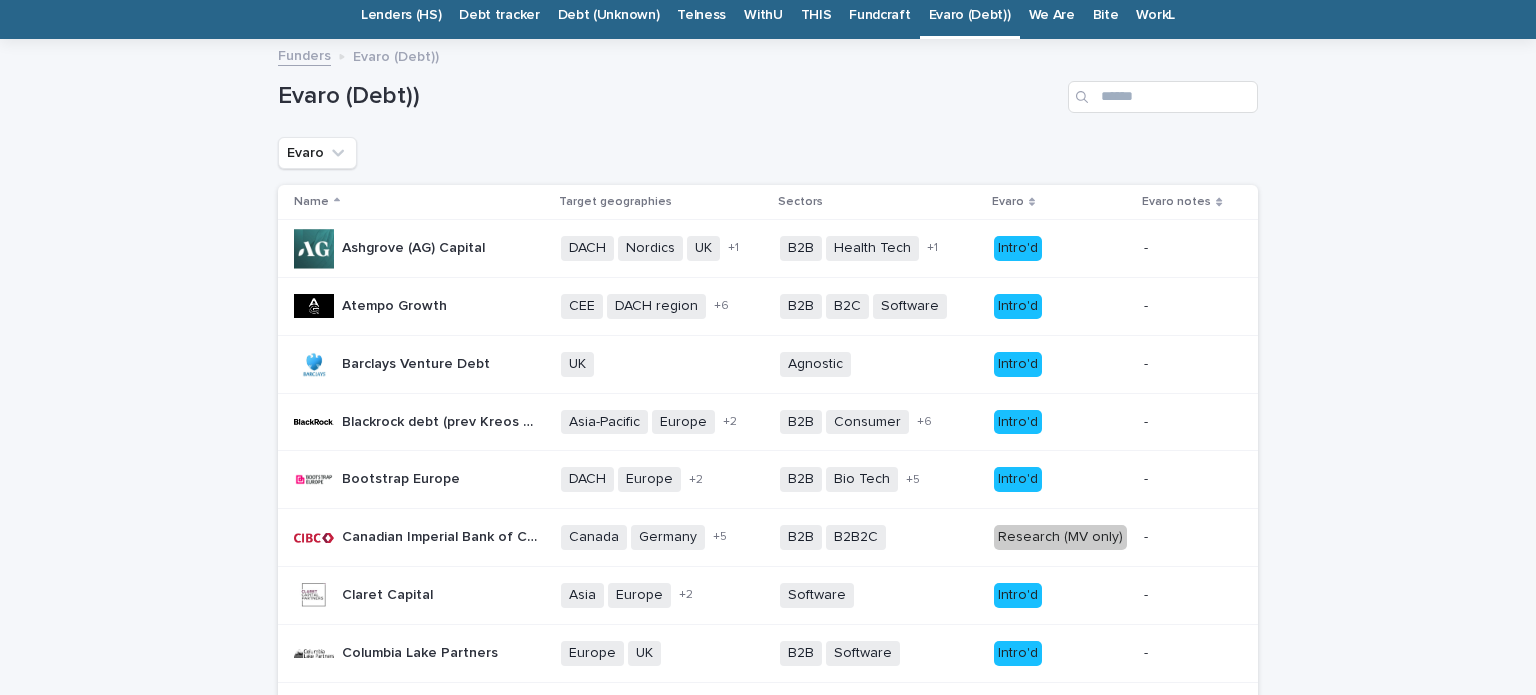 scroll, scrollTop: 0, scrollLeft: 0, axis: both 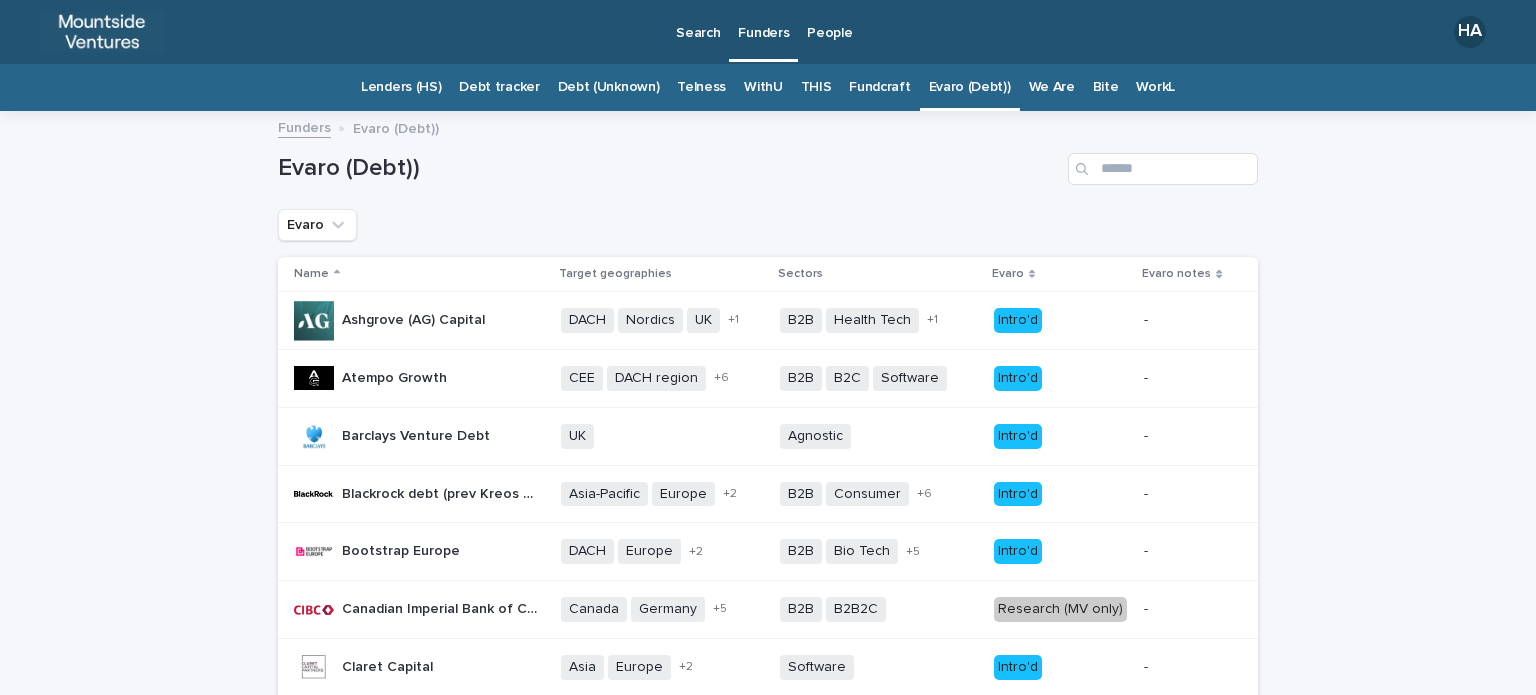 click on "Loading... Saving… Loading... Saving… Evaro (Debt)) Evaro Name Target geographies Sectors Evaro Evaro notes Ashgrove (AG) Capital Ashgrove (AG) Capital   DACH Nordics UK US + 1 B2B Health Tech Software + 1 Intro'd - -   Atempo Growth Atempo Growth   CEE DACH region France Germany Germany - Berlin Italy Spain UK + 6 B2B B2C Software + 0 Intro'd - -   Barclays Venture Debt Barclays Venture Debt   UK + 0 Agnostic + 0 Intro'd - -   Blackrock debt (prev Kreos Capital) Blackrock debt (prev Kreos Capital)   Asia-Pacific Europe Israel UK + 2 B2B Consumer Energy Fin Tech Food / Drink Health Software Telco + 6 Intro'd - -   Bootstrap Europe Bootstrap Europe   DACH Europe France UK + 2 B2B Bio Tech Clean Tech Fin Tech Impact Life Sciences Software + 5 Intro'd - -   Canadian Imperial Bank of Commerce (CIBC) Canadian Imperial Bank of Commerce (CIBC)   Canada Germany Ireland Nordics Switzerland UK US + 5 B2B B2B2C + 0  Research (MV only) - -   Claret Capital Claret Capital   Asia Europe Singapore UK + 2 +" at bounding box center [768, 1154] 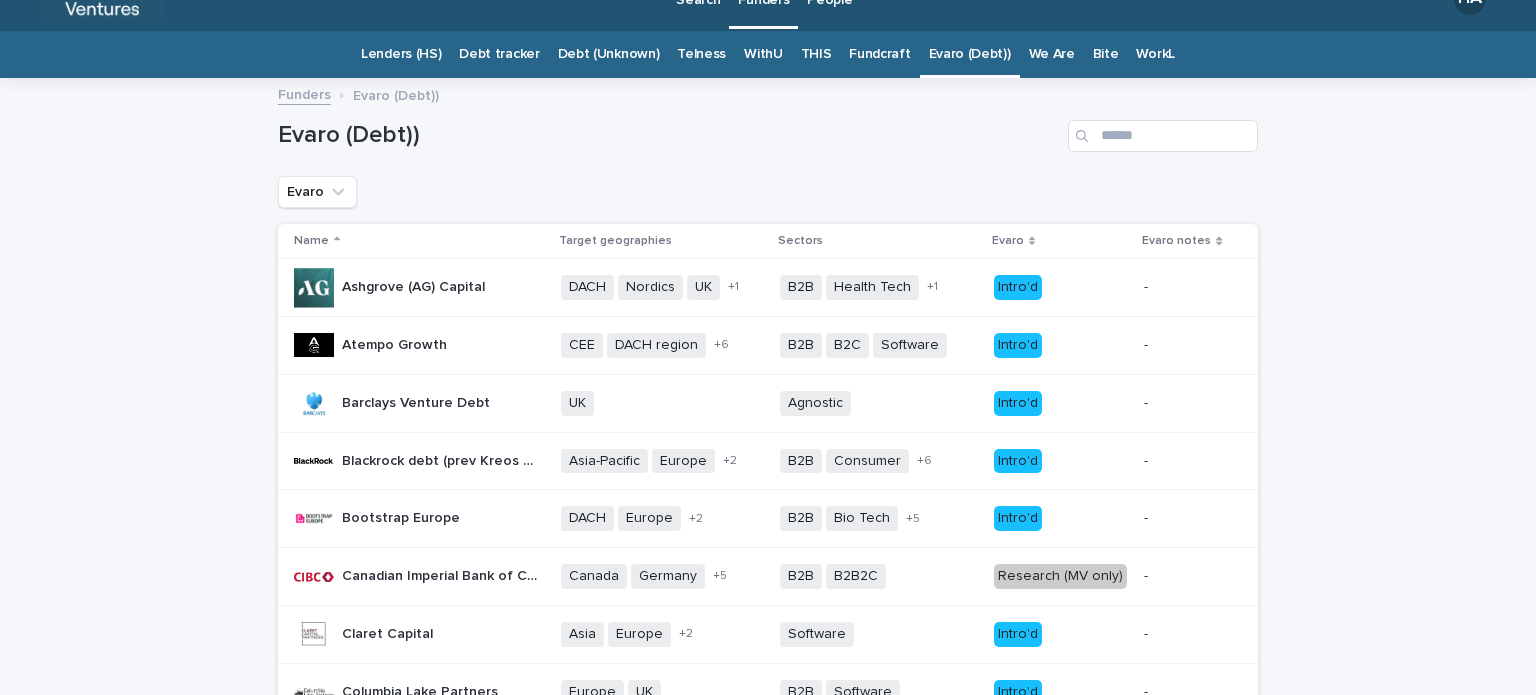 scroll, scrollTop: 0, scrollLeft: 0, axis: both 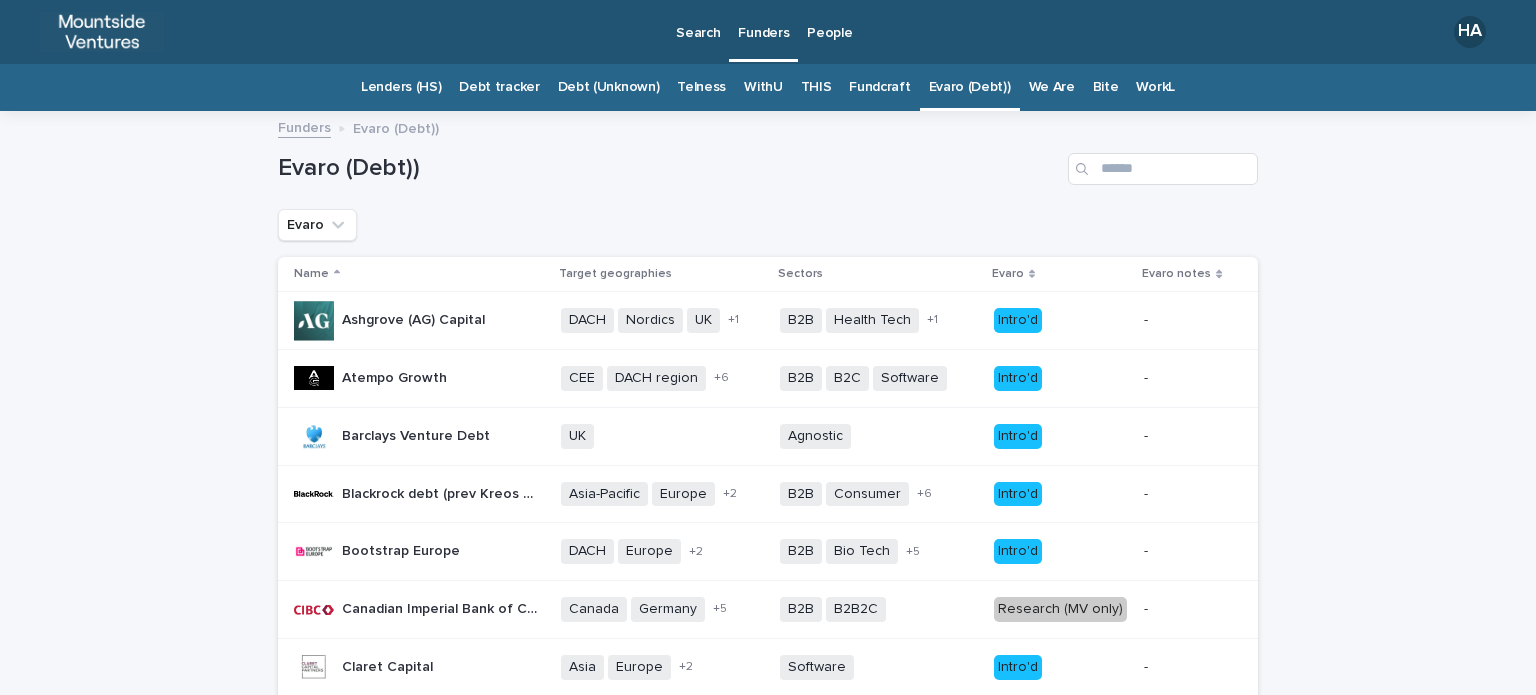 click on "Funders" at bounding box center (763, 21) 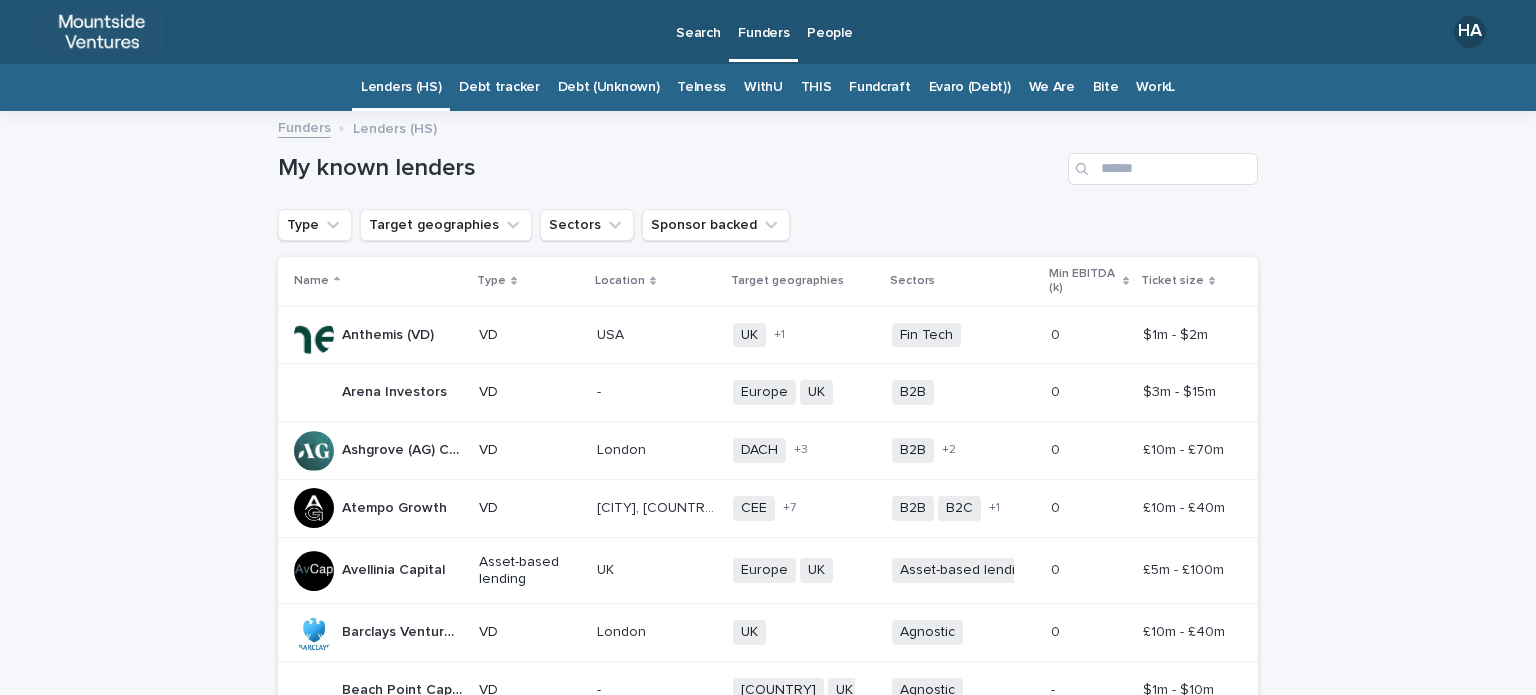 click on "Fundcraft" at bounding box center (879, 87) 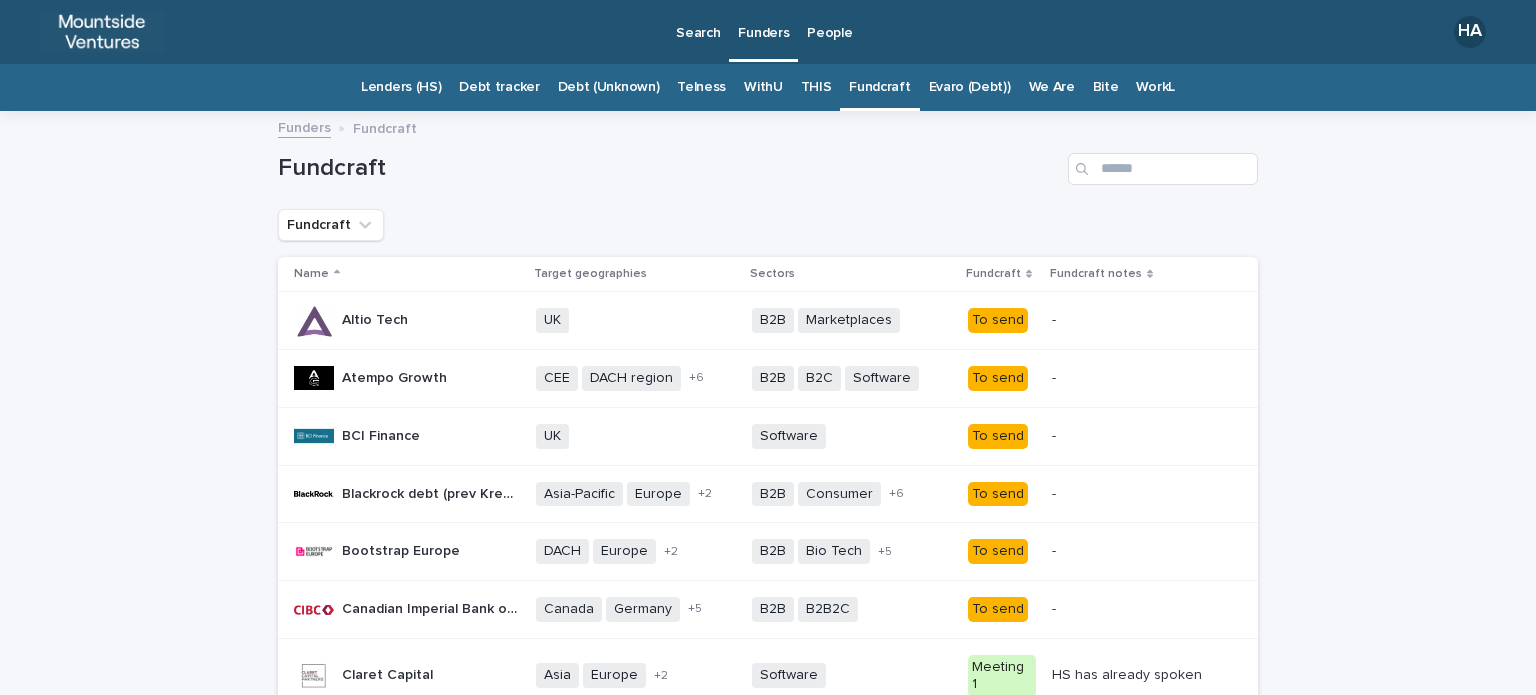 click on "Loading... Saving… Loading... Saving… Fundcraft Fundcraft Name Target geographies Sectors Fundcraft Fundcraft notes Altio Tech Altio Tech UK + 0 B2B Marketplaces + 0 To send - - Atempo Growth Atempo Growth CEE DACH region France Germany Germany - Berlin Italy Spain UK + 6 B2B B2C Software + 0 To send - - BCI Finance BCI Finance UK + 0 Software + 0 To send - - Blackrock debt (prev Kreos Capital) Blackrock debt (prev Kreos Capital) Asia-Pacific Europe Israel UK + 2 B2B Consumer Energy Fin Tech Food / Drink Health Software Telco + 6 To send - - Bootstrap Europe Bootstrap Europe DACH Europe France UK + 2 B2B Bio Tech Clean Tech Fin Tech Impact Life Sciences Software + 5 To send - - Canadian Imperial Bank of Commerce (CIBC) Canadian Imperial Bank of Commerce (CIBC) Canada Germany Ireland Nordics Switzerland UK US + 5 B2B B2B2C + 0 To send - - Claret Capital Claret Capital Asia Europe Singapore UK + 2 Software + 0 Meeting 1 HS has already spoken
HS has already spoken" at bounding box center [768, 977] 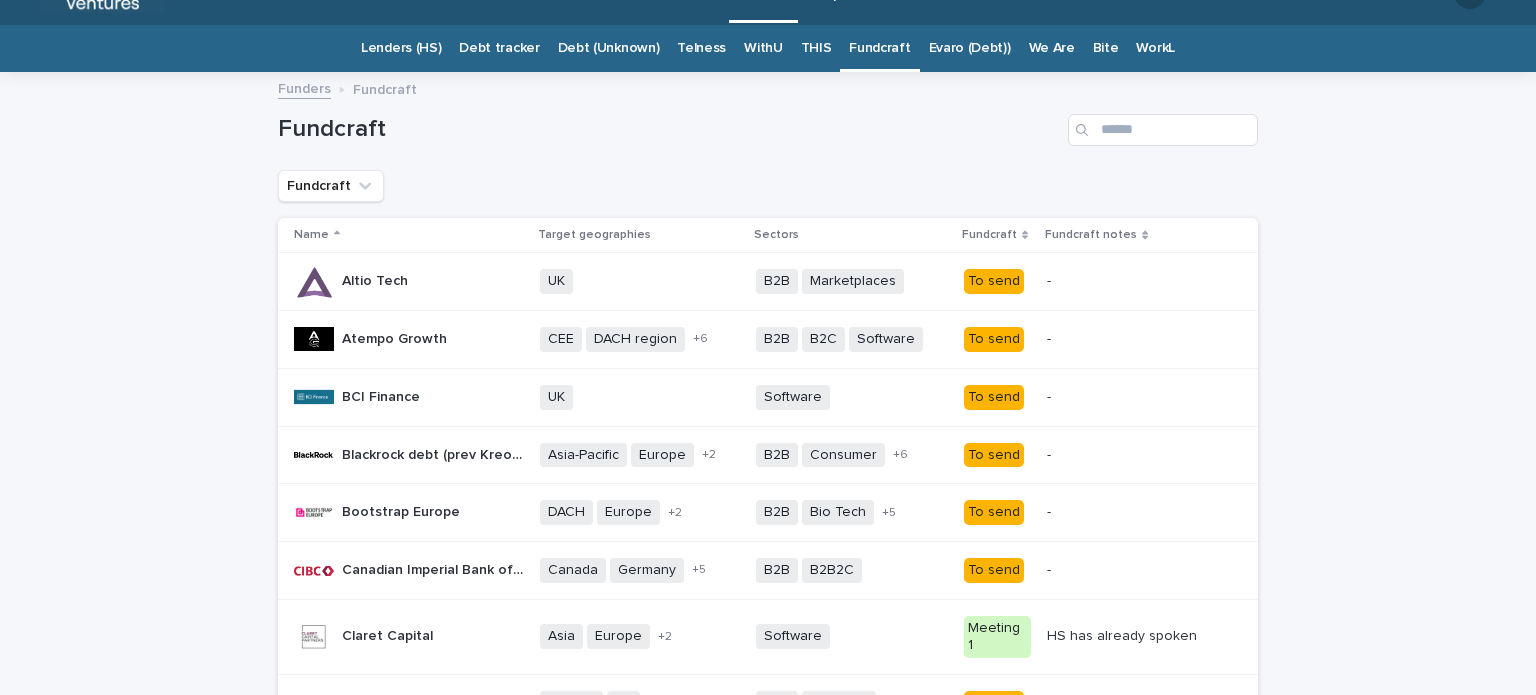 scroll, scrollTop: 0, scrollLeft: 0, axis: both 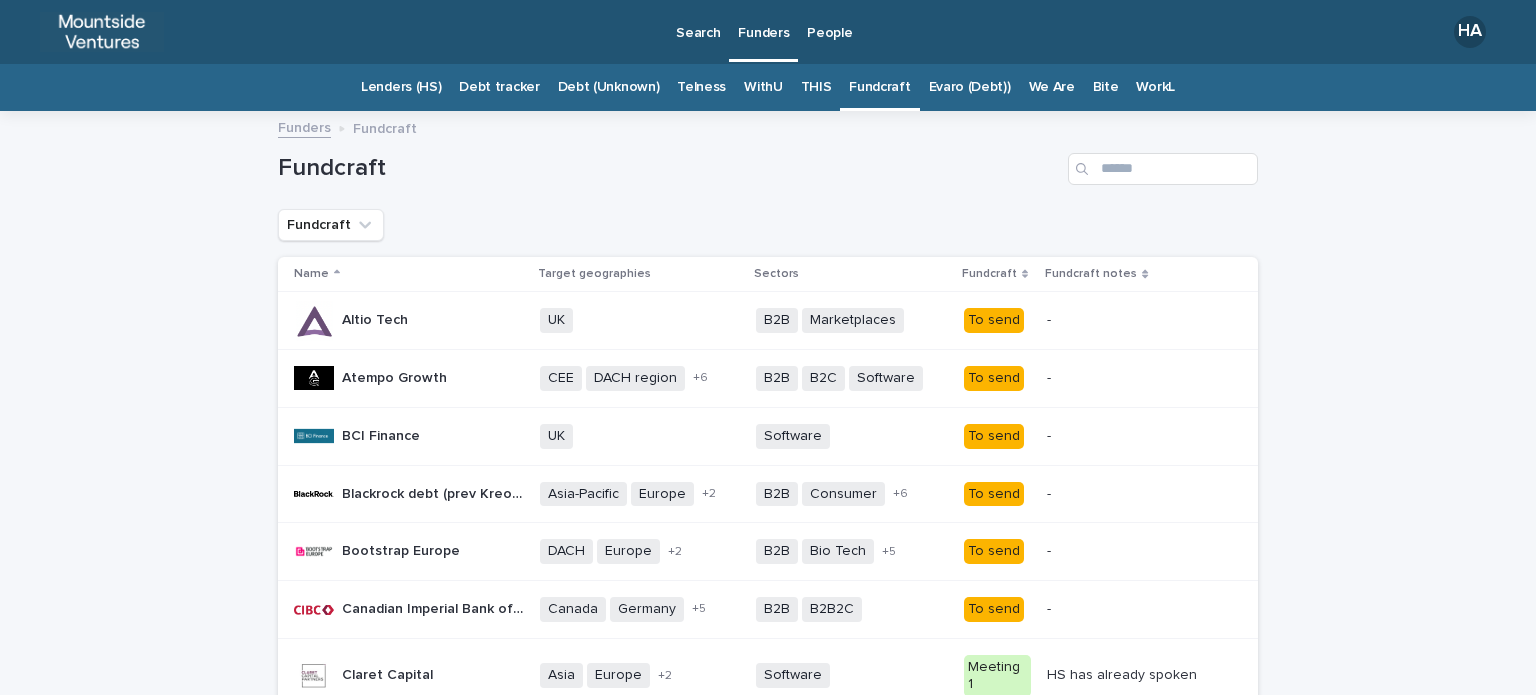 click on "Loading... Saving… Loading... Saving… Fundcraft Fundcraft Name Target geographies Sectors Fundcraft Fundcraft notes Altio Tech Altio Tech UK + 0 B2B Marketplaces + 0 To send - - Atempo Growth Atempo Growth CEE DACH region France Germany Germany - Berlin Italy Spain UK + 6 B2B B2C Software + 0 To send - - BCI Finance BCI Finance UK + 0 Software + 0 To send - - Blackrock debt (prev Kreos Capital) Blackrock debt (prev Kreos Capital) Asia-Pacific Europe Israel UK + 2 B2B Consumer Energy Fin Tech Food / Drink Health Software Telco + 6 To send - - Bootstrap Europe Bootstrap Europe DACH Europe France UK + 2 B2B Bio Tech Clean Tech Fin Tech Impact Life Sciences Software + 5 To send - - Canadian Imperial Bank of Commerce (CIBC) Canadian Imperial Bank of Commerce (CIBC) Canada Germany Ireland Nordics Switzerland UK US + 5 B2B B2B2C + 0 To send - - Claret Capital Claret Capital Asia Europe Singapore UK + 2 Software + 0 Meeting 1 HS has already spoken
HS has already spoken" at bounding box center [768, 977] 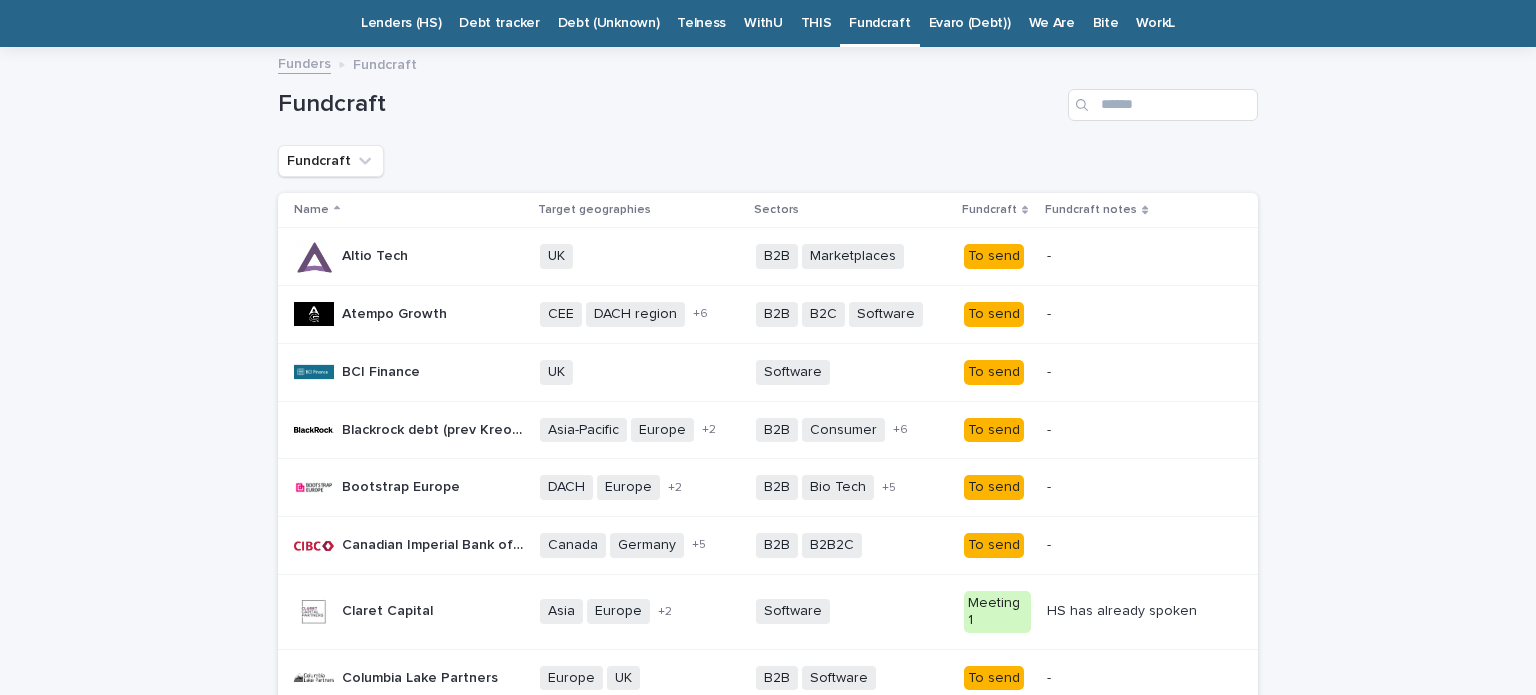 scroll, scrollTop: 100, scrollLeft: 0, axis: vertical 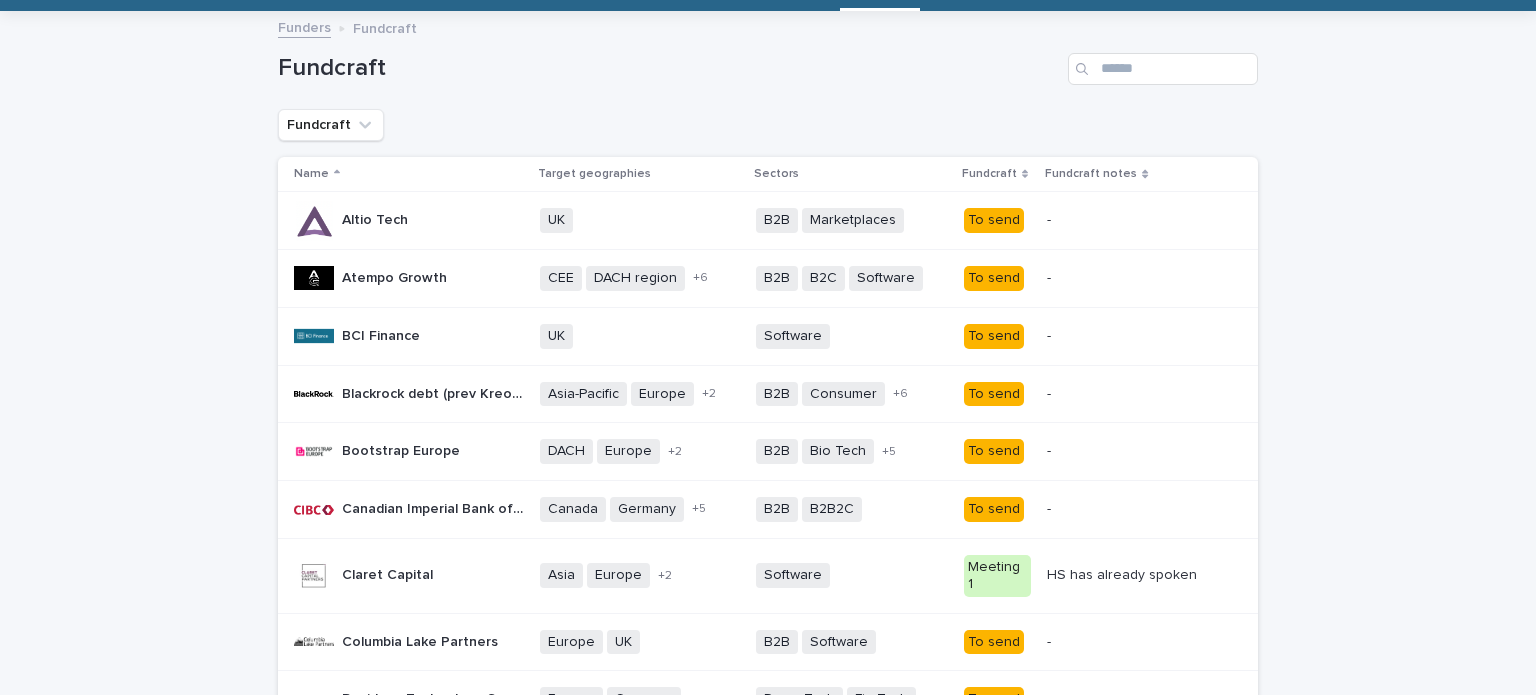 click on "Loading... Saving… Loading... Saving… Fundcraft Fundcraft Name Target geographies Sectors Fundcraft Fundcraft notes Altio Tech Altio Tech UK + 0 B2B Marketplaces + 0 To send - - Atempo Growth Atempo Growth CEE DACH region France Germany Germany - Berlin Italy Spain UK + 6 B2B B2C Software + 0 To send - - BCI Finance BCI Finance UK + 0 Software + 0 To send - - Blackrock debt (prev Kreos Capital) Blackrock debt (prev Kreos Capital) Asia-Pacific Europe Israel UK + 2 B2B Consumer Energy Fin Tech Food / Drink Health Software Telco + 6 To send - - Bootstrap Europe Bootstrap Europe DACH Europe France UK + 2 B2B Bio Tech Clean Tech Fin Tech Impact Life Sciences Software + 5 To send - - Canadian Imperial Bank of Commerce (CIBC) Canadian Imperial Bank of Commerce (CIBC) Canada Germany Ireland Nordics Switzerland UK US + 5 B2B B2B2C + 0 To send - - Claret Capital Claret Capital Asia Europe Singapore UK + 2 Software + 0 Meeting 1 HS has already spoken
HS has already spoken" at bounding box center [768, 877] 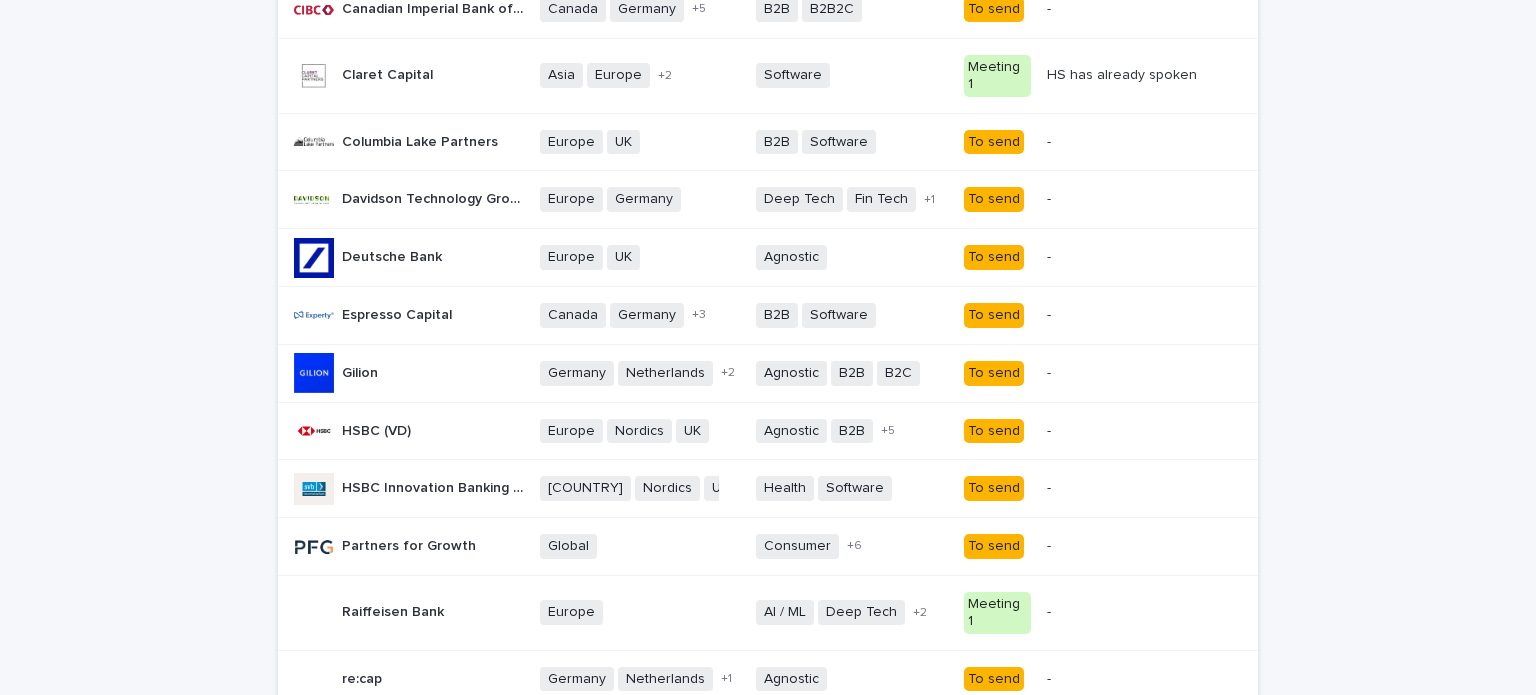 scroll, scrollTop: 1141, scrollLeft: 0, axis: vertical 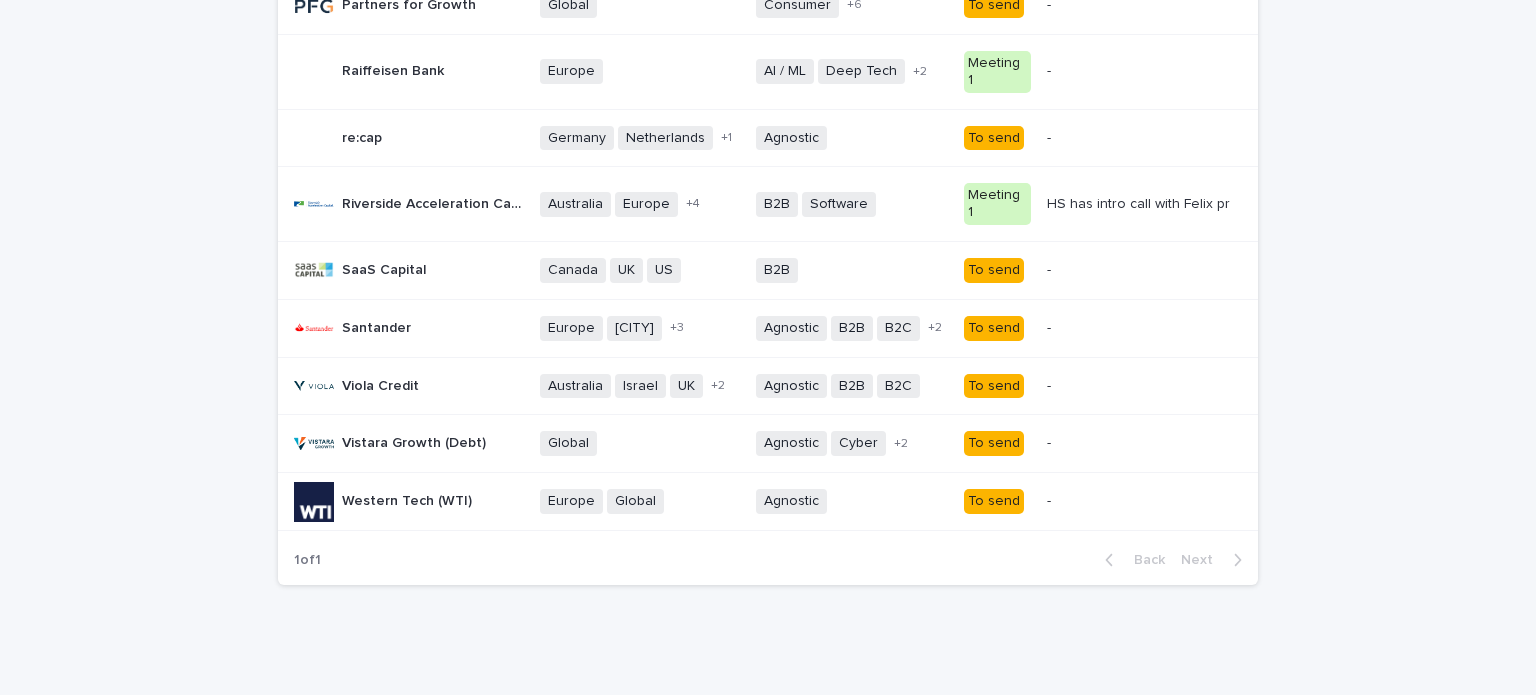 click on "Loading... Saving… Loading... Saving… Fundcraft Fundcraft Name Target geographies Sectors Fundcraft Fundcraft notes Altio Tech Altio Tech UK + 0 B2B Marketplaces + 0 To send - - Atempo Growth Atempo Growth CEE DACH region France Germany Germany - Berlin Italy Spain UK + 6 B2B B2C Software + 0 To send - - BCI Finance BCI Finance UK + 0 Software + 0 To send - - Blackrock debt (prev Kreos Capital) Blackrock debt (prev Kreos Capital) Asia-Pacific Europe Israel UK + 2 B2B Consumer Energy Fin Tech Food / Drink Health Software Telco + 6 To send - - Bootstrap Europe Bootstrap Europe DACH Europe France UK + 2 B2B Bio Tech Clean Tech Fin Tech Impact Life Sciences Software + 5 To send - - Canadian Imperial Bank of Commerce (CIBC) Canadian Imperial Bank of Commerce (CIBC) Canada Germany Ireland Nordics Switzerland UK US + 5 B2B B2B2C + 0 To send - - Claret Capital Claret Capital Asia Europe Singapore UK + 2 Software + 0 Meeting 1 HS has already spoken
HS has already spoken" at bounding box center (768, -164) 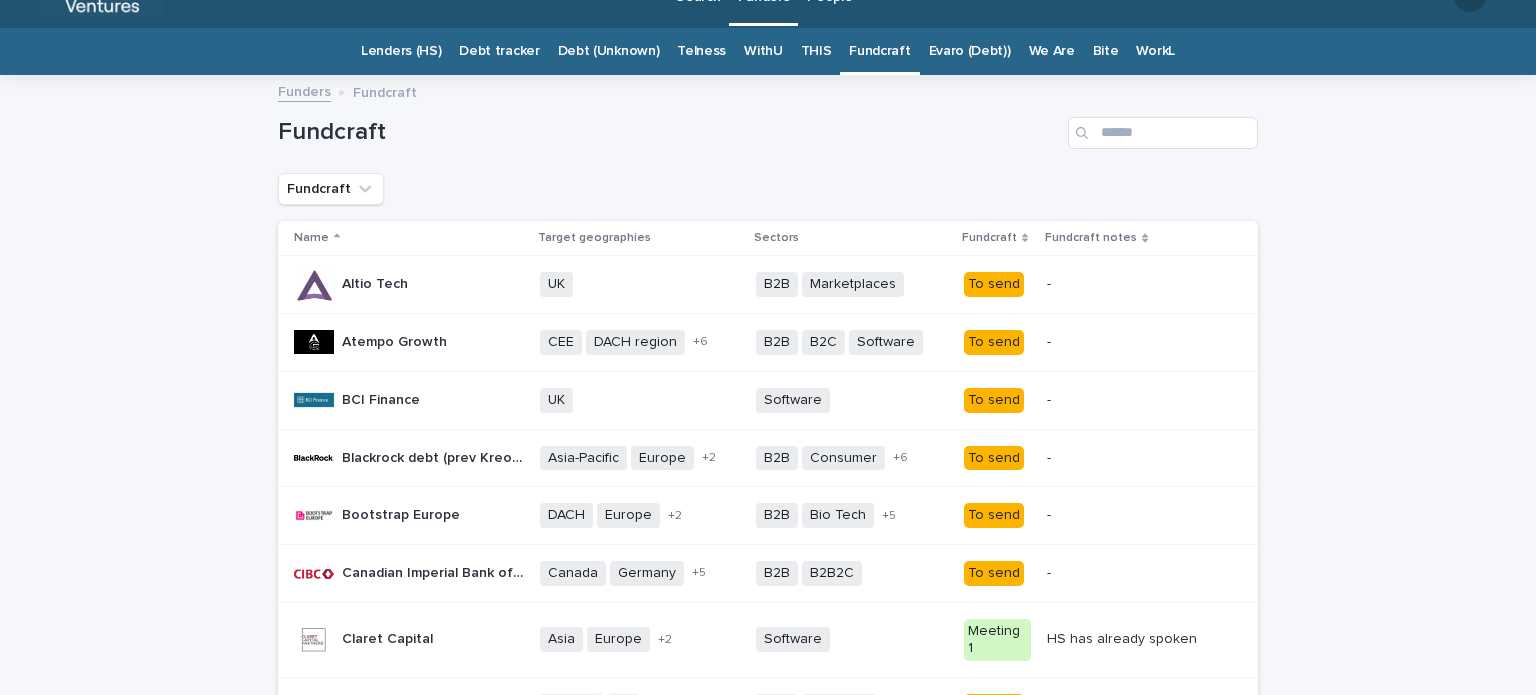 scroll, scrollTop: 0, scrollLeft: 0, axis: both 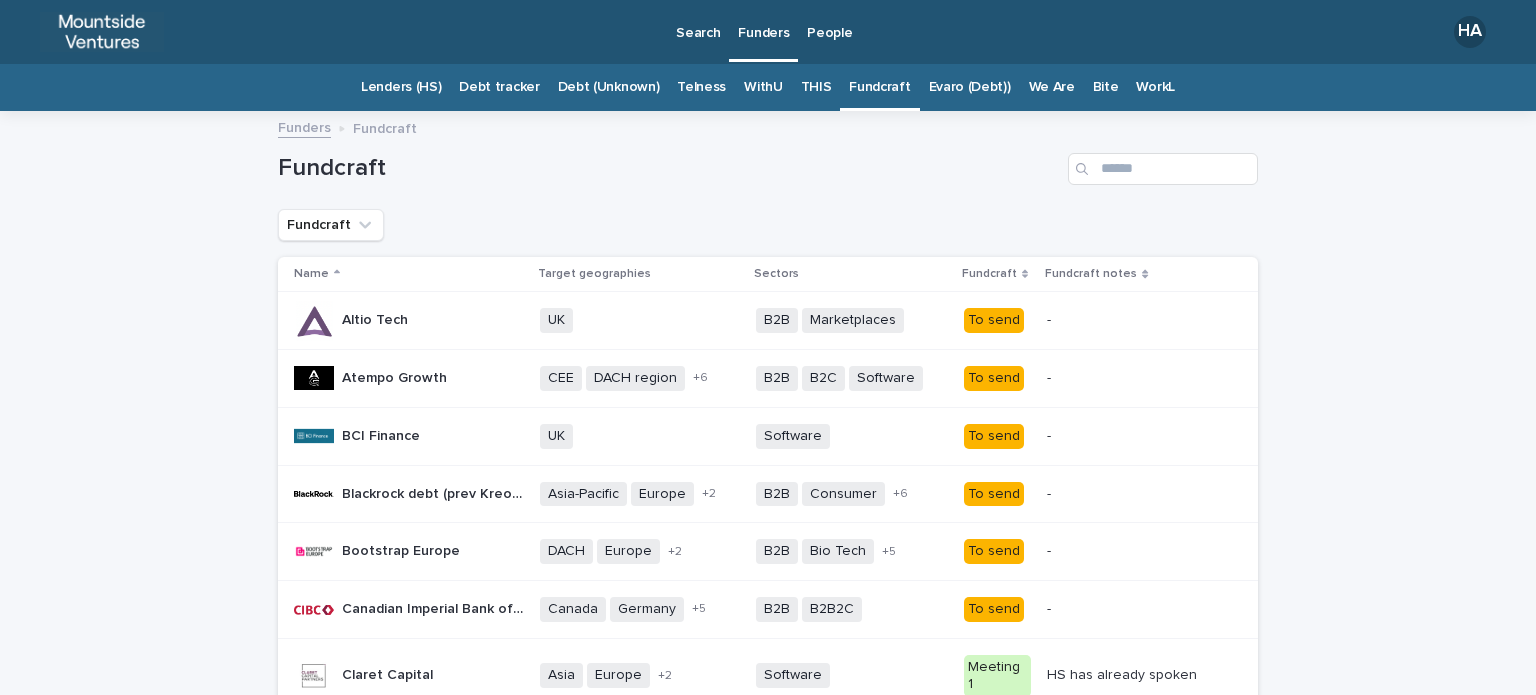 click on "Loading... Saving… Loading... Saving… Fundcraft Fundcraft Name Target geographies Sectors Fundcraft Fundcraft notes Altio Tech Altio Tech UK + 0 B2B Marketplaces + 0 To send - - Atempo Growth Atempo Growth CEE DACH region France Germany Germany - Berlin Italy Spain UK + 6 B2B B2C Software + 0 To send - - BCI Finance BCI Finance UK + 0 Software + 0 To send - - Blackrock debt (prev Kreos Capital) Blackrock debt (prev Kreos Capital) Asia-Pacific Europe Israel UK + 2 B2B Consumer Energy Fin Tech Food / Drink Health Software Telco + 6 To send - - Bootstrap Europe Bootstrap Europe DACH Europe France UK + 2 B2B Bio Tech Clean Tech Fin Tech Impact Life Sciences Software + 5 To send - - Canadian Imperial Bank of Commerce (CIBC) Canadian Imperial Bank of Commerce (CIBC) Canada Germany Ireland Nordics Switzerland UK US + 5 B2B B2B2C + 0 To send - - Claret Capital Claret Capital Asia Europe Singapore UK + 2 Software + 0 Meeting 1 HS has already spoken
HS has already spoken" at bounding box center (768, 977) 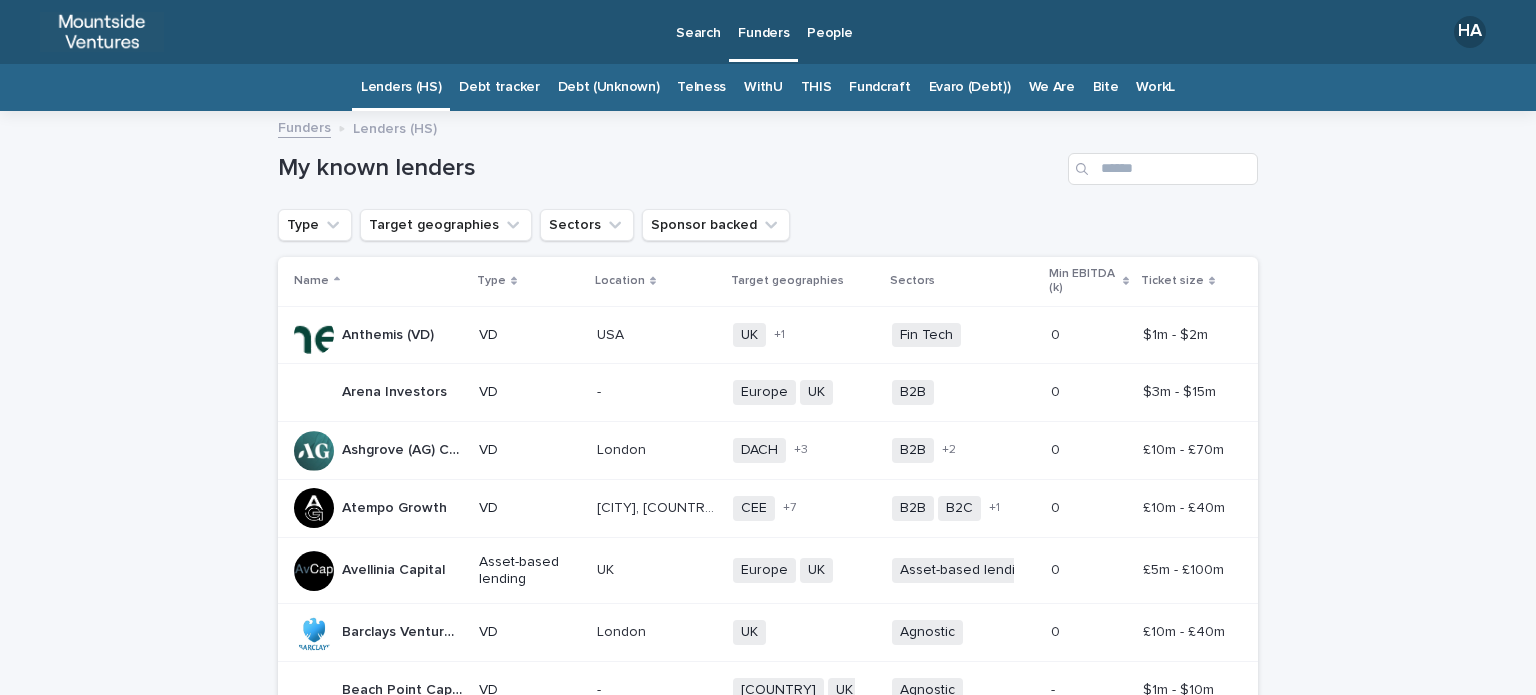 click on "We Are" at bounding box center (1052, 87) 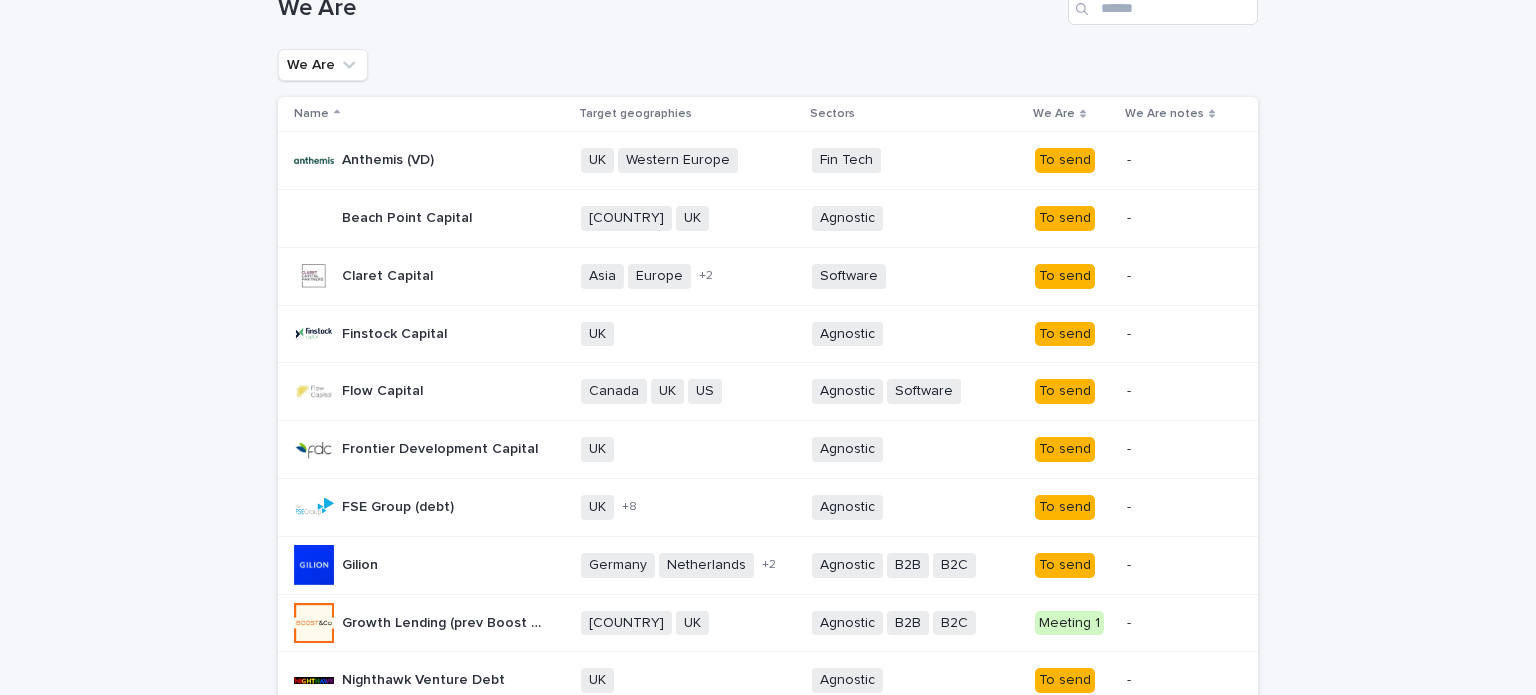 scroll, scrollTop: 0, scrollLeft: 0, axis: both 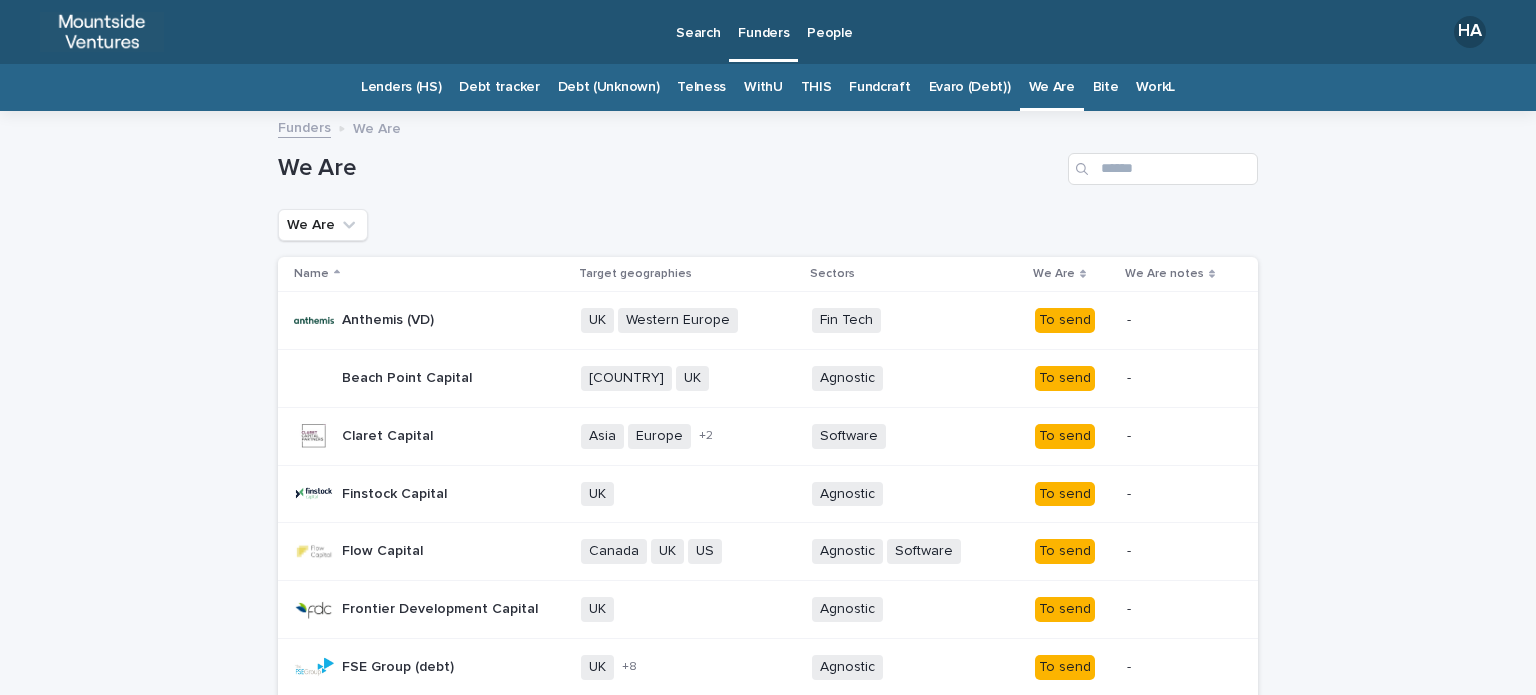 click on "Loading... Saving… Loading... Saving… We Are We Are Name Target geographies Sectors We Are We Are notes Anthemis (VD) Anthemis (VD) UK Western Europe + 0 Fin Tech + 0 To send - - Beach Point Capital Beach Point Capital Ireland UK + 0 Agnostic + 0 To send - - Claret Capital Claret Capital Asia Europe Singapore UK + 2 Software + 0 To send - - Finstock Capital Finstock Capital UK + 0 Agnostic + 0 To send - - Flow Capital Flow Capital Canada UK US + 0 Agnostic Software + 0 To send - - Frontier Development Capital Frontier Development Capital UK + 0 Agnostic + 0 To send - - FSE Group (debt) FSE Group (debt) UK UK Regional - Berkshire UK Regional - Cornwall UK Regional - East Anglia UK Regional - Hampshire UK Regional - Hertfordshire UK Regional - London UK Regional - Midlands UK Regional - Surrey + 8 Agnostic + 0 To send - - Gilion Gilion Germany Netherlands Nordics UK + 2 Agnostic B2B B2C + 0 To send - - Growth Lending (prev Boost & Co) Ireland UK + 0 B2B B2C" at bounding box center [768, 692] 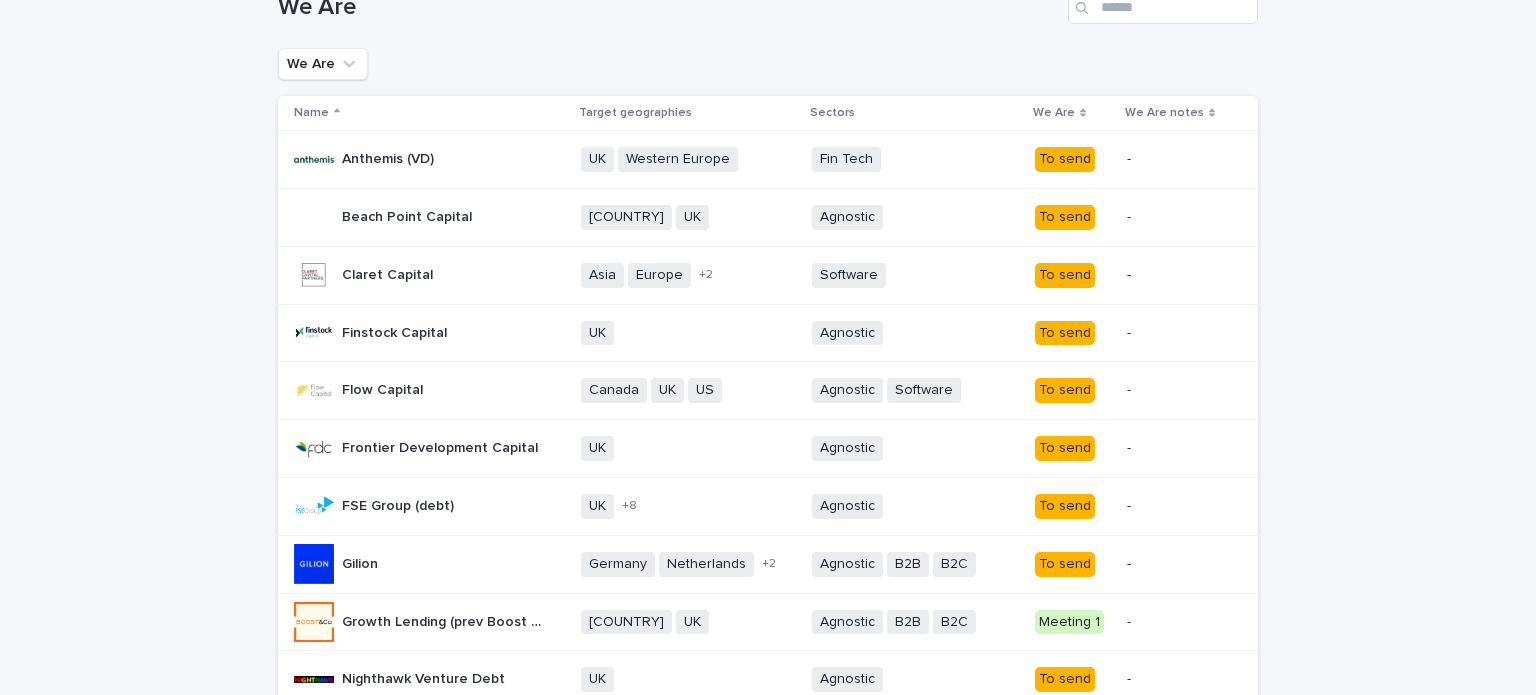 scroll, scrollTop: 0, scrollLeft: 0, axis: both 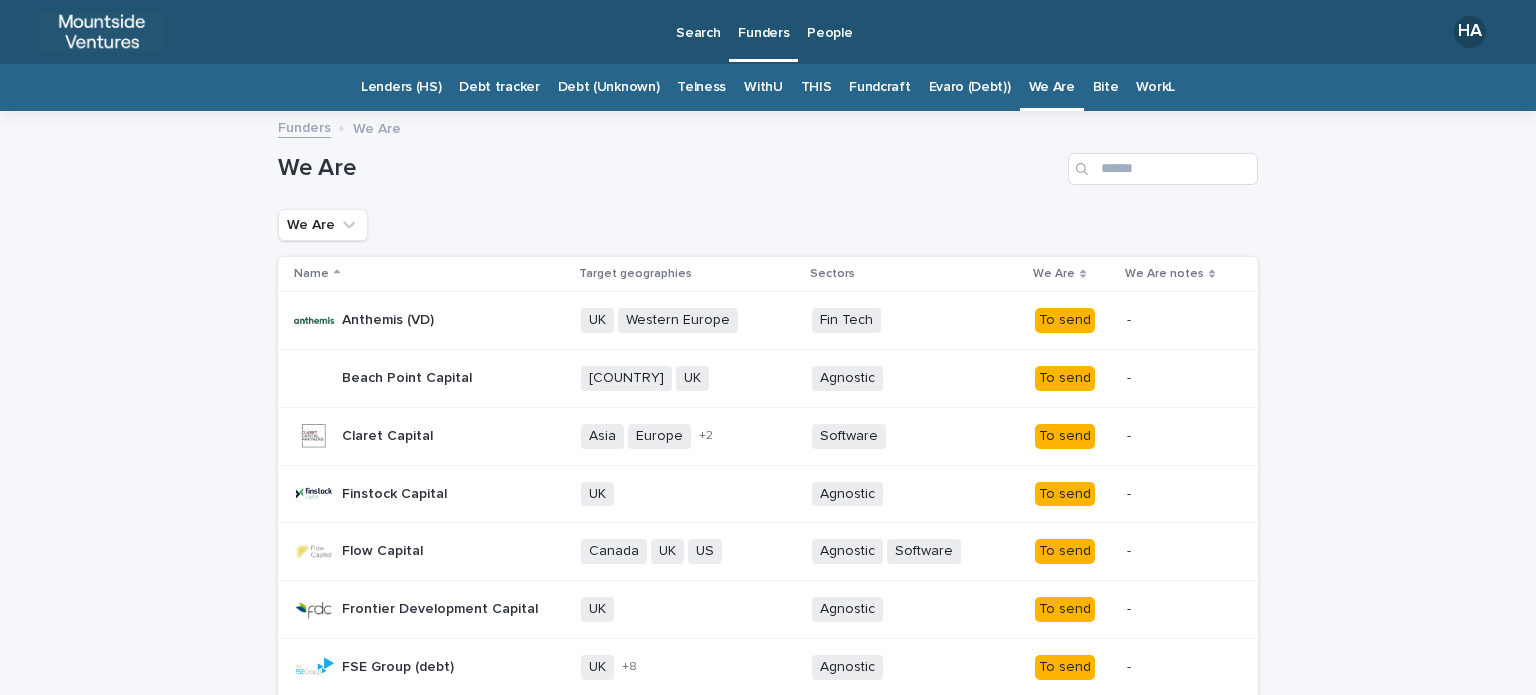 click on "Evaro (Debt))" at bounding box center (970, 87) 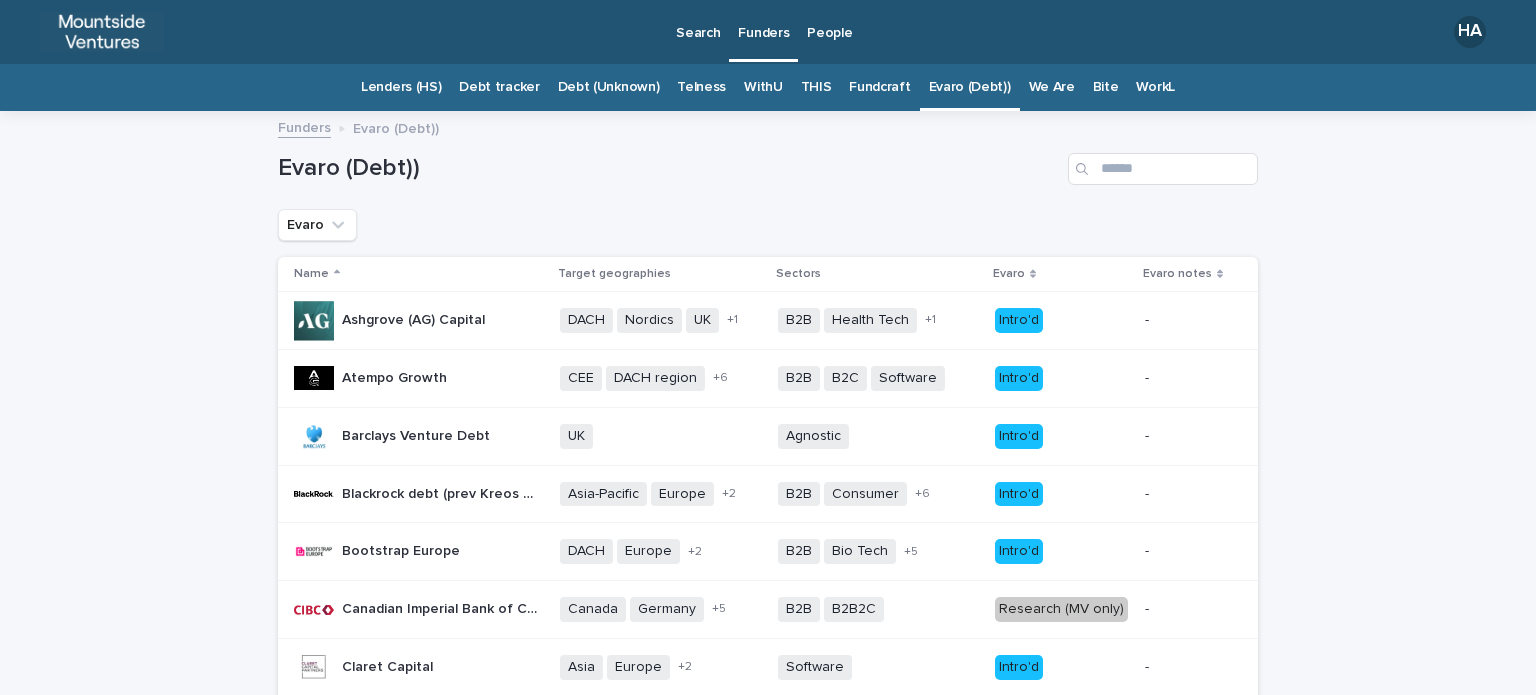 click on "Loading... Saving… Loading... Saving… Evaro (Debt)) Evaro Name Target geographies Sectors Evaro Evaro notes Ashgrove (AG) Capital Ashgrove (AG) Capital   DACH Nordics UK US + 1 B2B Health Tech Software + 1 Intro'd - -   Atempo Growth Atempo Growth   CEE DACH region France Germany Germany - Berlin Italy Spain UK + 6 B2B B2C Software + 0 Intro'd - -   Barclays Venture Debt Barclays Venture Debt   UK + 0 Agnostic + 0 Intro'd - -   Blackrock debt (prev Kreos Capital) Blackrock debt (prev Kreos Capital)   Asia-Pacific Europe Israel UK + 2 B2B Consumer Energy Fin Tech Food / Drink Health Software Telco + 6 Intro'd - -   Bootstrap Europe Bootstrap Europe   DACH Europe France UK + 2 B2B Bio Tech Clean Tech Fin Tech Impact Life Sciences Software + 5 Intro'd - -   Canadian Imperial Bank of Commerce (CIBC) Canadian Imperial Bank of Commerce (CIBC)   Canada Germany Ireland Nordics Switzerland UK US + 5 B2B B2B2C + 0  Research (MV only) - -   Claret Capital Claret Capital   Asia Europe Singapore UK + 2 +" at bounding box center [768, 1154] 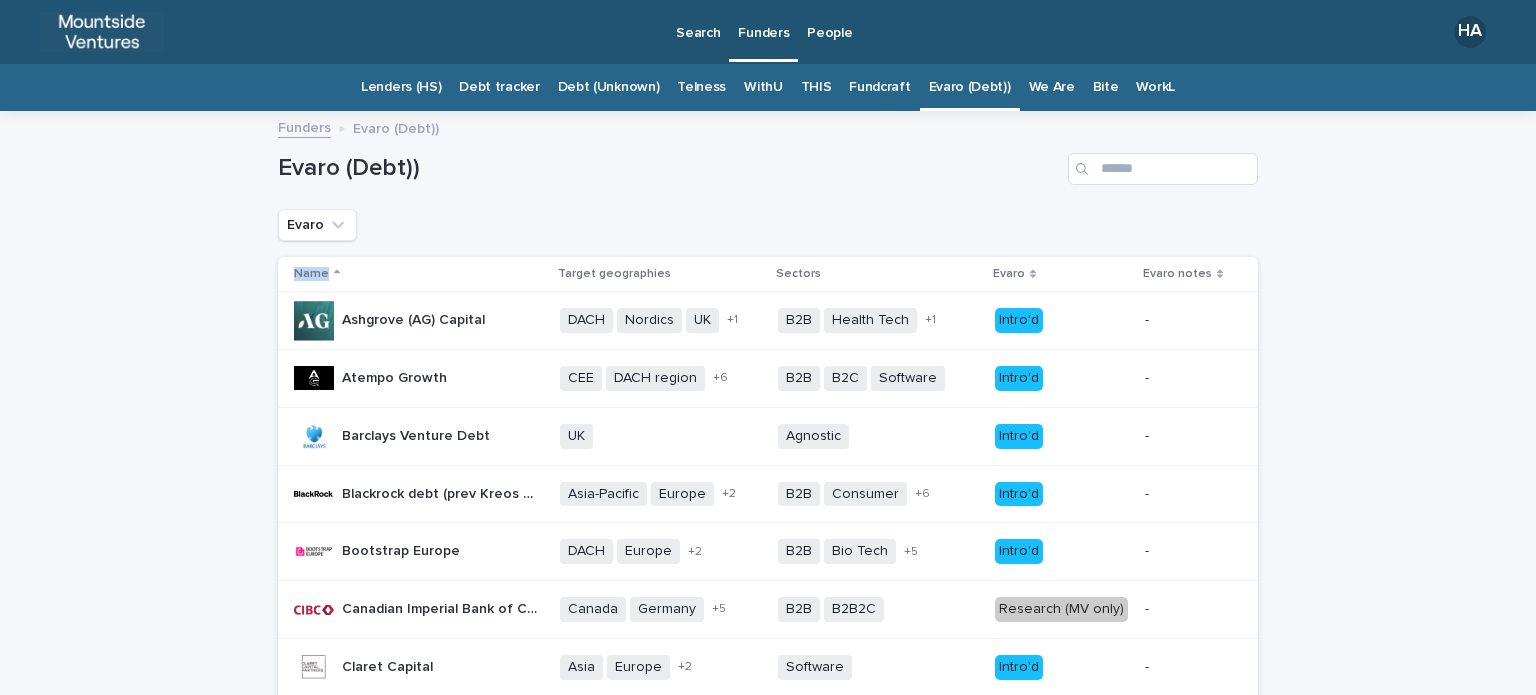 click on "Loading... Saving… Loading... Saving… Evaro (Debt)) Evaro Name Target geographies Sectors Evaro Evaro notes Ashgrove (AG) Capital Ashgrove (AG) Capital   DACH Nordics UK US + 1 B2B Health Tech Software + 1 Intro'd - -   Atempo Growth Atempo Growth   CEE DACH region France Germany Germany - Berlin Italy Spain UK + 6 B2B B2C Software + 0 Intro'd - -   Barclays Venture Debt Barclays Venture Debt   UK + 0 Agnostic + 0 Intro'd - -   Blackrock debt (prev Kreos Capital) Blackrock debt (prev Kreos Capital)   Asia-Pacific Europe Israel UK + 2 B2B Consumer Energy Fin Tech Food / Drink Health Software Telco + 6 Intro'd - -   Bootstrap Europe Bootstrap Europe   DACH Europe France UK + 2 B2B Bio Tech Clean Tech Fin Tech Impact Life Sciences Software + 5 Intro'd - -   Canadian Imperial Bank of Commerce (CIBC) Canadian Imperial Bank of Commerce (CIBC)   Canada Germany Ireland Nordics Switzerland UK US + 5 B2B B2B2C + 0  Research (MV only) - -   Claret Capital Claret Capital   Asia Europe Singapore UK + 2 +" at bounding box center [768, 1154] 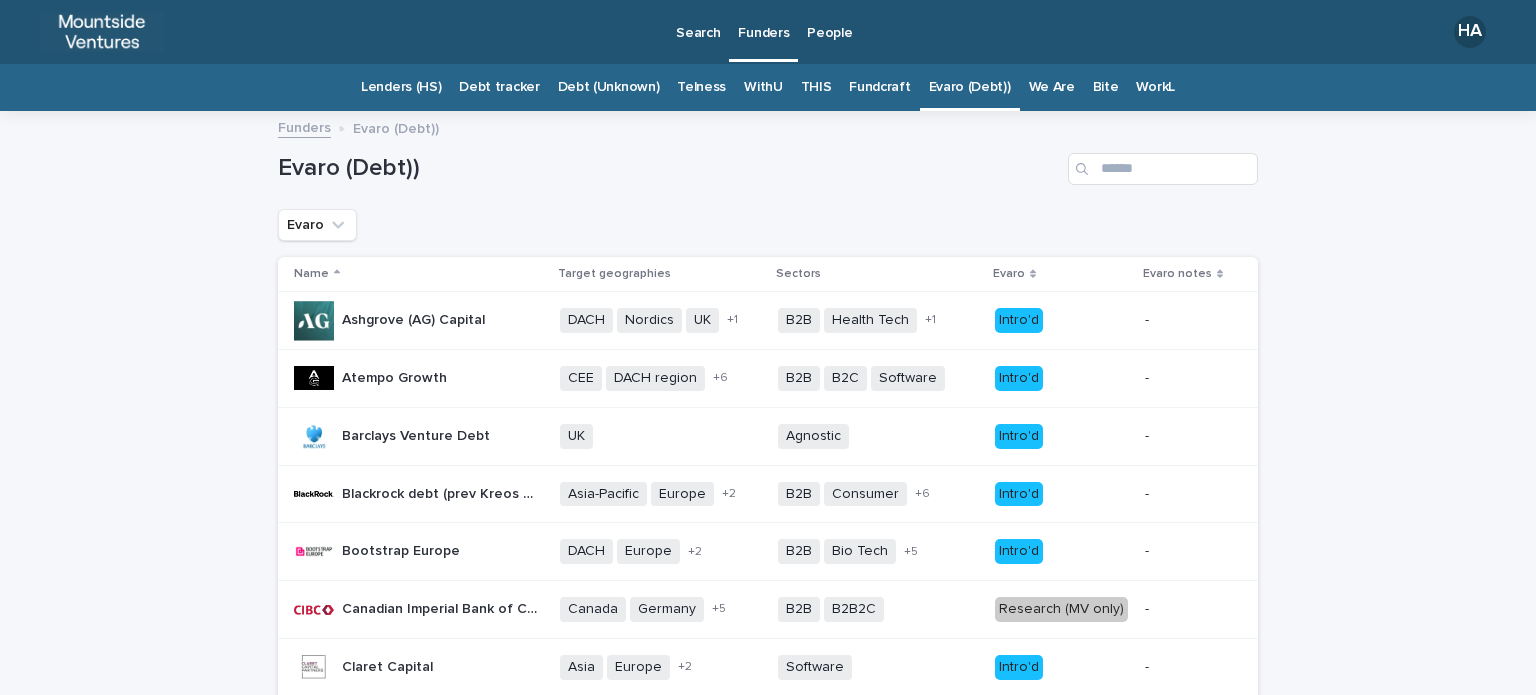 click on "Loading... Saving… Loading... Saving… Evaro (Debt)) Evaro Name Target geographies Sectors Evaro Evaro notes Ashgrove (AG) Capital Ashgrove (AG) Capital   DACH Nordics UK US + 1 B2B Health Tech Software + 1 Intro'd - -   Atempo Growth Atempo Growth   CEE DACH region France Germany Germany - Berlin Italy Spain UK + 6 B2B B2C Software + 0 Intro'd - -   Barclays Venture Debt Barclays Venture Debt   UK + 0 Agnostic + 0 Intro'd - -   Blackrock debt (prev Kreos Capital) Blackrock debt (prev Kreos Capital)   Asia-Pacific Europe Israel UK + 2 B2B Consumer Energy Fin Tech Food / Drink Health Software Telco + 6 Intro'd - -   Bootstrap Europe Bootstrap Europe   DACH Europe France UK + 2 B2B Bio Tech Clean Tech Fin Tech Impact Life Sciences Software + 5 Intro'd - -   Canadian Imperial Bank of Commerce (CIBC) Canadian Imperial Bank of Commerce (CIBC)   Canada Germany Ireland Nordics Switzerland UK US + 5 B2B B2B2C + 0  Research (MV only) - -   Claret Capital Claret Capital   Asia Europe Singapore UK + 2 +" at bounding box center [768, 1154] 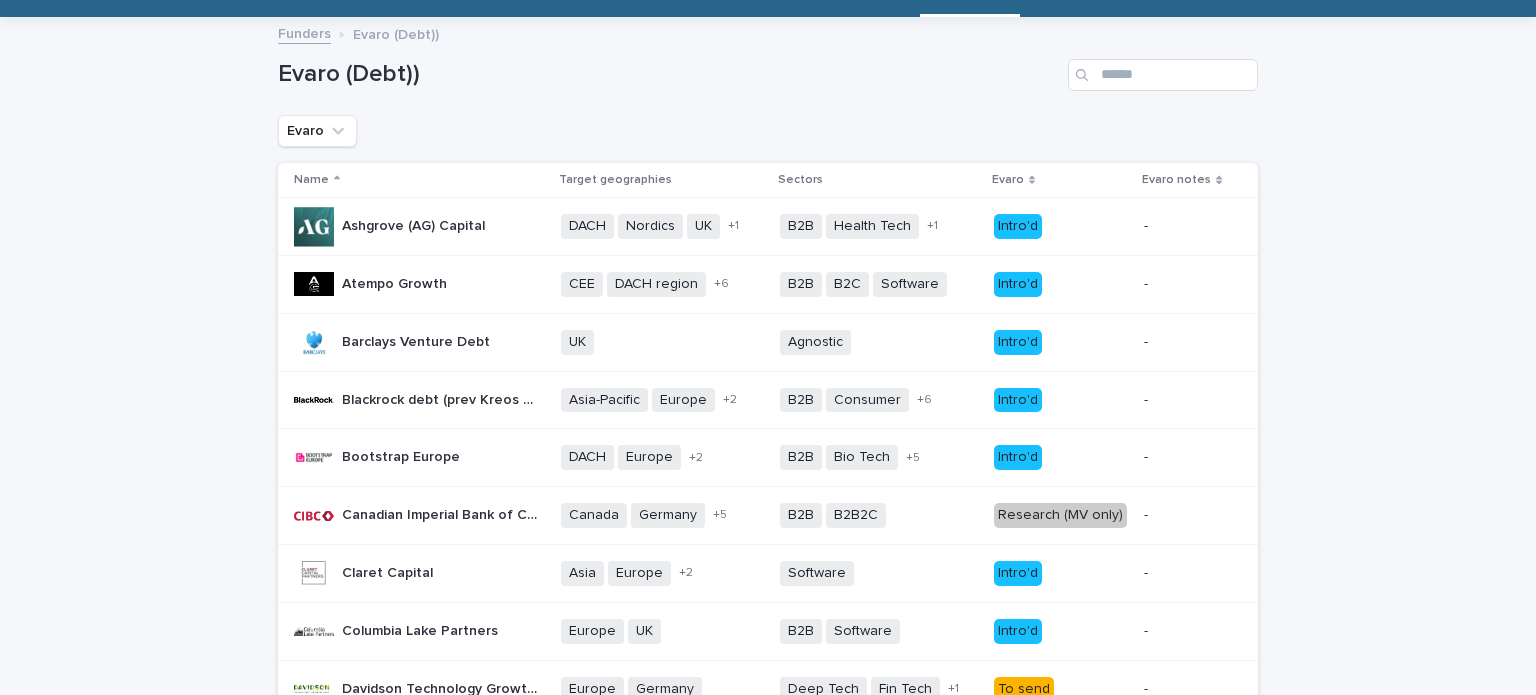 scroll, scrollTop: 0, scrollLeft: 0, axis: both 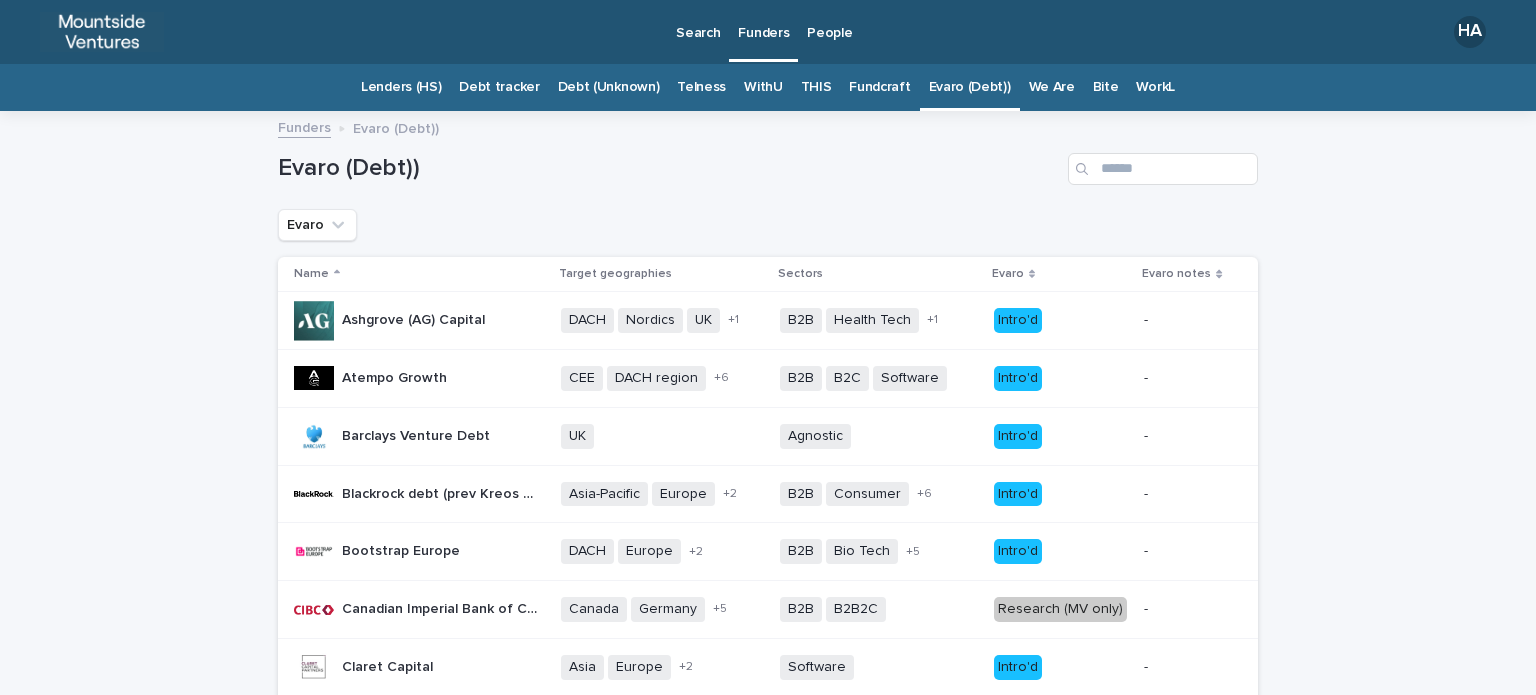 click on "Loading... Saving… Loading... Saving… Evaro (Debt)) Evaro Name Target geographies Sectors Evaro Evaro notes Ashgrove (AG) Capital Ashgrove (AG) Capital   DACH Nordics UK US + 1 B2B Health Tech Software + 1 Intro'd - -   Atempo Growth Atempo Growth   CEE DACH region France Germany Germany - Berlin Italy Spain UK + 6 B2B B2C Software + 0 Intro'd - -   Barclays Venture Debt Barclays Venture Debt   UK + 0 Agnostic + 0 Intro'd - -   Blackrock debt (prev Kreos Capital) Blackrock debt (prev Kreos Capital)   Asia-Pacific Europe Israel UK + 2 B2B Consumer Energy Fin Tech Food / Drink Health Software Telco + 6 Intro'd - -   Bootstrap Europe Bootstrap Europe   DACH Europe France UK + 2 B2B Bio Tech Clean Tech Fin Tech Impact Life Sciences Software + 5 Intro'd - -   Canadian Imperial Bank of Commerce (CIBC) Canadian Imperial Bank of Commerce (CIBC)   Canada Germany Ireland Nordics Switzerland UK US + 5 B2B B2B2C + 0  Research (MV only) - -   Claret Capital Claret Capital   Asia Europe Singapore UK + 2 +" at bounding box center [768, 1154] 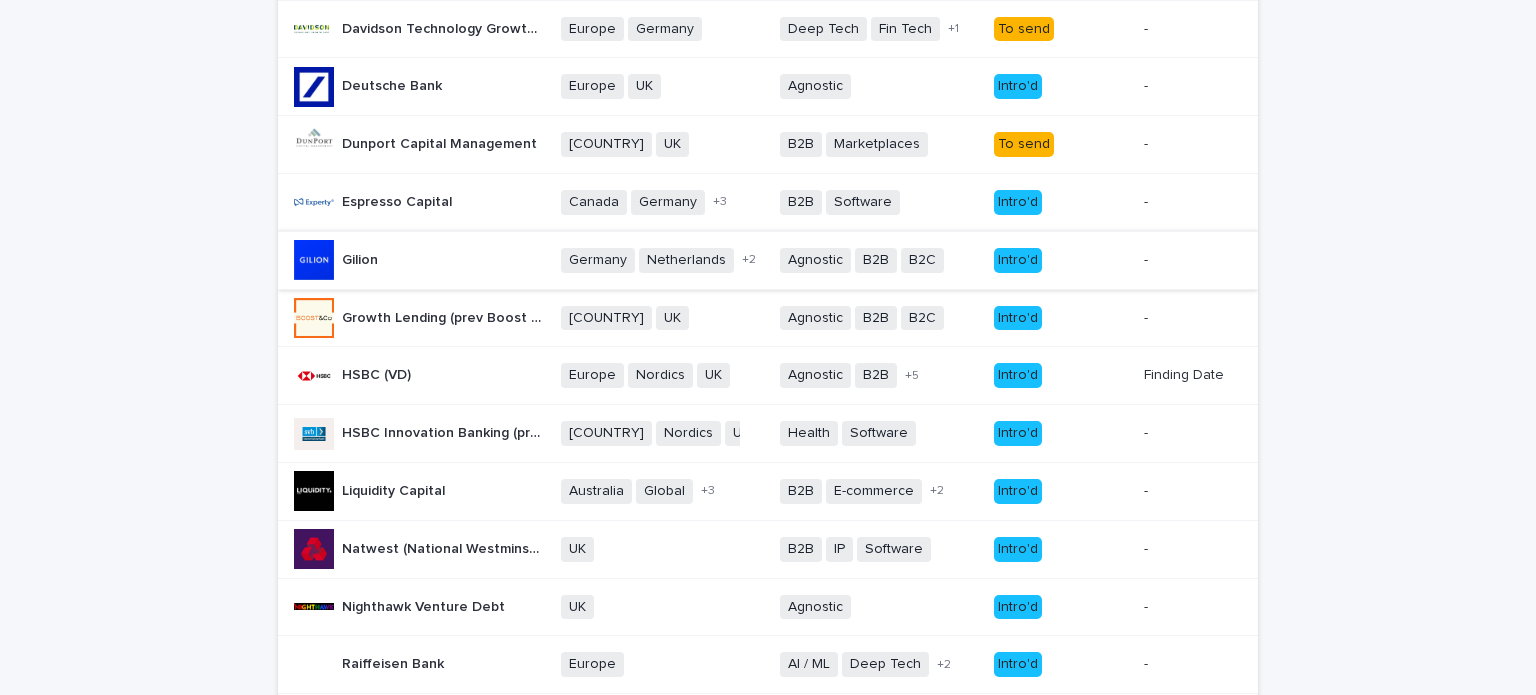 scroll, scrollTop: 800, scrollLeft: 0, axis: vertical 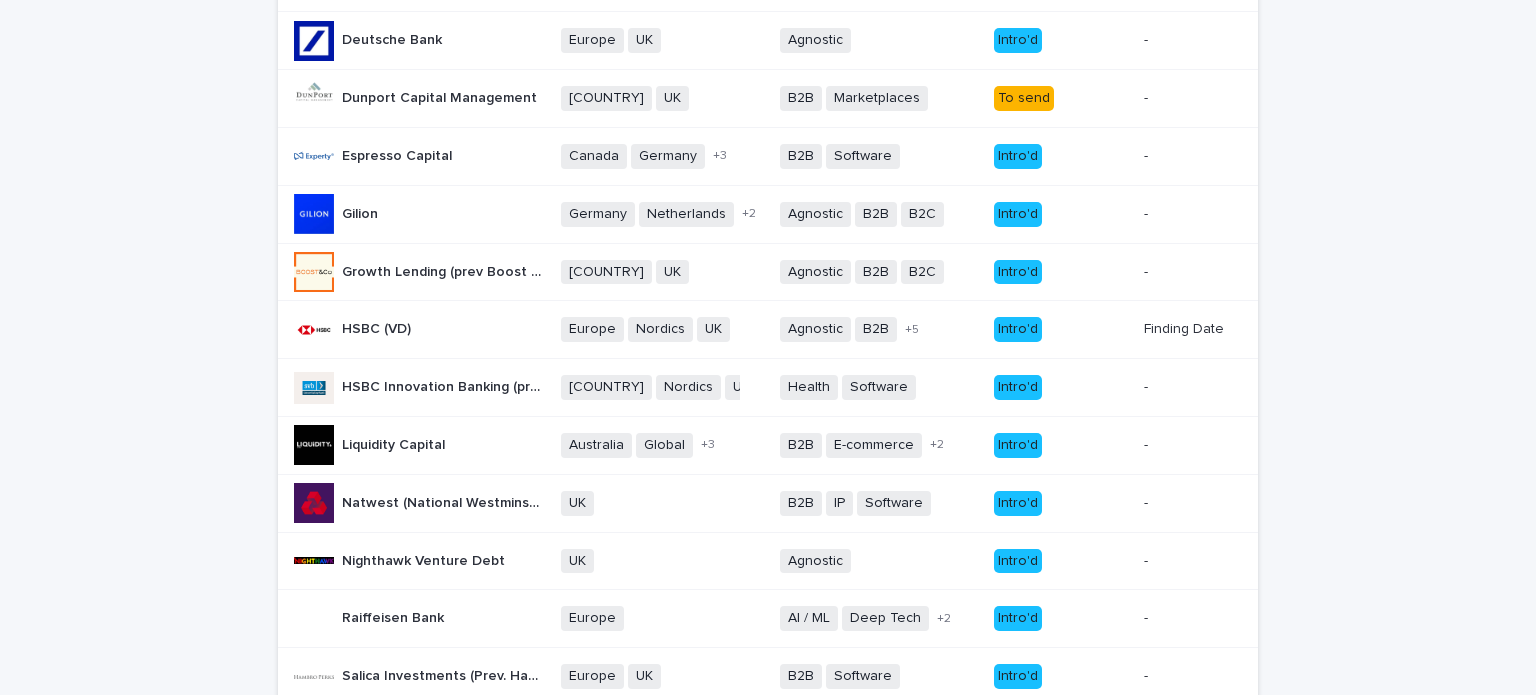 click on "Intro'd" at bounding box center [1018, 272] 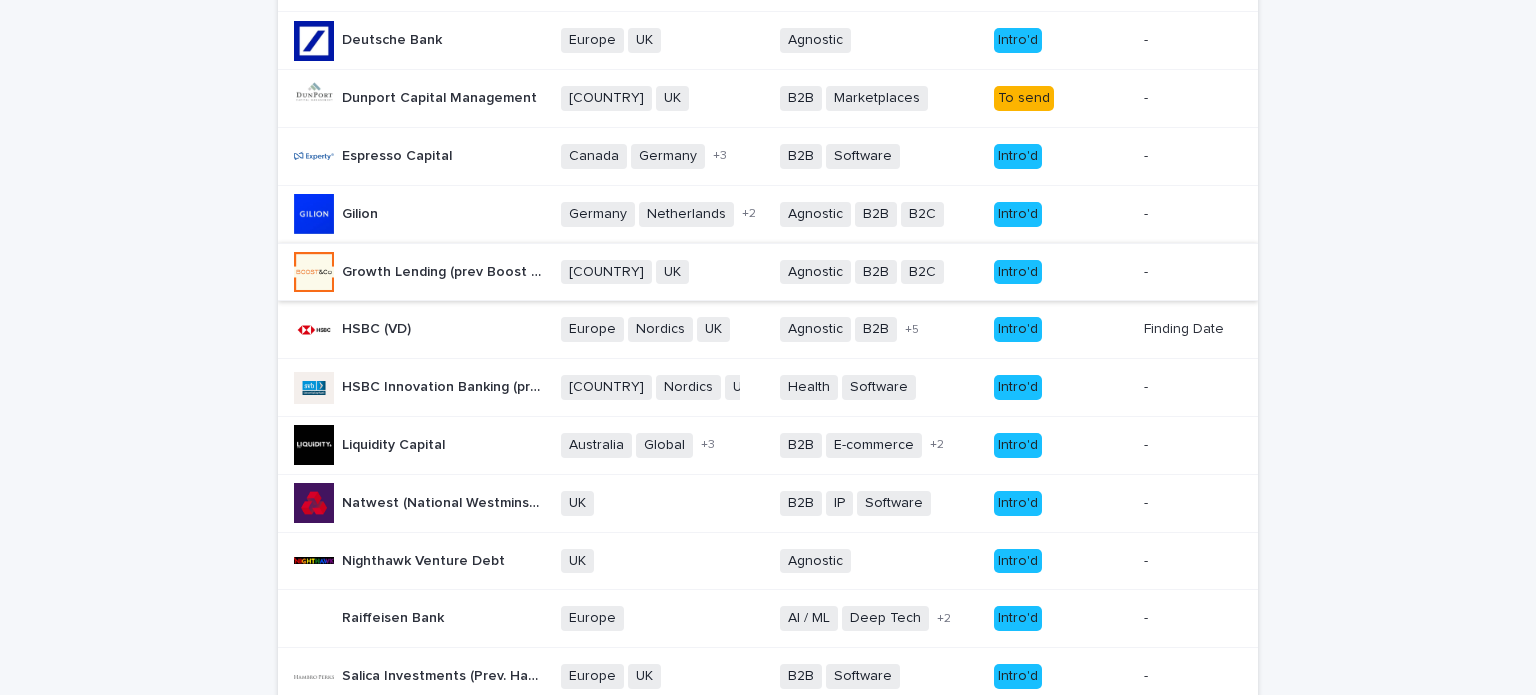 scroll, scrollTop: 0, scrollLeft: 0, axis: both 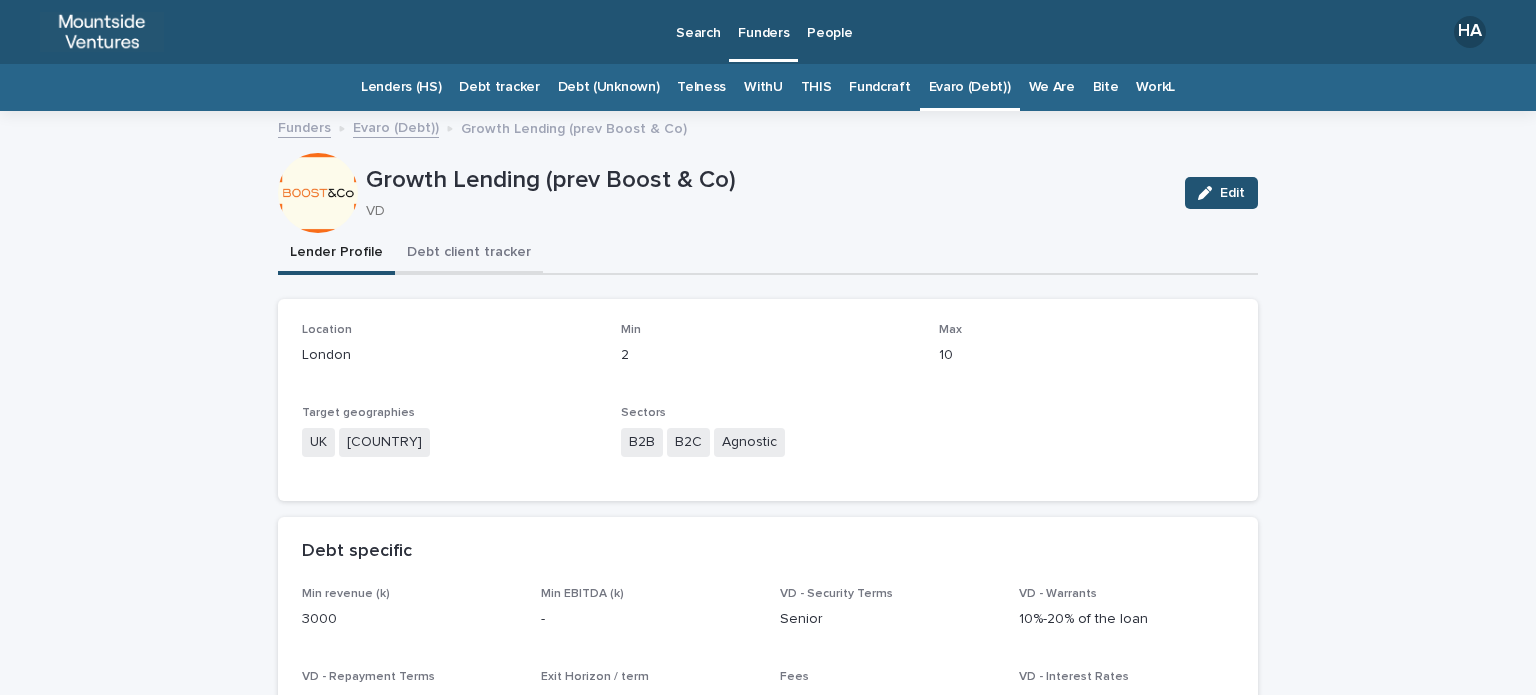 click on "Debt client tracker" at bounding box center [469, 254] 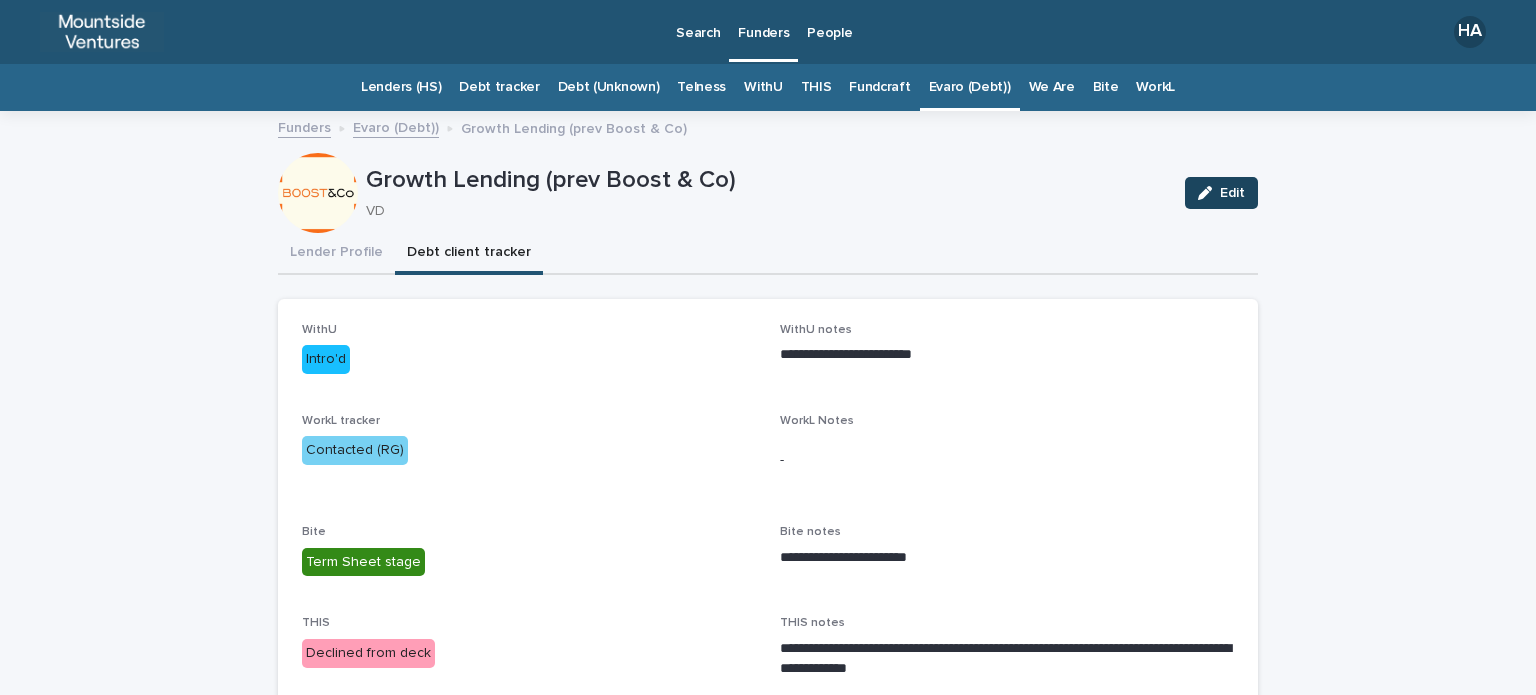 click on "Edit" at bounding box center [1221, 193] 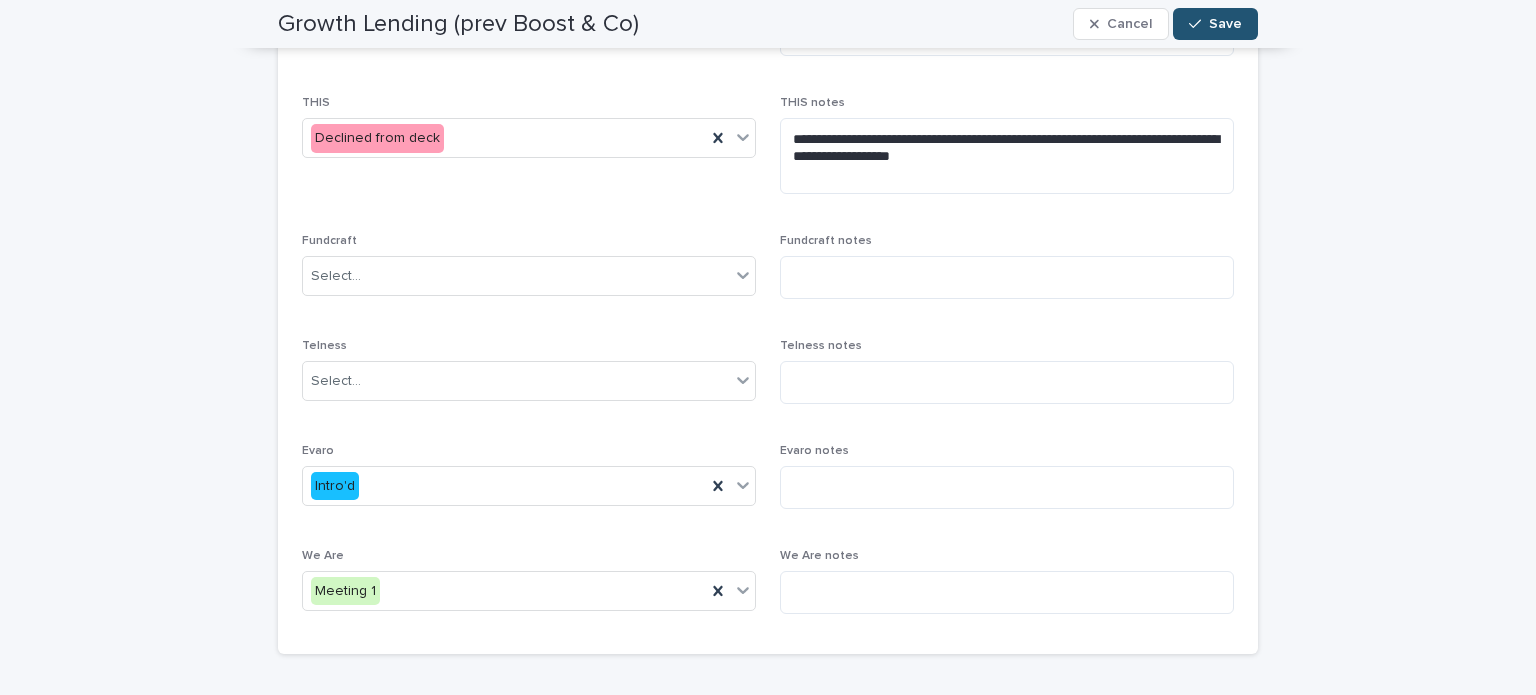 scroll, scrollTop: 600, scrollLeft: 0, axis: vertical 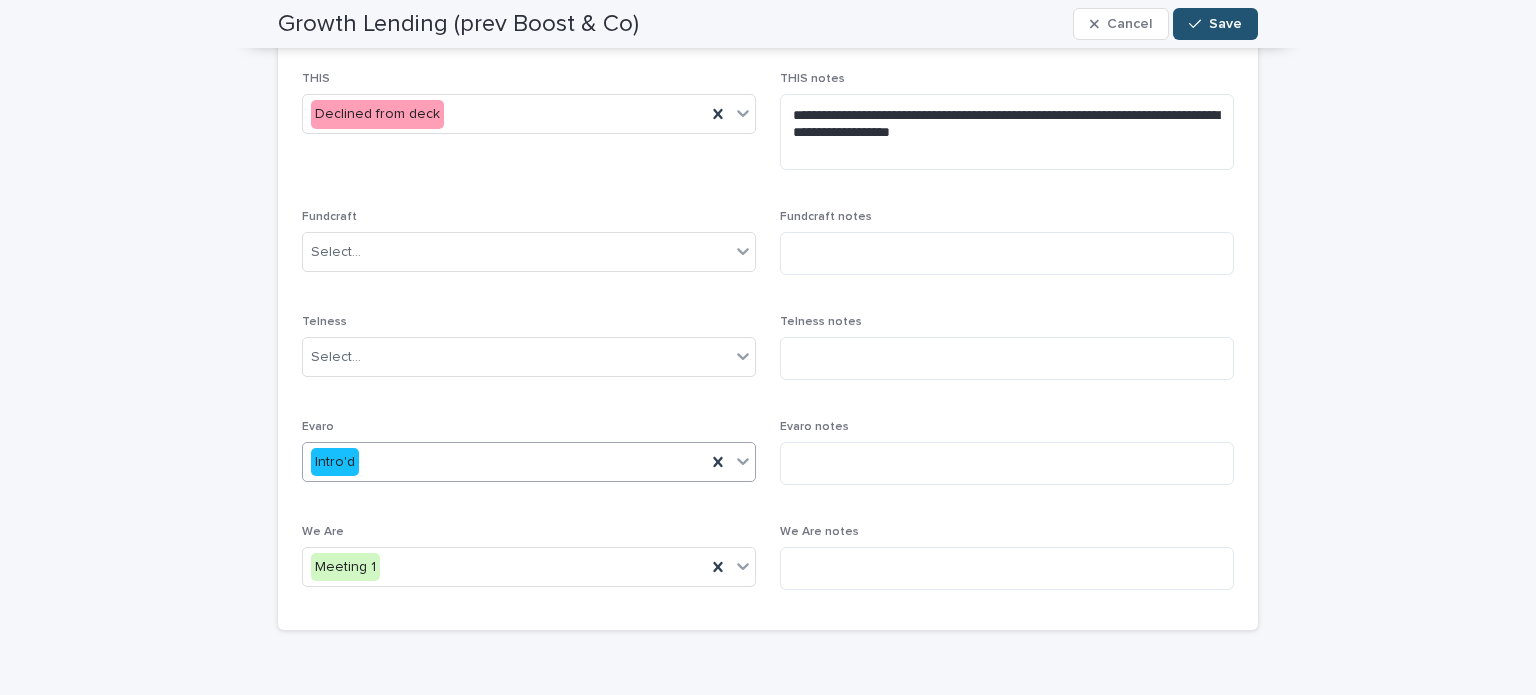 click on "Intro'd" at bounding box center [504, 462] 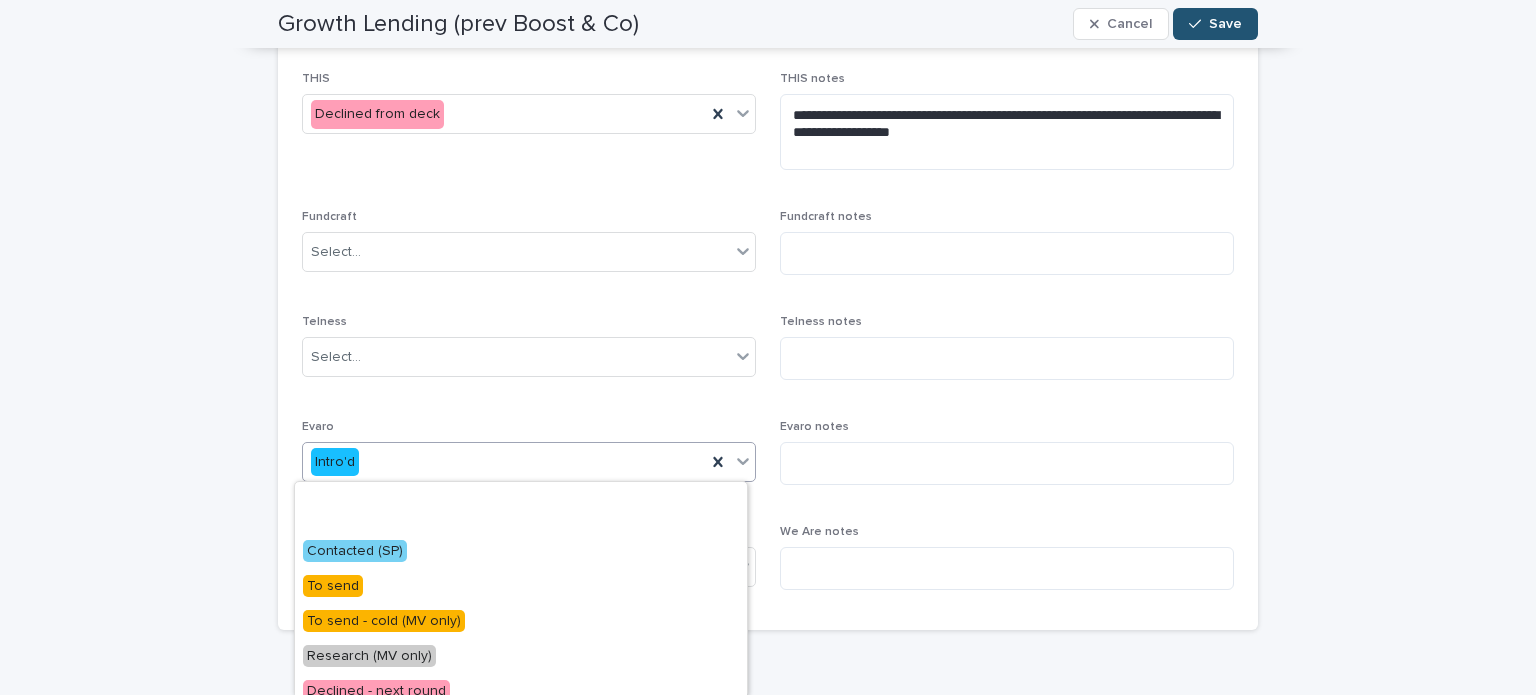 scroll, scrollTop: 400, scrollLeft: 0, axis: vertical 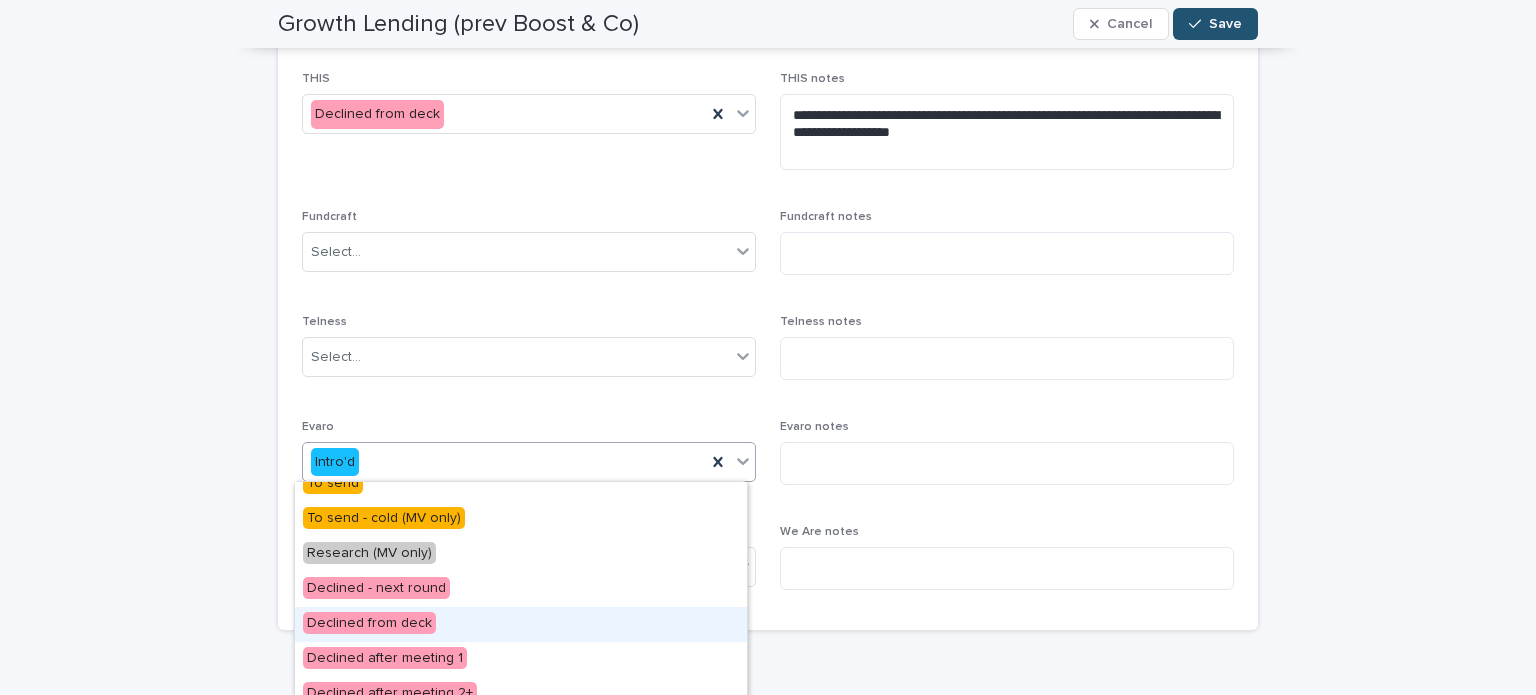 click on "Declined from deck" at bounding box center (521, 624) 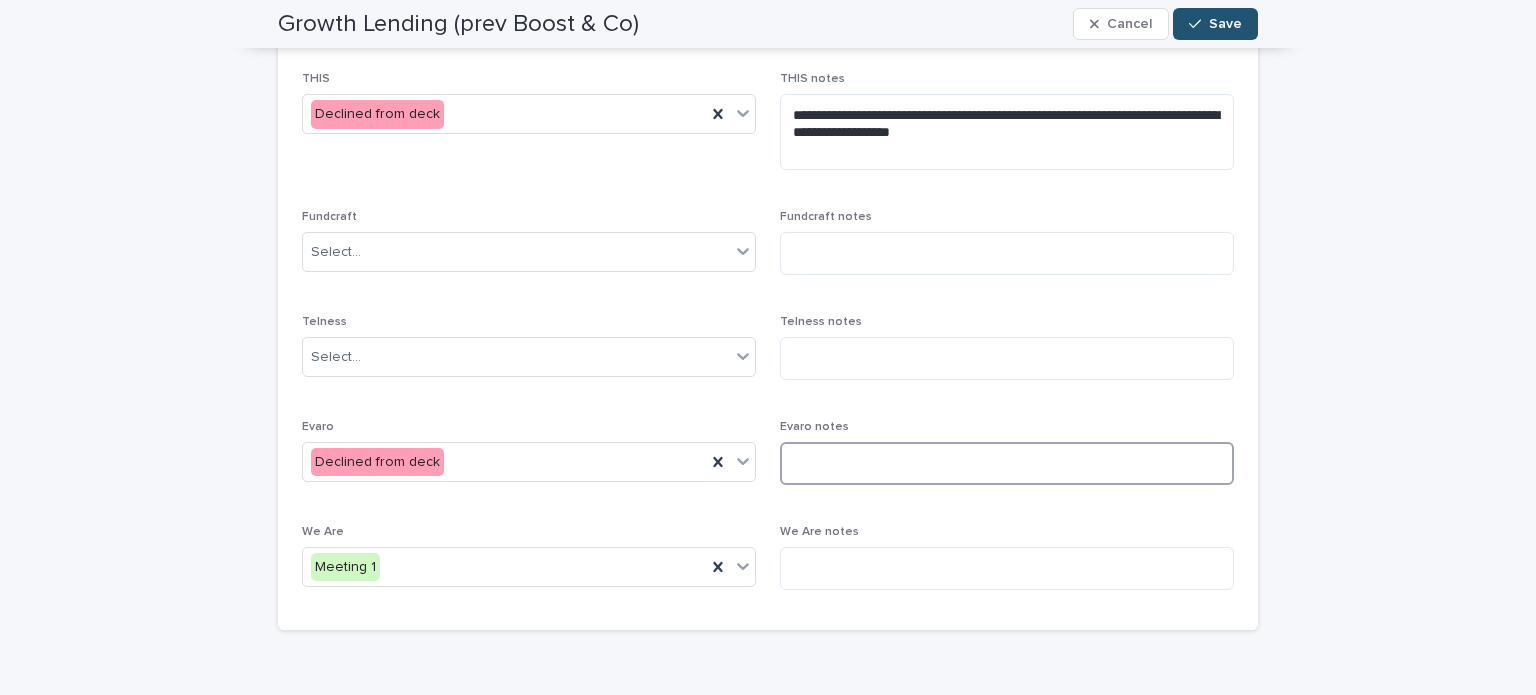 click at bounding box center [1007, 463] 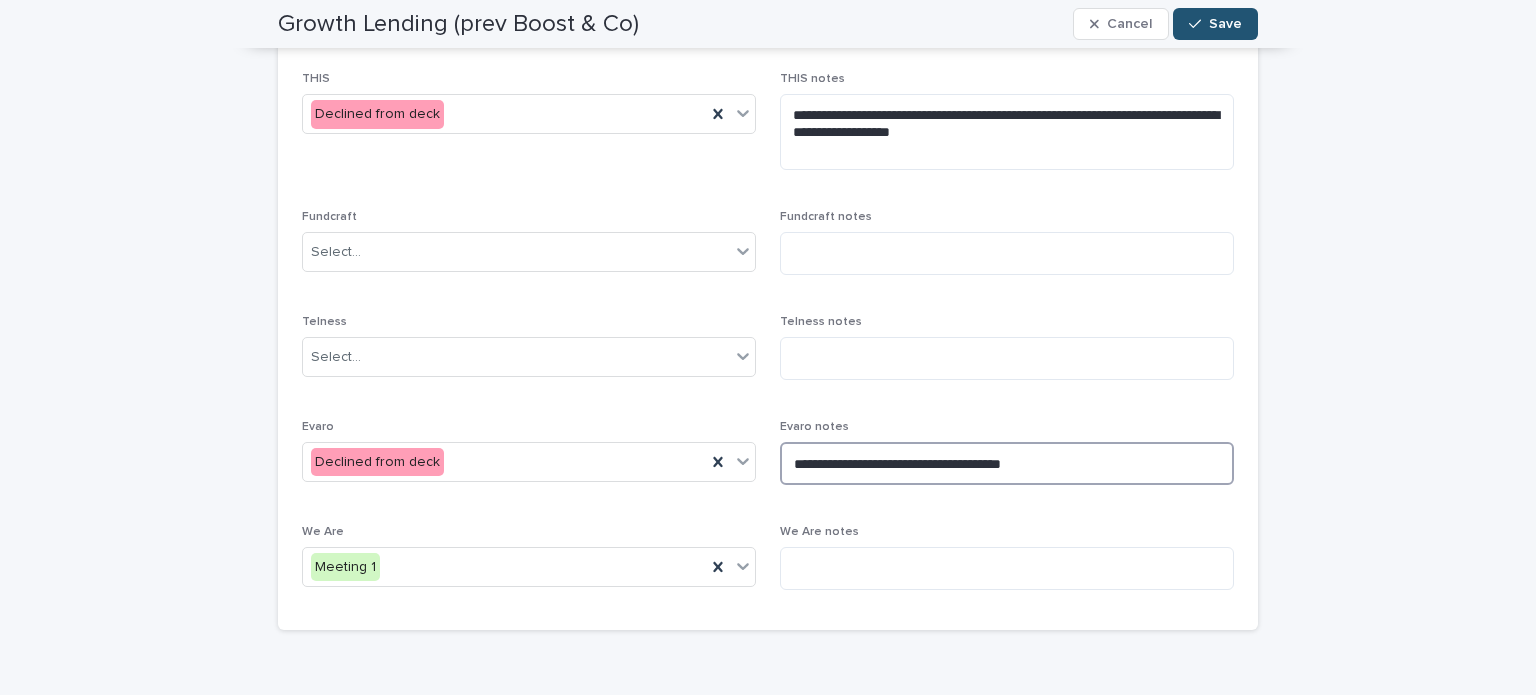 click on "**********" at bounding box center (1007, 463) 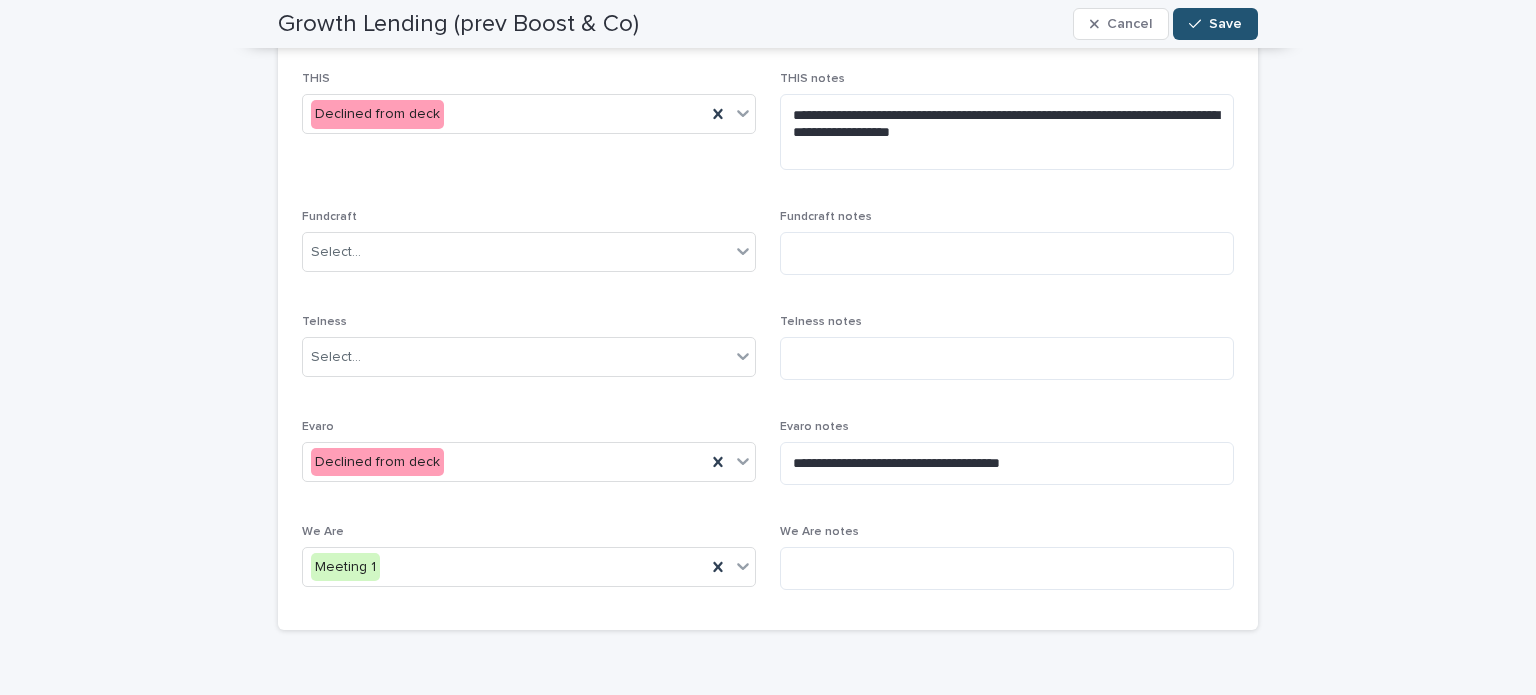 click on "**********" at bounding box center (768, 129) 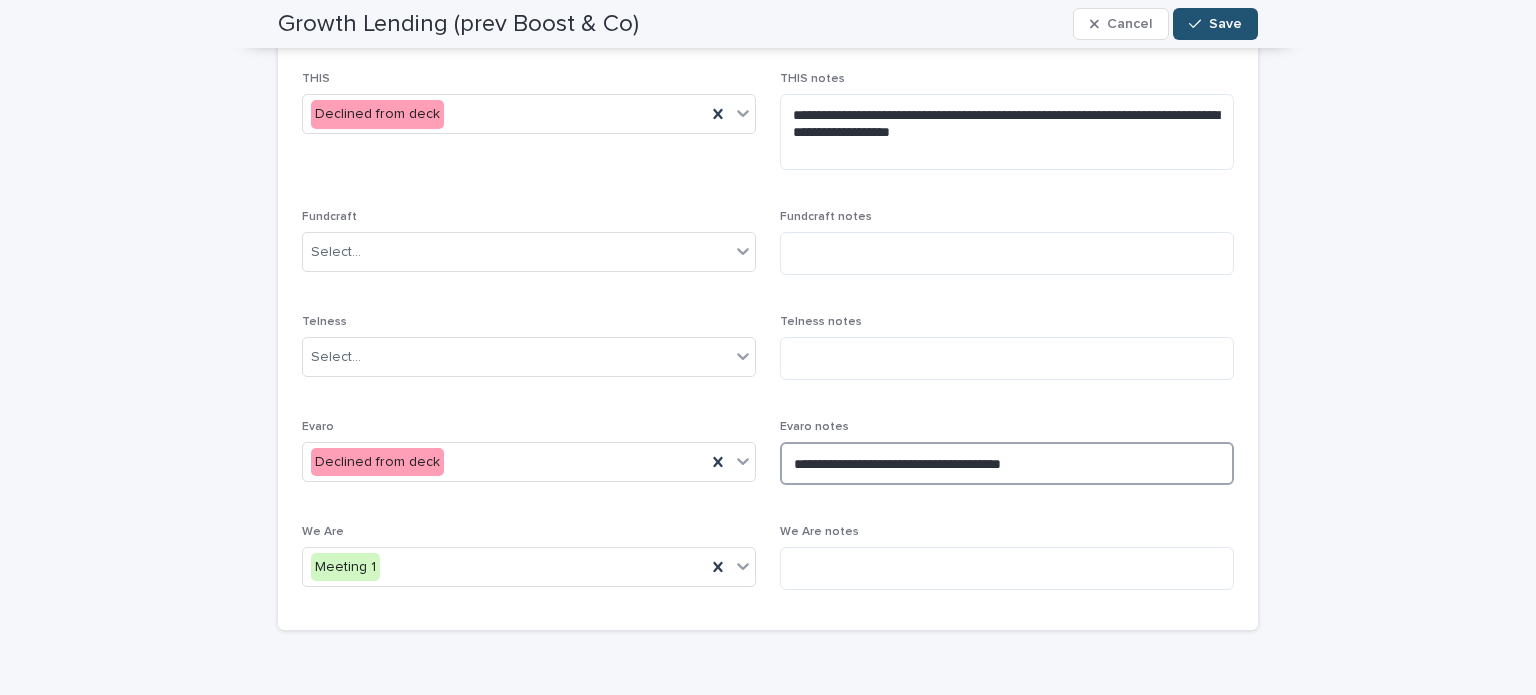 click on "**********" at bounding box center [1007, 463] 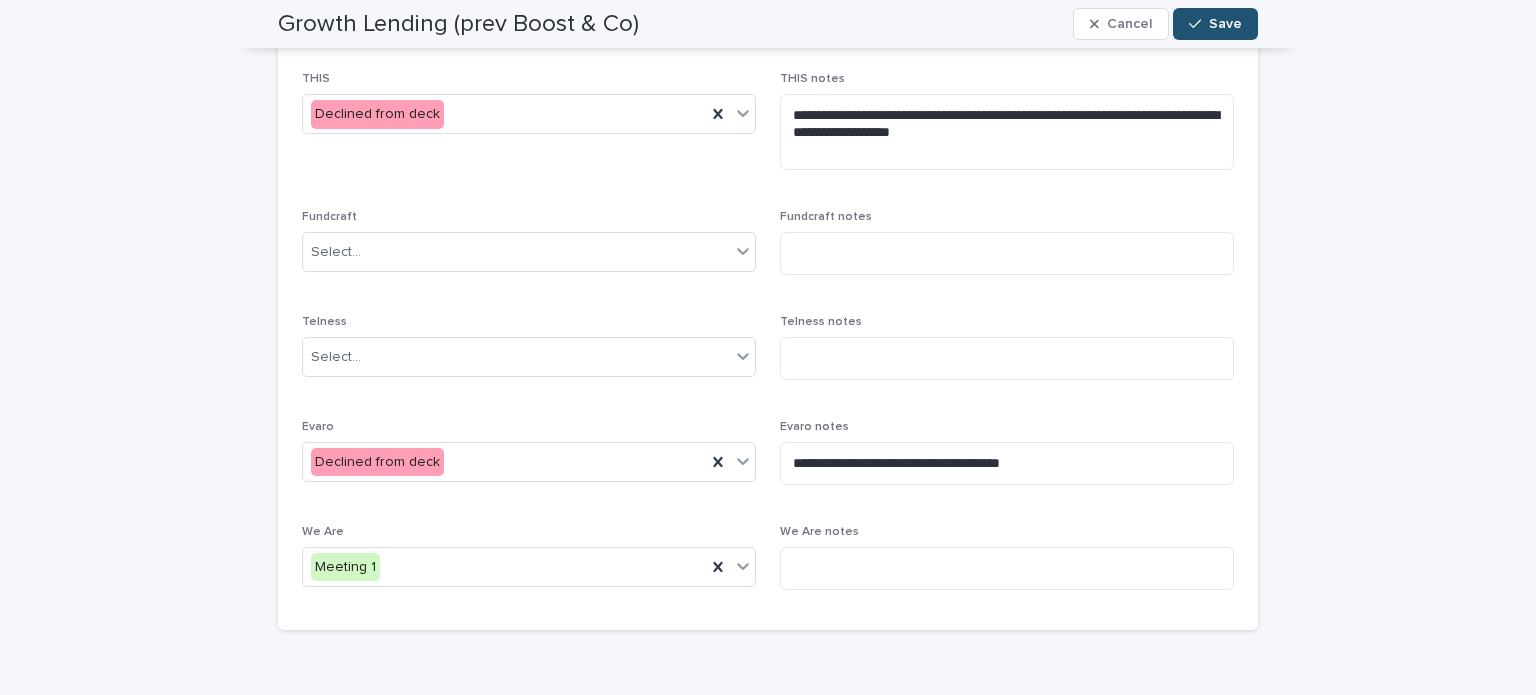 click on "**********" at bounding box center [768, 129] 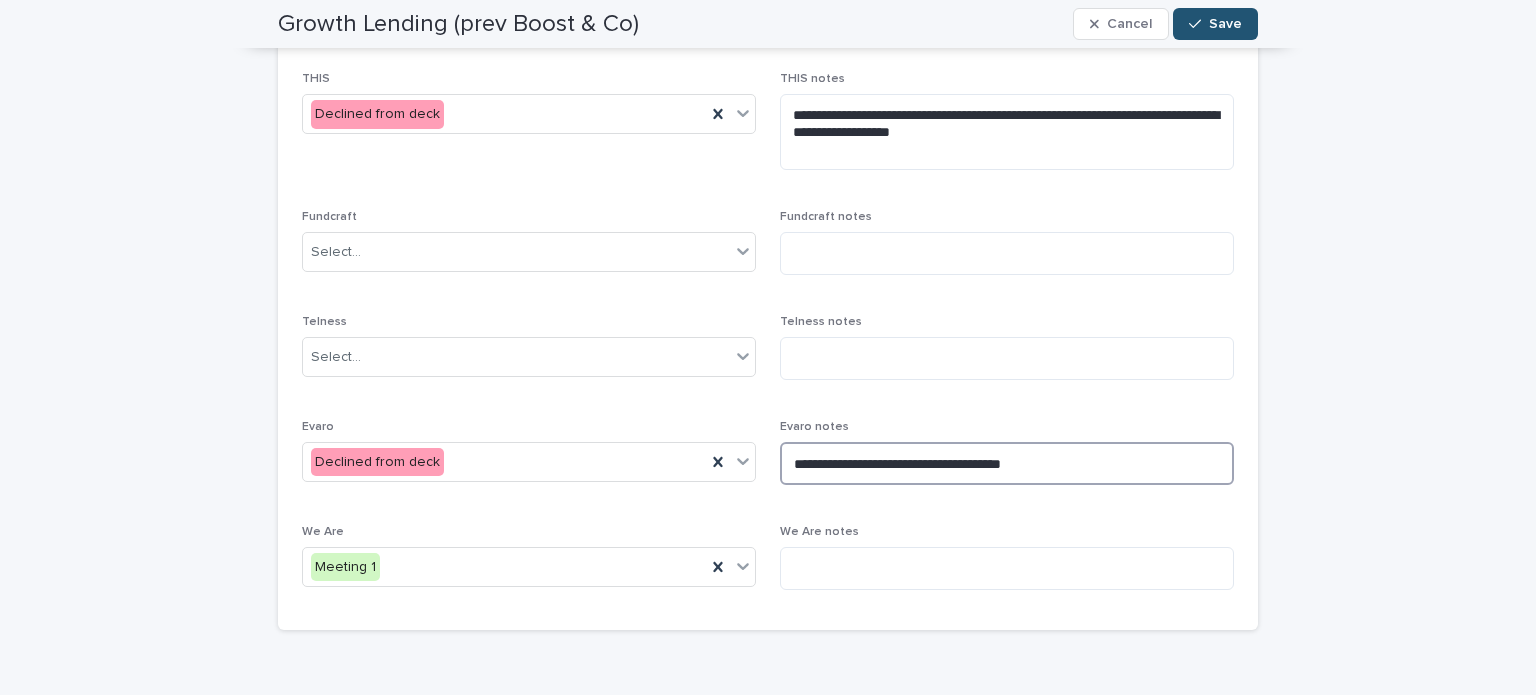 click on "**********" at bounding box center (1007, 463) 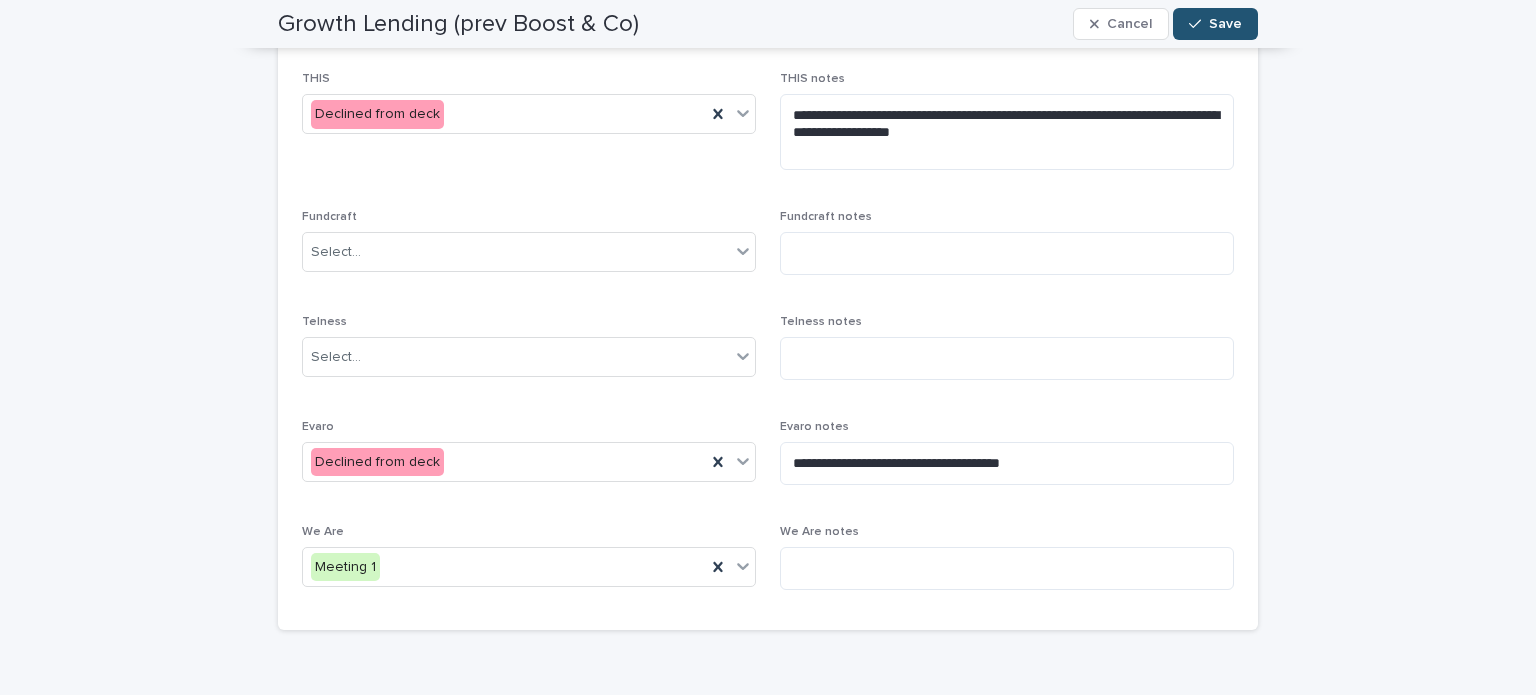 click on "**********" at bounding box center [768, 129] 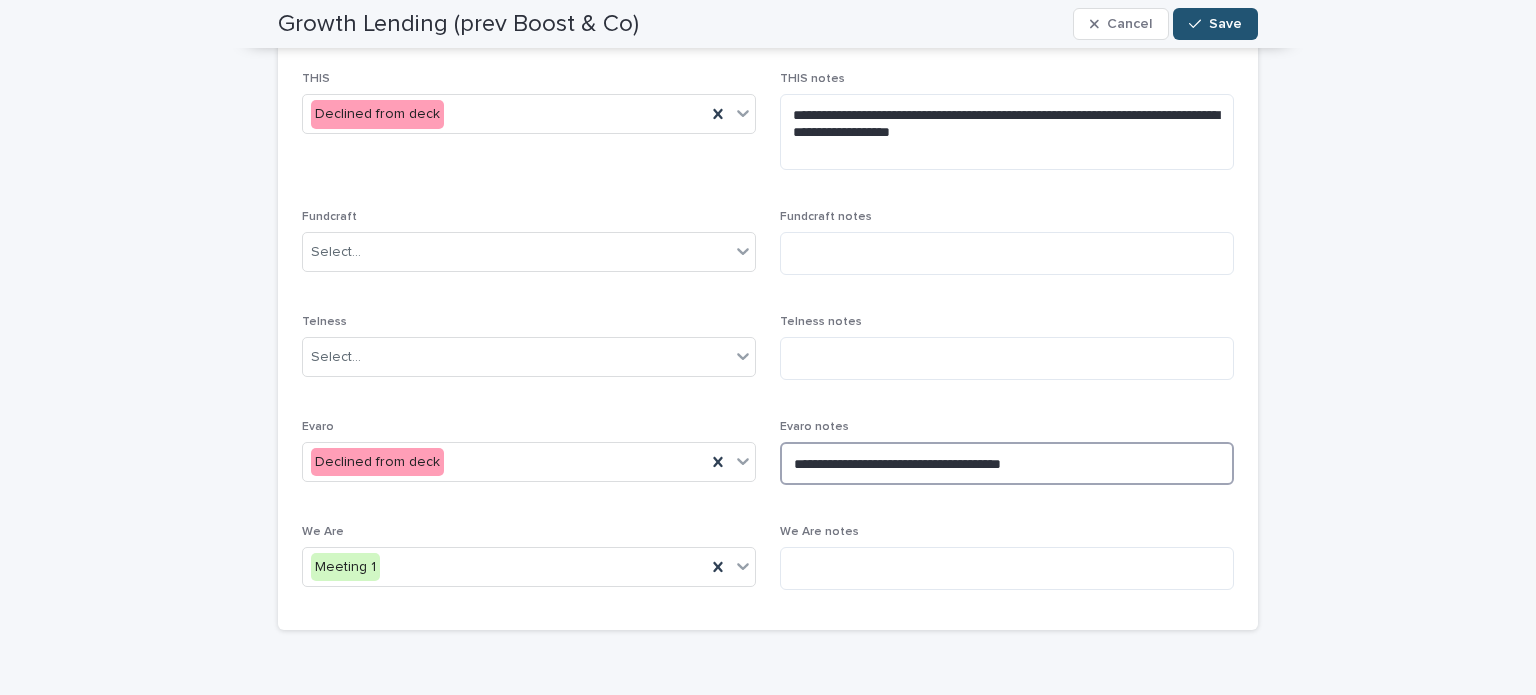 click on "**********" at bounding box center (1007, 463) 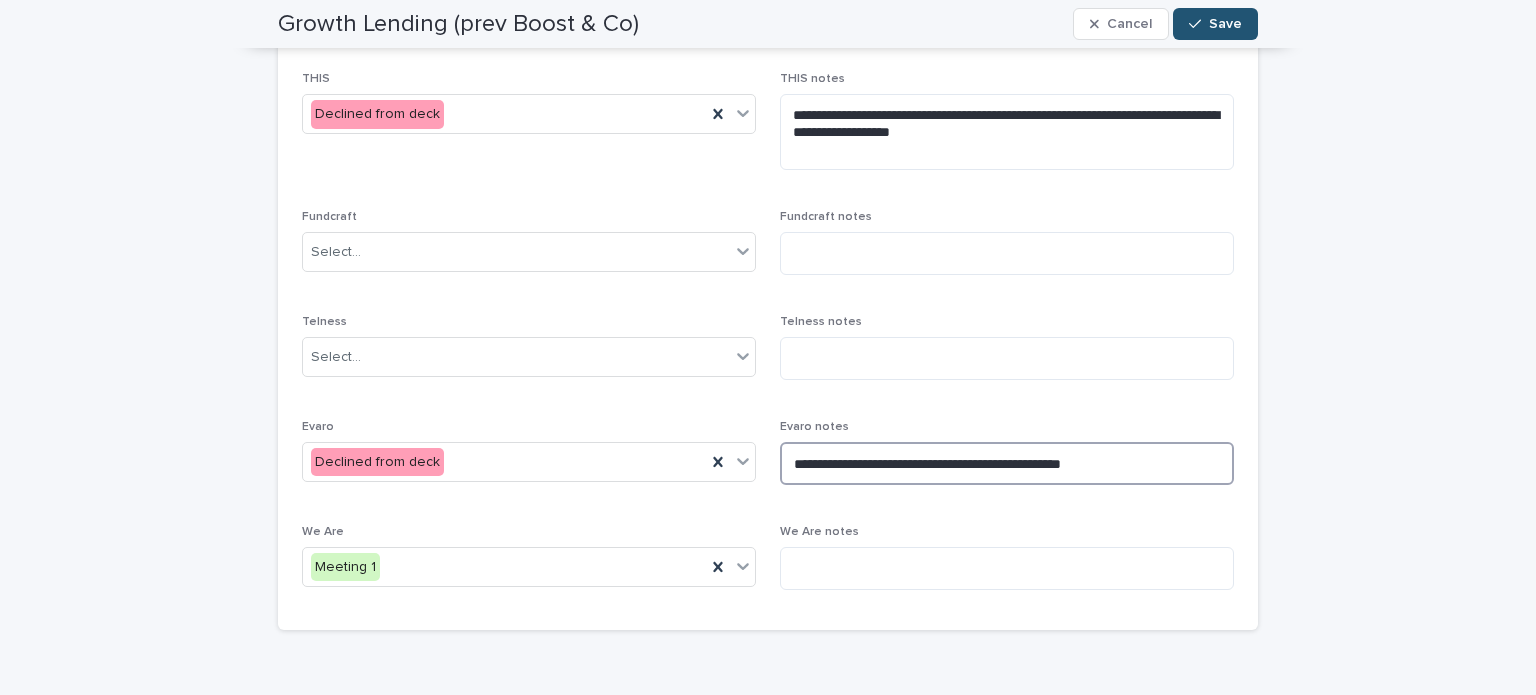 type on "**********" 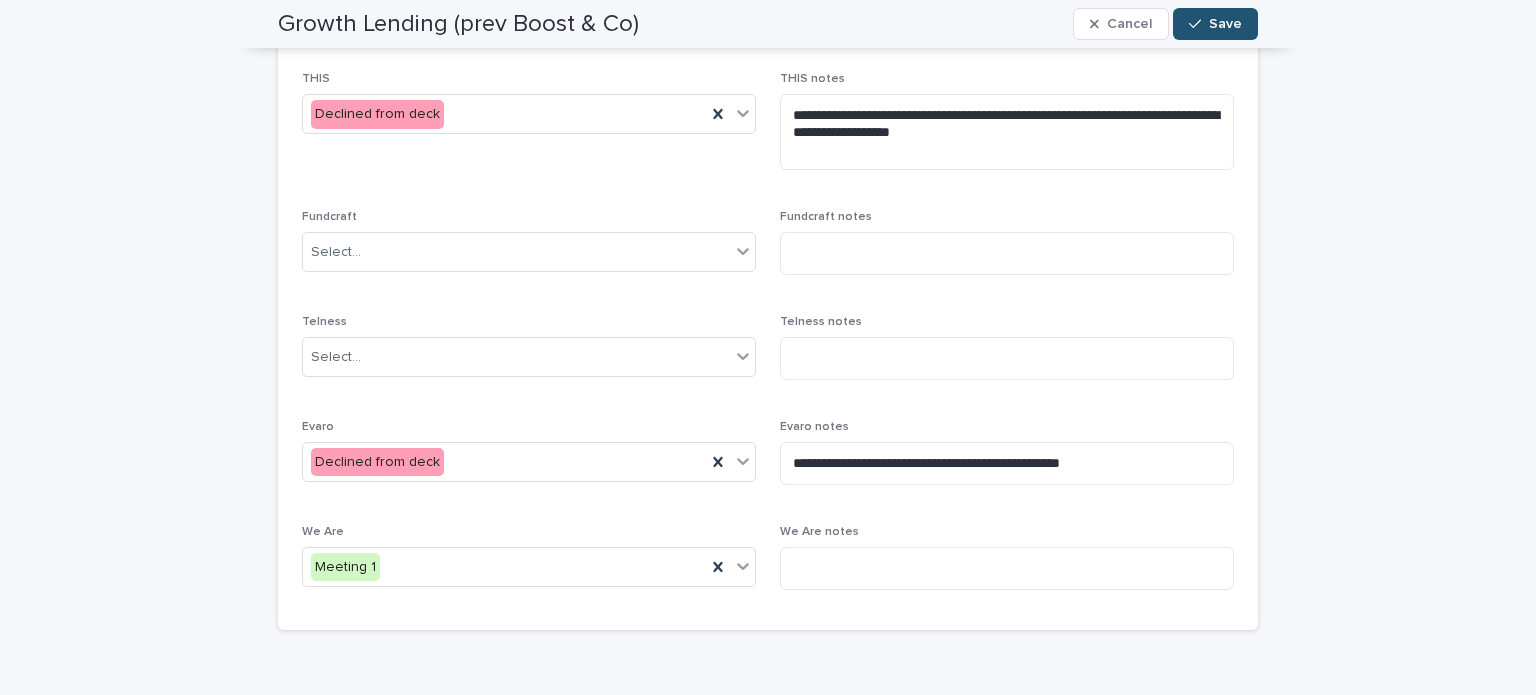 click on "**********" at bounding box center (768, 129) 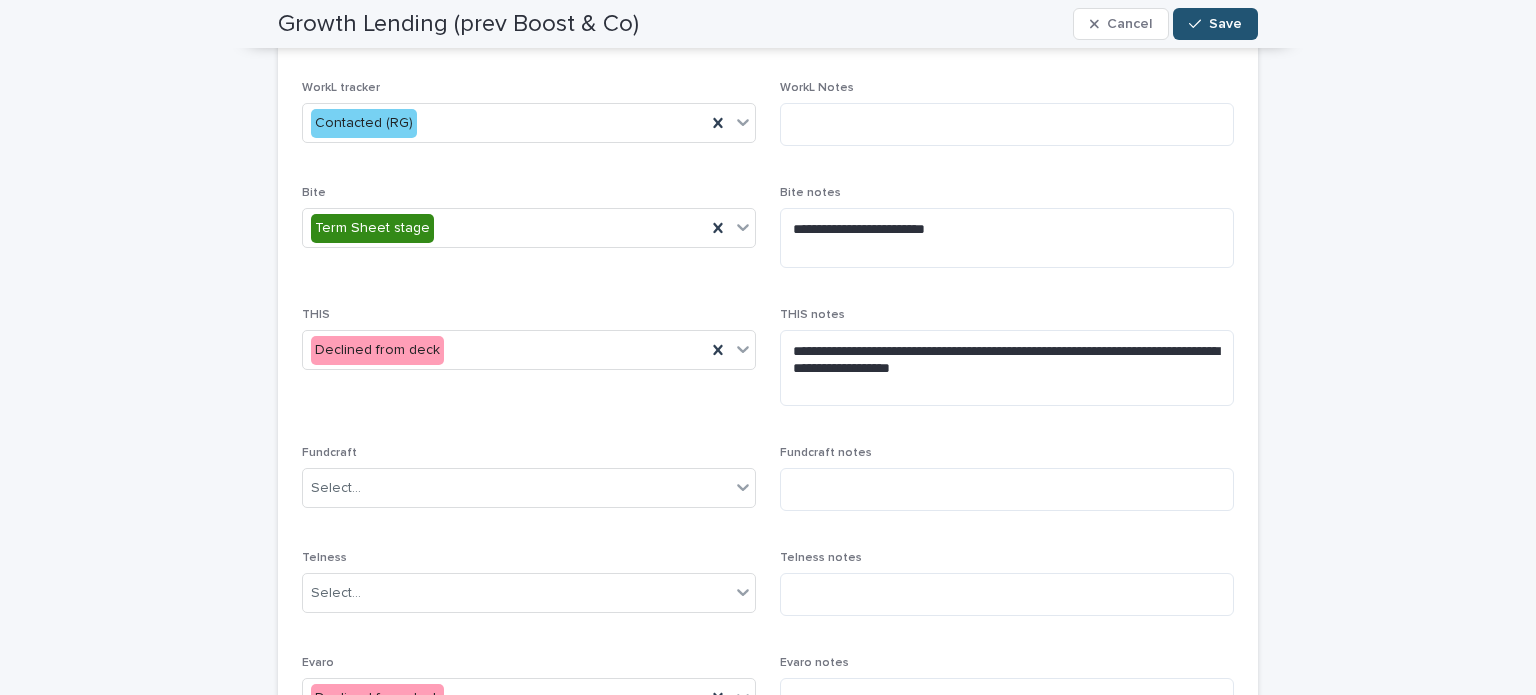 scroll, scrollTop: 100, scrollLeft: 0, axis: vertical 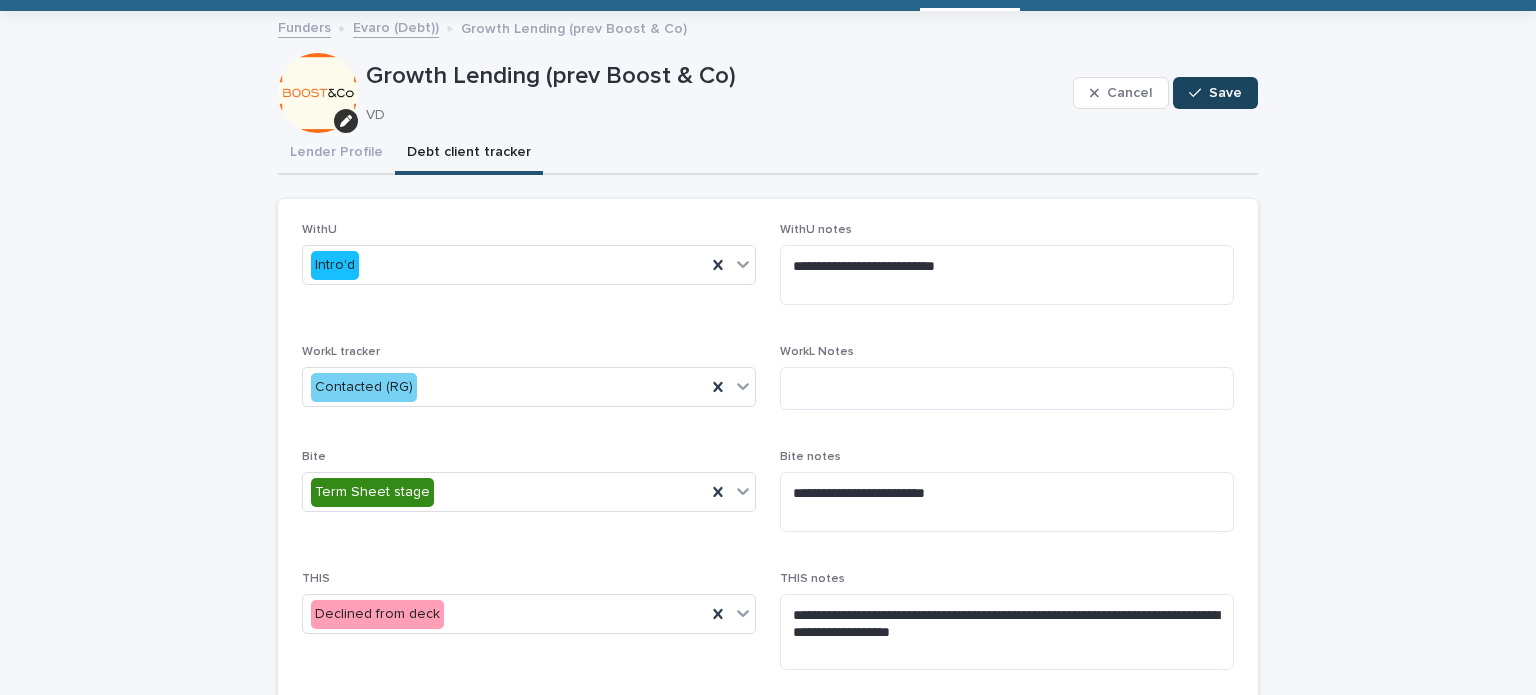 click on "Save" at bounding box center [1225, 93] 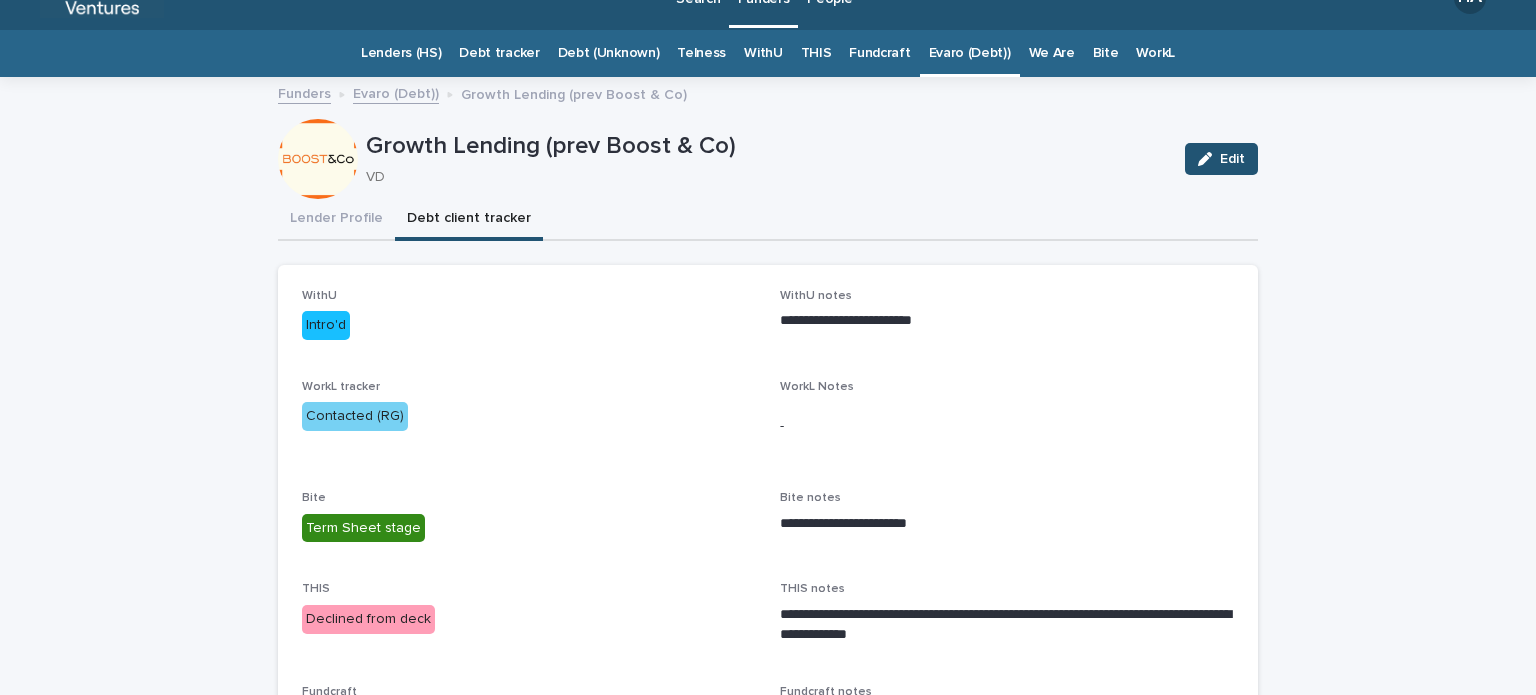 scroll, scrollTop: 0, scrollLeft: 0, axis: both 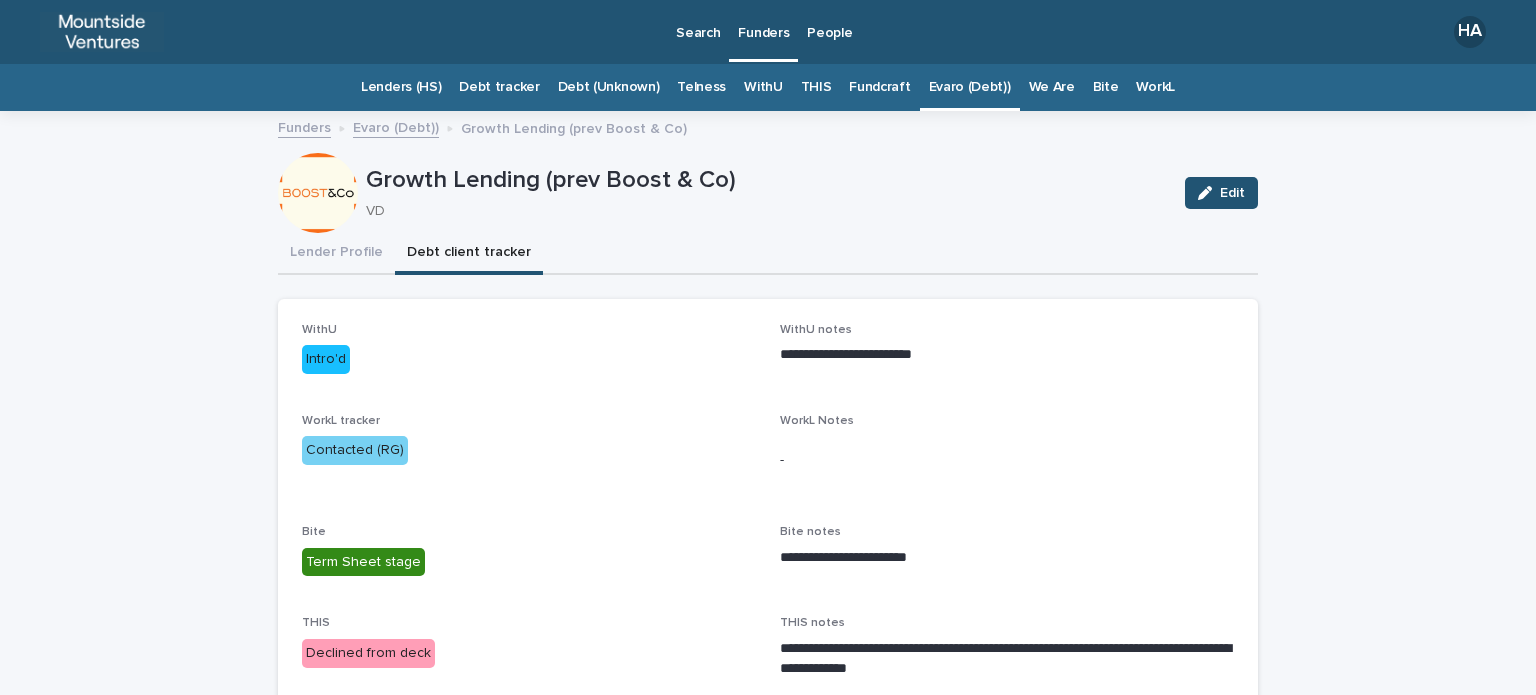click on "Evaro (Debt))" at bounding box center [970, 87] 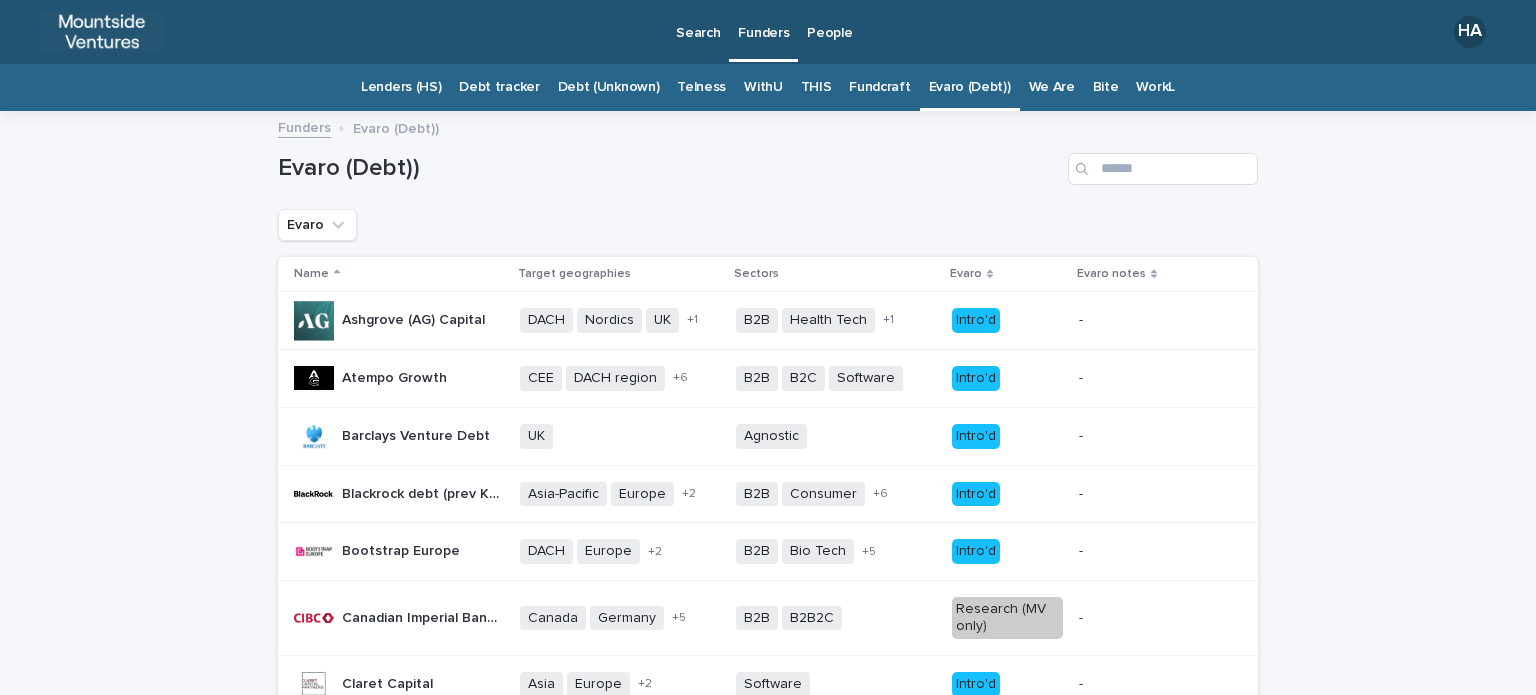 click on "Loading... Saving… Loading... Saving… Evaro (Debt)) Evaro Name Target geographies Sectors Evaro Evaro notes Ashgrove (AG) Capital Ashgrove (AG) Capital   DACH Nordics UK US + 1 B2B Health Tech Software + 1 Intro'd - -   Atempo Growth Atempo Growth   CEE DACH region France Germany Germany - Berlin Italy Spain UK + 6 B2B B2C Software + 0 Intro'd - -   Barclays Venture Debt Barclays Venture Debt   UK + 0 Agnostic + 0 Intro'd - -   Blackrock debt (prev Kreos Capital) Blackrock debt (prev Kreos Capital)   Asia-Pacific Europe Israel UK + 2 B2B Consumer Energy Fin Tech Food / Drink Health Software Telco + 6 Intro'd - -   Bootstrap Europe Bootstrap Europe   DACH Europe France UK + 2 B2B Bio Tech Clean Tech Fin Tech Impact Life Sciences Software + 5 Intro'd - -   Canadian Imperial Bank of Commerce (CIBC) Canadian Imperial Bank of Commerce (CIBC)   Canada Germany Ireland Nordics Switzerland UK US + 5 B2B B2B2C + 0  Research (MV only) - -   Claret Capital Claret Capital   Asia Europe Singapore UK + 2 +" at bounding box center (768, 1171) 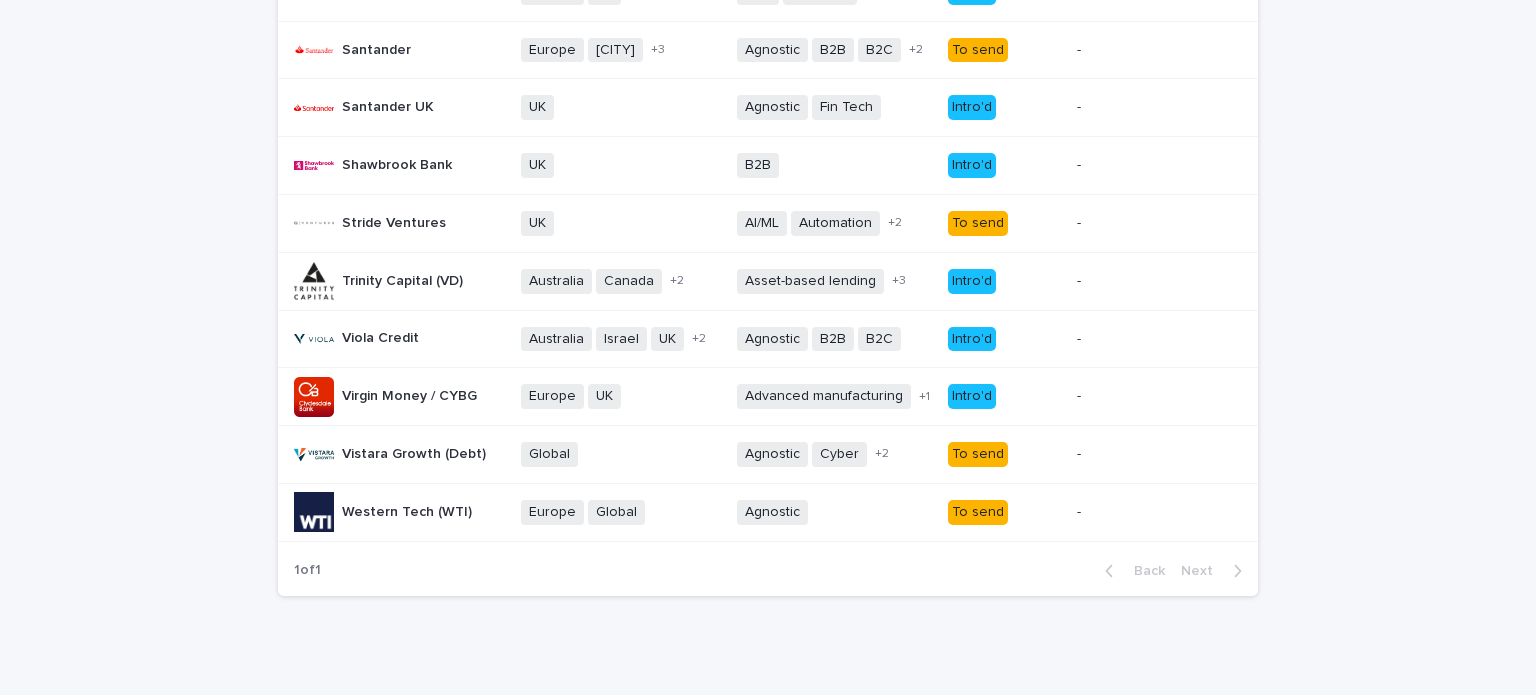 scroll, scrollTop: 1528, scrollLeft: 0, axis: vertical 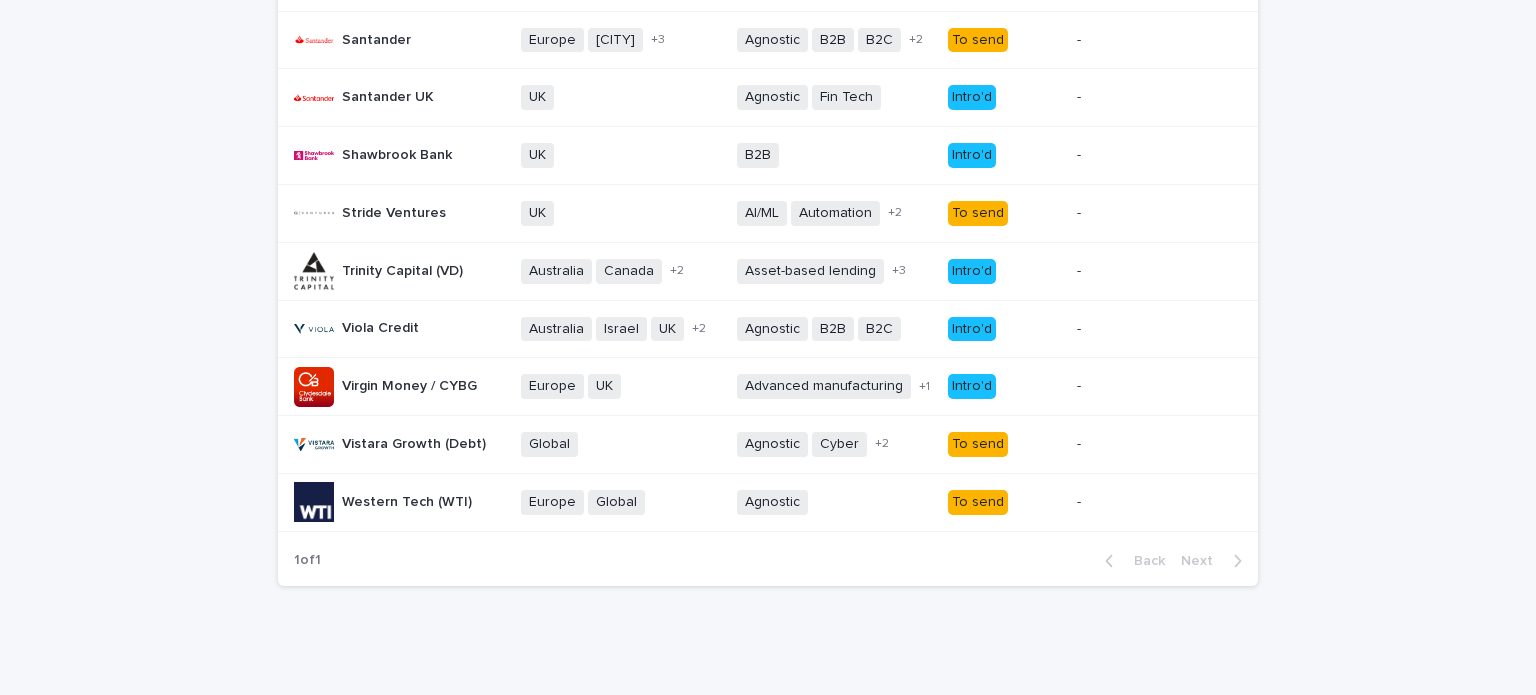 click on "Loading... Saving… Loading... Saving… Evaro (Debt)) Evaro Name Target geographies Sectors Evaro Evaro notes Ashgrove (AG) Capital Ashgrove (AG) Capital   DACH Nordics UK US + 1 B2B Health Tech Software + 1 Intro'd - -   Atempo Growth Atempo Growth   CEE DACH region France Germany Germany - Berlin Italy Spain UK + 6 B2B B2C Software + 0 Intro'd - -   Barclays Venture Debt Barclays Venture Debt   UK + 0 Agnostic + 0 Intro'd - -   Blackrock debt (prev Kreos Capital) Blackrock debt (prev Kreos Capital)   Asia-Pacific Europe Israel UK + 2 B2B Consumer Energy Fin Tech Food / Drink Health Software Telco + 6 Intro'd - -   Bootstrap Europe Bootstrap Europe   DACH Europe France UK + 2 B2B Bio Tech Clean Tech Fin Tech Impact Life Sciences Software + 5 Intro'd - -   Canadian Imperial Bank of Commerce (CIBC) Canadian Imperial Bank of Commerce (CIBC)   Canada Germany Ireland Nordics Switzerland UK US + 5 B2B B2B2C + 0  Research (MV only) - -   Claret Capital Claret Capital   Asia Europe Singapore UK + 2 +" at bounding box center (768, -357) 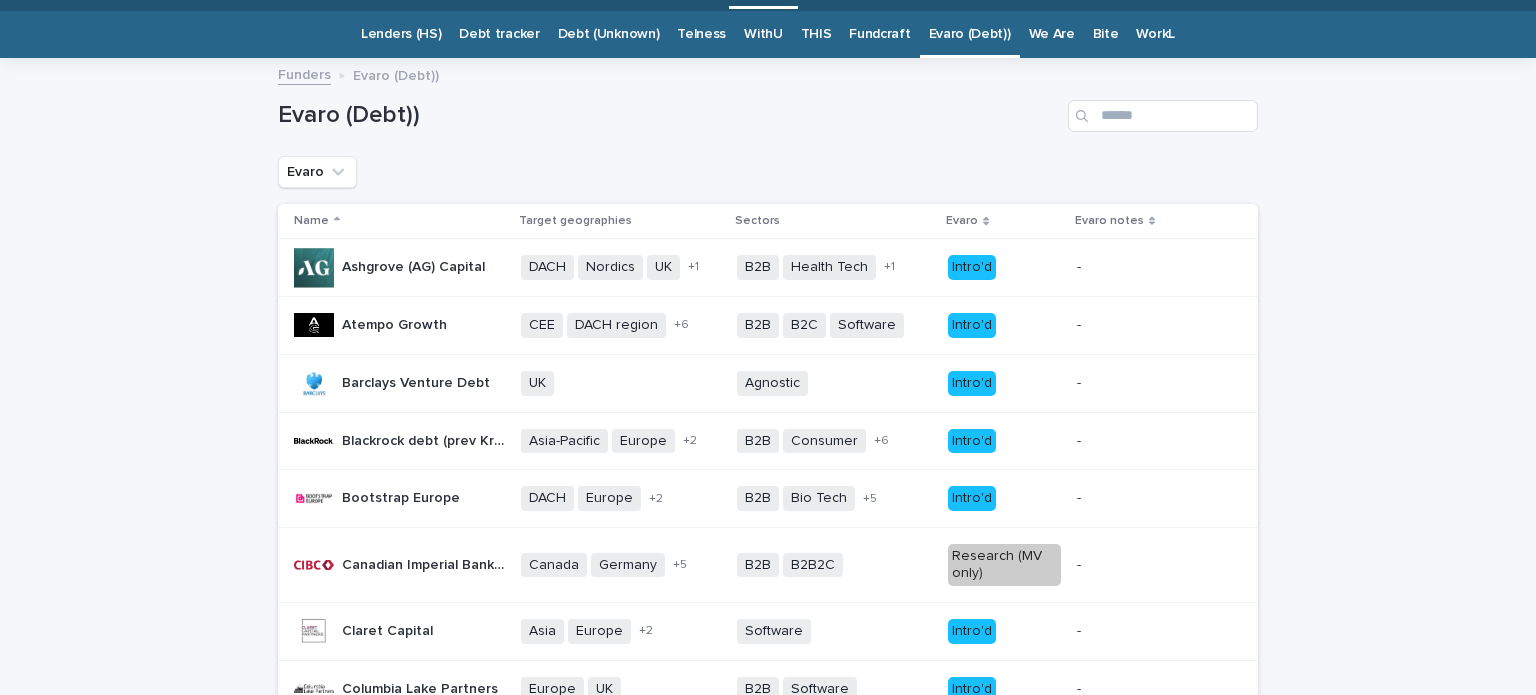 scroll, scrollTop: 0, scrollLeft: 0, axis: both 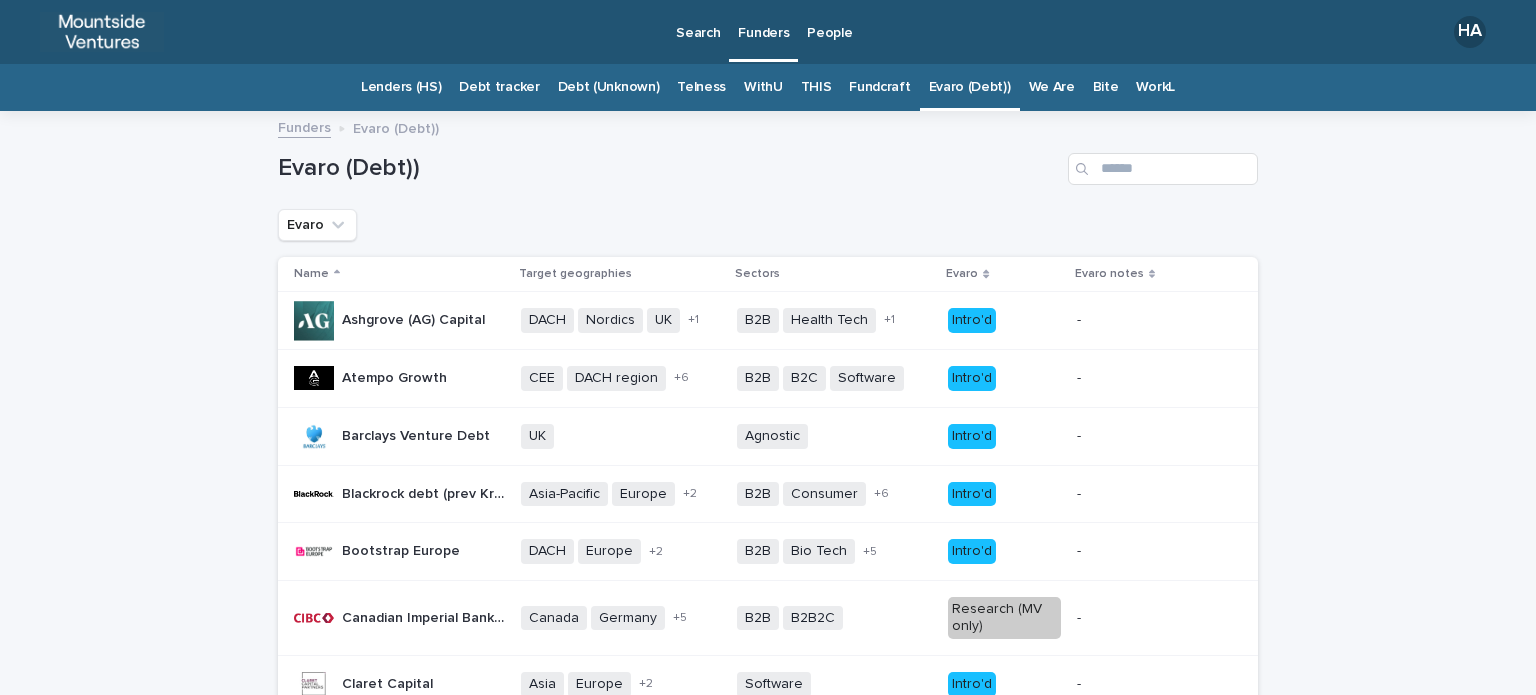 click on "Fundcraft" at bounding box center (879, 87) 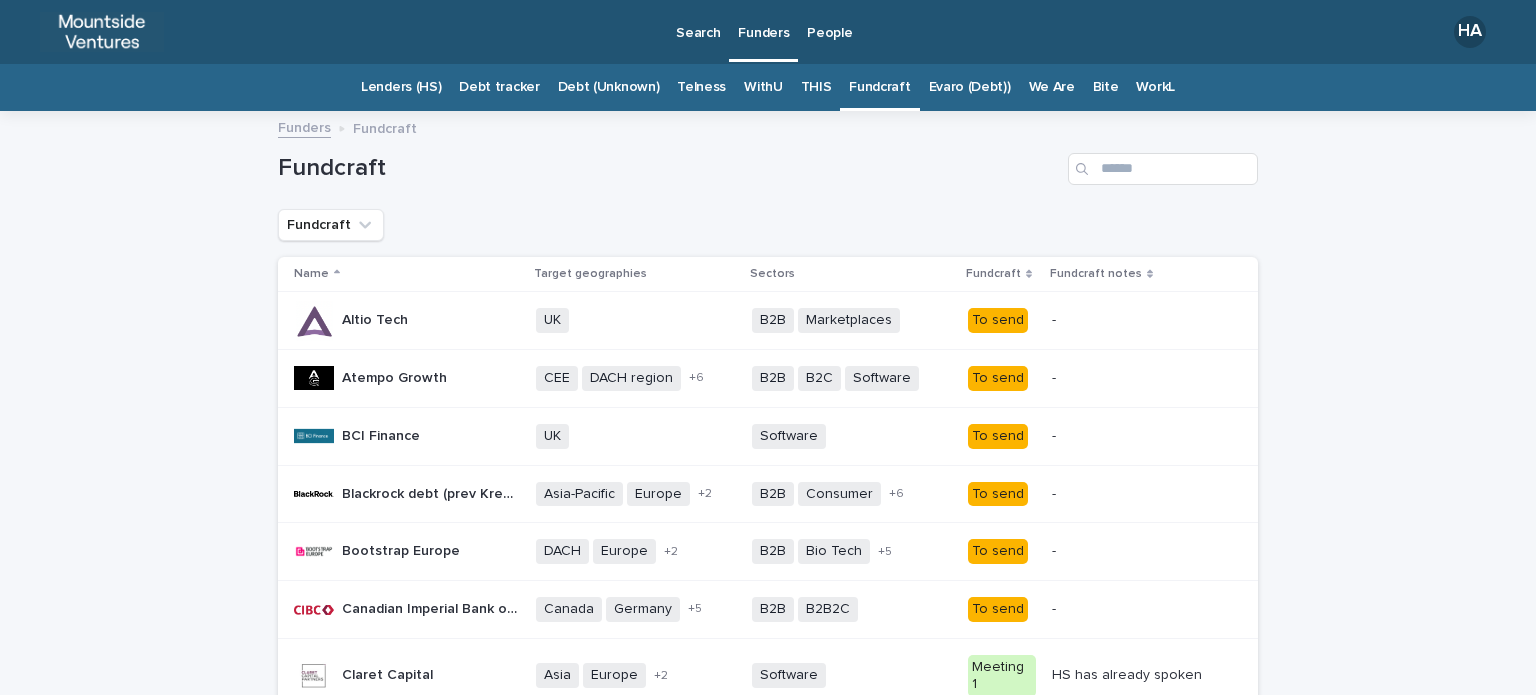 click on "Loading... Saving… Loading... Saving… Fundcraft Fundcraft Name Target geographies Sectors Fundcraft Fundcraft notes Altio Tech Altio Tech UK + 0 B2B Marketplaces + 0 To send - - Atempo Growth Atempo Growth CEE DACH region France Germany Germany - Berlin Italy Spain UK + 6 B2B B2C Software + 0 To send - - BCI Finance BCI Finance UK + 0 Software + 0 To send - - Blackrock debt (prev Kreos Capital) Blackrock debt (prev Kreos Capital) Asia-Pacific Europe Israel UK + 2 B2B Consumer Energy Fin Tech Food / Drink Health Software Telco + 6 To send - - Bootstrap Europe Bootstrap Europe DACH Europe France UK + 2 B2B Bio Tech Clean Tech Fin Tech Impact Life Sciences Software + 5 To send - - Canadian Imperial Bank of Commerce (CIBC) Canadian Imperial Bank of Commerce (CIBC) Canada Germany Ireland Nordics Switzerland UK US + 5 B2B B2B2C + 0 To send - - Claret Capital Claret Capital Asia Europe Singapore UK + 2 Software + 0 Meeting 1 HS has already spoken
HS has already spoken" at bounding box center (768, 977) 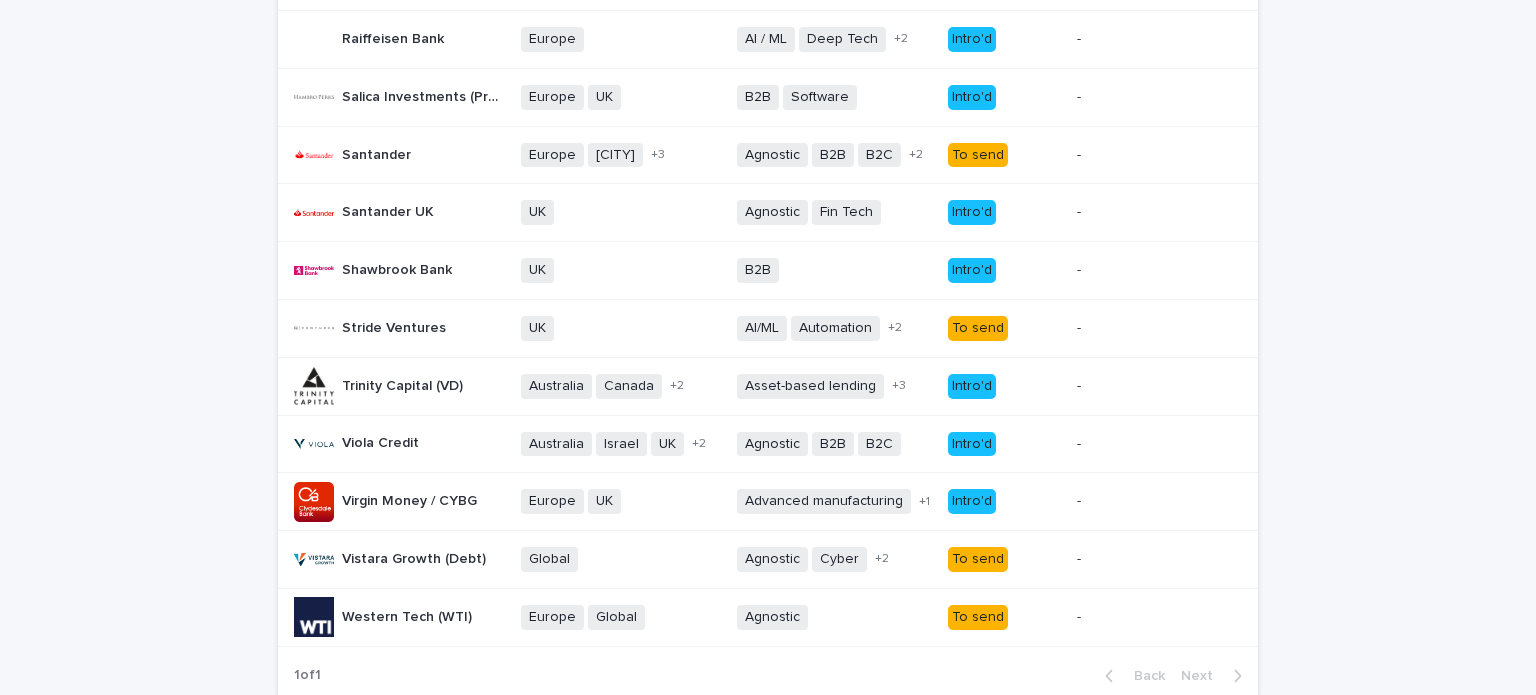 scroll, scrollTop: 1228, scrollLeft: 0, axis: vertical 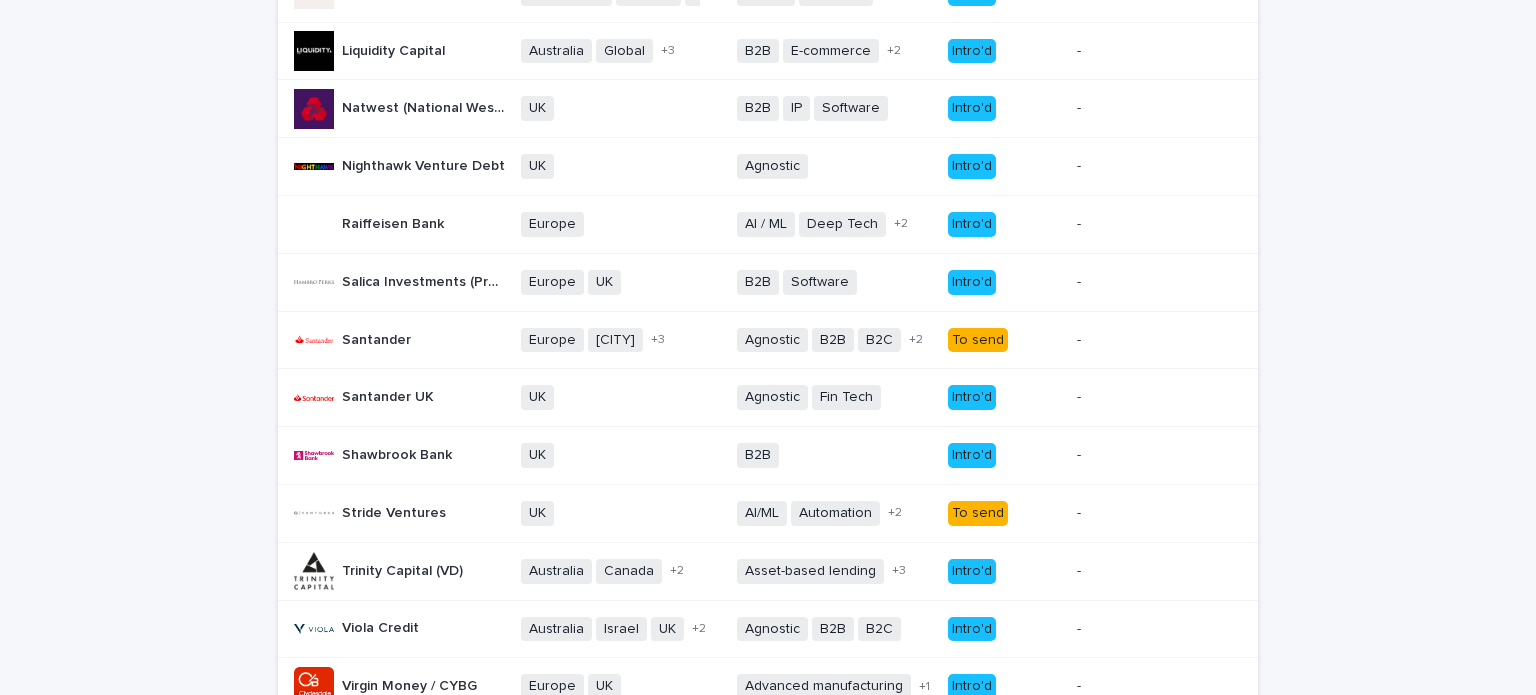 click on "Loading... Saving… Loading... Saving… Evaro (Debt)) Evaro Name Target geographies Sectors Evaro Evaro notes Ashgrove (AG) Capital Ashgrove (AG) Capital   DACH Nordics UK US + 1 B2B Health Tech Software + 1 Intro'd - -   Atempo Growth Atempo Growth   CEE DACH region France Germany Germany - Berlin Italy Spain UK + 6 B2B B2C Software + 0 Intro'd - -   Barclays Venture Debt Barclays Venture Debt   UK + 0 Agnostic + 0 Intro'd - -   Blackrock debt (prev Kreos Capital) Blackrock debt (prev Kreos Capital)   Asia-Pacific Europe Israel UK + 2 B2B Consumer Energy Fin Tech Food / Drink Health Software Telco + 6 Intro'd - -   Bootstrap Europe Bootstrap Europe   DACH Europe France UK + 2 B2B Bio Tech Clean Tech Fin Tech Impact Life Sciences Software + 5 Intro'd - -   Canadian Imperial Bank of Commerce (CIBC) Canadian Imperial Bank of Commerce (CIBC)   Canada Germany Ireland Nordics Switzerland UK US + 5 B2B B2B2C + 0  Research (MV only) - -   Claret Capital Claret Capital   Asia Europe Singapore UK + 2 +" at bounding box center [768, -57] 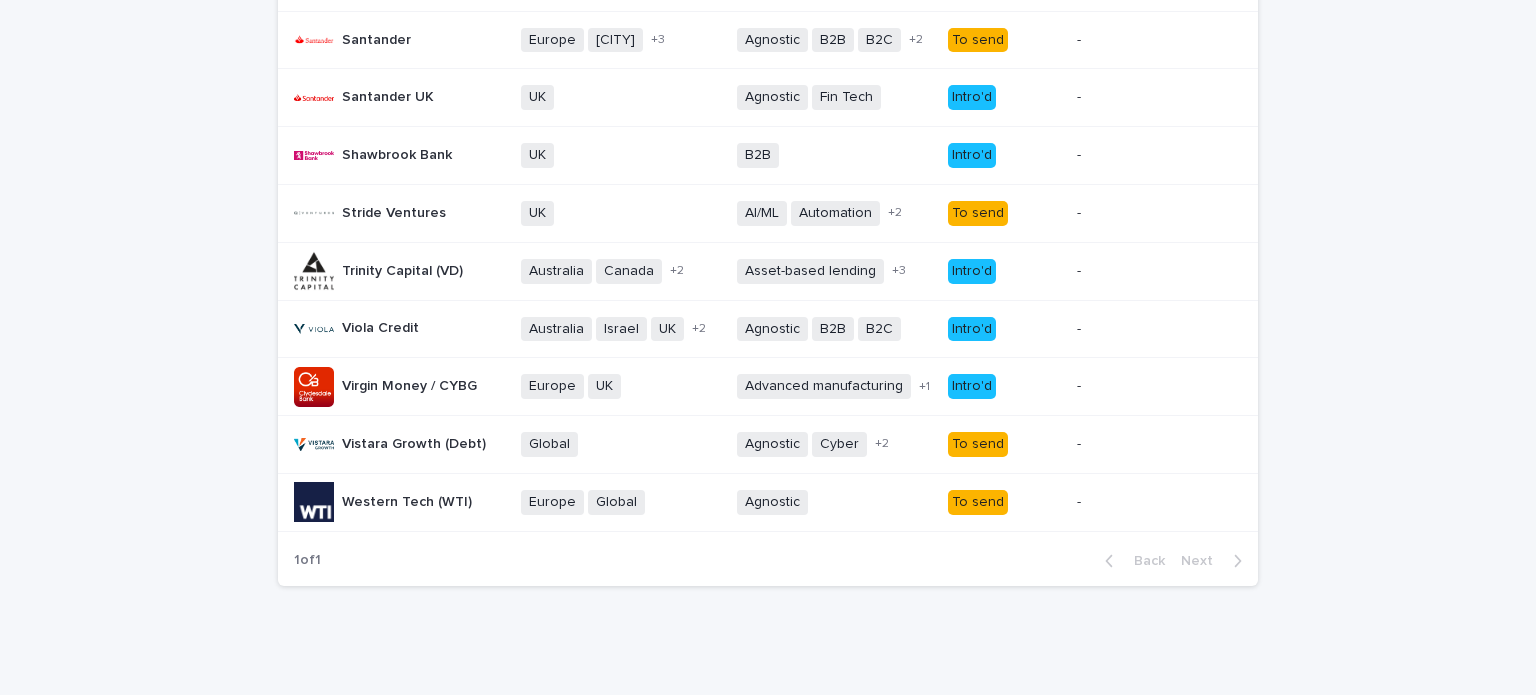 click on "Loading... Saving… Loading... Saving… Evaro (Debt)) Evaro Name Target geographies Sectors Evaro Evaro notes Ashgrove (AG) Capital Ashgrove (AG) Capital   DACH Nordics UK US + 1 B2B Health Tech Software + 1 Intro'd - -   Atempo Growth Atempo Growth   CEE DACH region France Germany Germany - Berlin Italy Spain UK + 6 B2B B2C Software + 0 Intro'd - -   Barclays Venture Debt Barclays Venture Debt   UK + 0 Agnostic + 0 Intro'd - -   Blackrock debt (prev Kreos Capital) Blackrock debt (prev Kreos Capital)   Asia-Pacific Europe Israel UK + 2 B2B Consumer Energy Fin Tech Food / Drink Health Software Telco + 6 Intro'd - -   Bootstrap Europe Bootstrap Europe   DACH Europe France UK + 2 B2B Bio Tech Clean Tech Fin Tech Impact Life Sciences Software + 5 Intro'd - -   Canadian Imperial Bank of Commerce (CIBC) Canadian Imperial Bank of Commerce (CIBC)   Canada Germany Ireland Nordics Switzerland UK US + 5 B2B B2B2C + 0  Research (MV only) - -   Claret Capital Claret Capital   Asia Europe Singapore UK + 2 +" at bounding box center (768, -357) 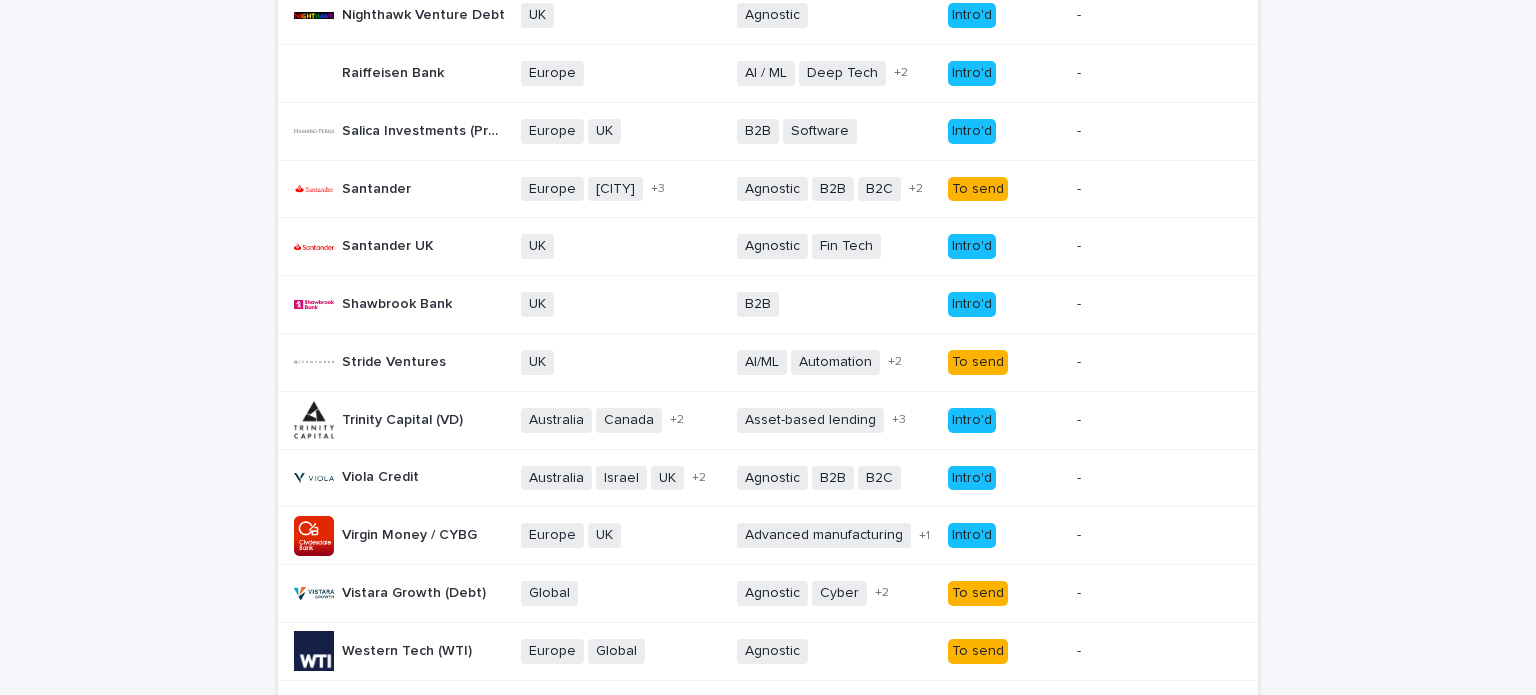scroll, scrollTop: 1528, scrollLeft: 0, axis: vertical 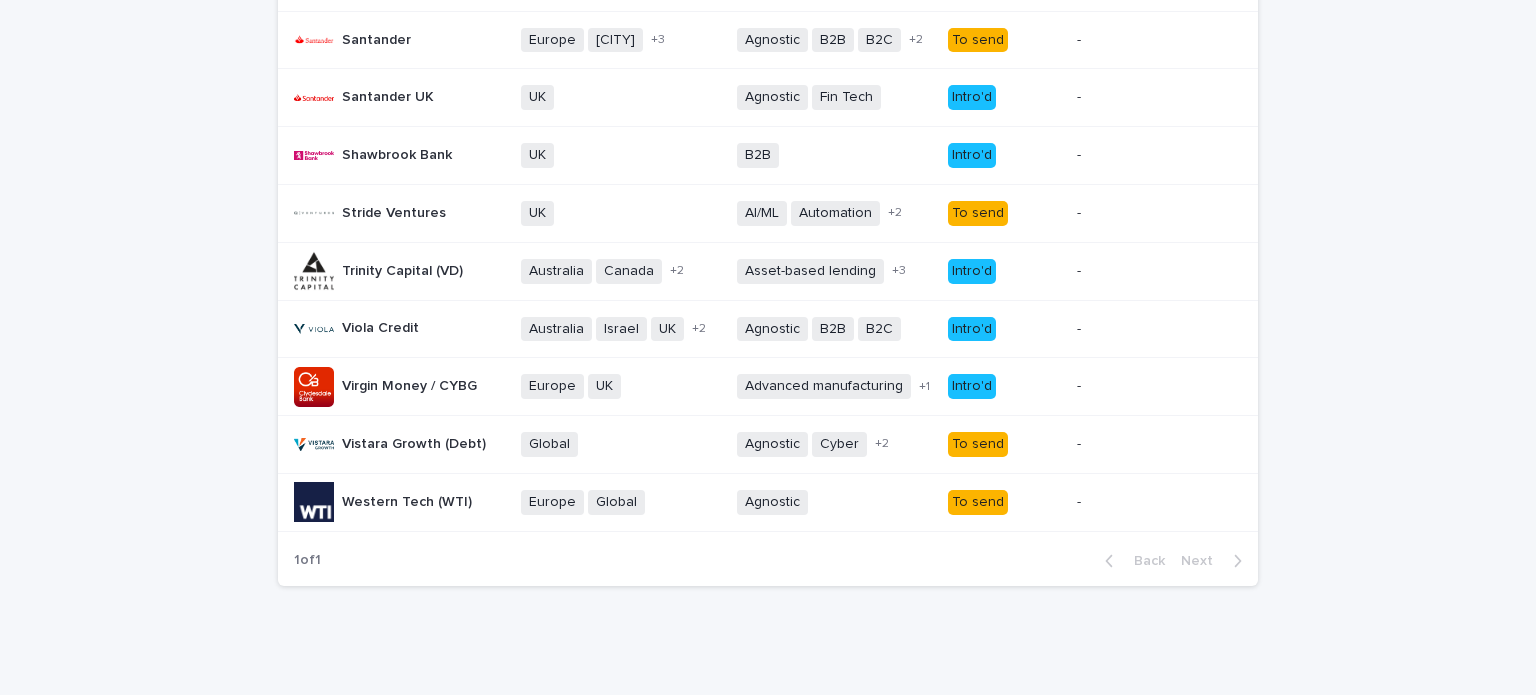 click on "Loading... Saving… Loading... Saving… Evaro (Debt)) Evaro Name Target geographies Sectors Evaro Evaro notes Ashgrove (AG) Capital Ashgrove (AG) Capital   DACH Nordics UK US + 1 B2B Health Tech Software + 1 Intro'd - -   Atempo Growth Atempo Growth   CEE DACH region France Germany Germany - Berlin Italy Spain UK + 6 B2B B2C Software + 0 Intro'd - -   Barclays Venture Debt Barclays Venture Debt   UK + 0 Agnostic + 0 Intro'd - -   Blackrock debt (prev Kreos Capital) Blackrock debt (prev Kreos Capital)   Asia-Pacific Europe Israel UK + 2 B2B Consumer Energy Fin Tech Food / Drink Health Software Telco + 6 Intro'd - -   Bootstrap Europe Bootstrap Europe   DACH Europe France UK + 2 B2B Bio Tech Clean Tech Fin Tech Impact Life Sciences Software + 5 Intro'd - -   Canadian Imperial Bank of Commerce (CIBC) Canadian Imperial Bank of Commerce (CIBC)   Canada Germany Ireland Nordics Switzerland UK US + 5 B2B B2B2C + 0  Research (MV only) - -   Claret Capital Claret Capital   Asia Europe Singapore UK + 2 +" at bounding box center [768, -357] 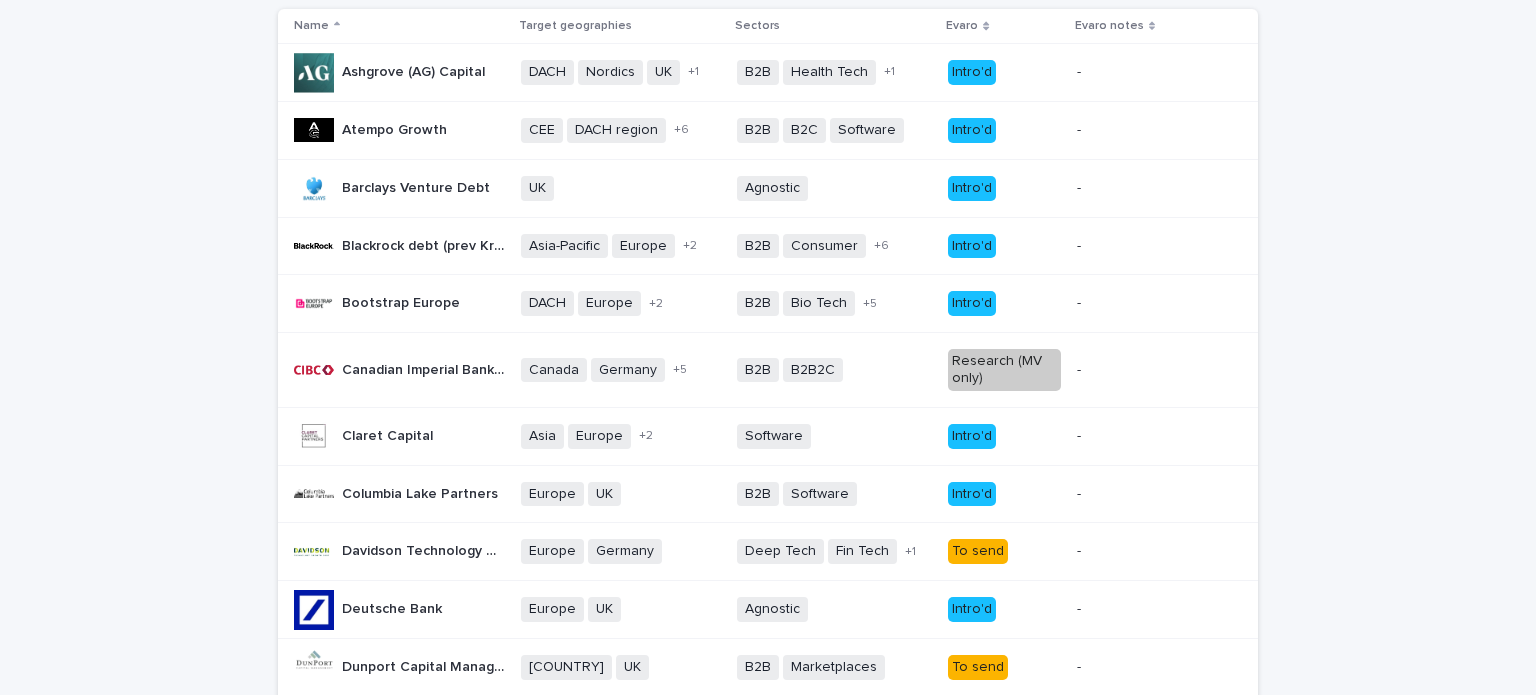 scroll, scrollTop: 28, scrollLeft: 0, axis: vertical 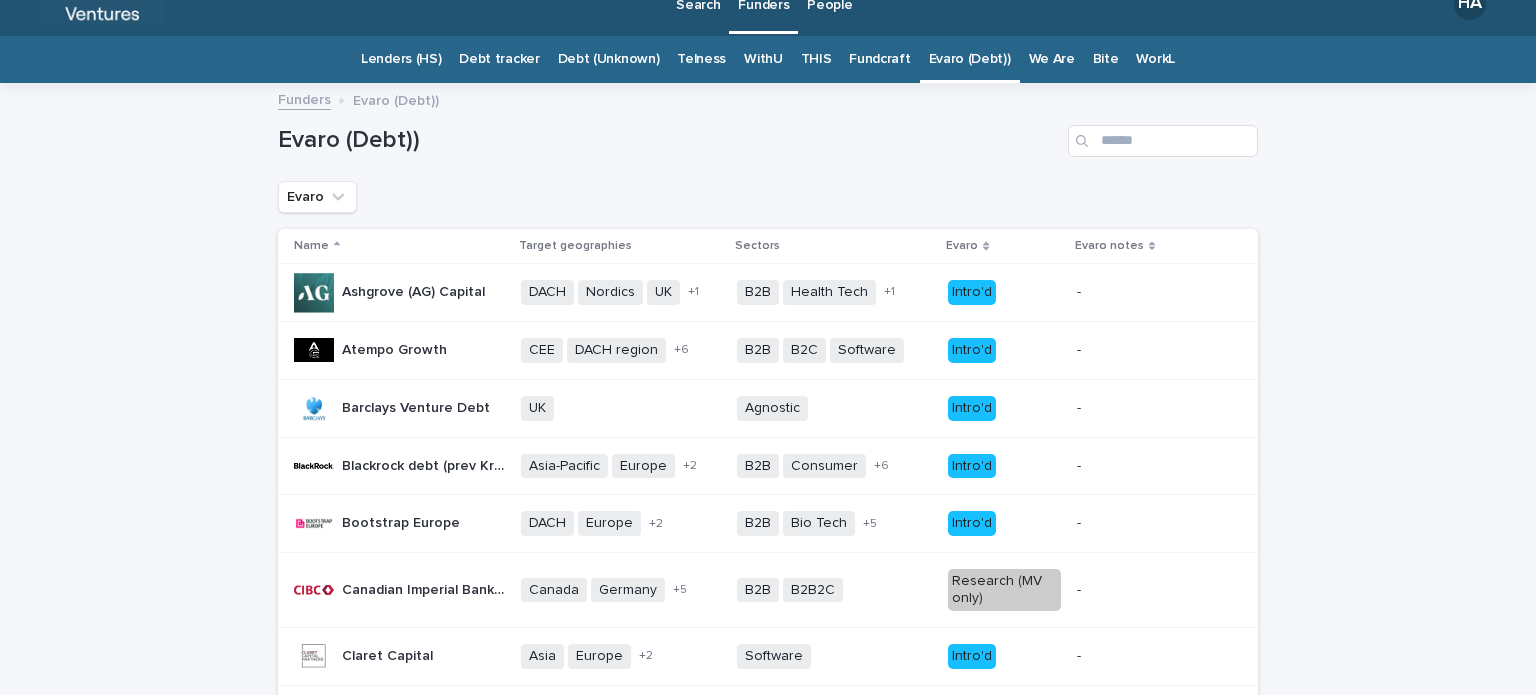 click on "Loading... Saving… Loading... Saving… Evaro (Debt)) Evaro Name Target geographies Sectors Evaro Evaro notes Ashgrove (AG) Capital Ashgrove (AG) Capital   DACH Nordics UK US + 1 B2B Health Tech Software + 1 Intro'd - -   Atempo Growth Atempo Growth   CEE DACH region France Germany Germany - Berlin Italy Spain UK + 6 B2B B2C Software + 0 Intro'd - -   Barclays Venture Debt Barclays Venture Debt   UK + 0 Agnostic + 0 Intro'd - -   Blackrock debt (prev Kreos Capital) Blackrock debt (prev Kreos Capital)   Asia-Pacific Europe Israel UK + 2 B2B Consumer Energy Fin Tech Food / Drink Health Software Telco + 6 Intro'd - -   Bootstrap Europe Bootstrap Europe   DACH Europe France UK + 2 B2B Bio Tech Clean Tech Fin Tech Impact Life Sciences Software + 5 Intro'd - -   Canadian Imperial Bank of Commerce (CIBC) Canadian Imperial Bank of Commerce (CIBC)   Canada Germany Ireland Nordics Switzerland UK US + 5 B2B B2B2C + 0  Research (MV only) - -   Claret Capital Claret Capital   Asia Europe Singapore UK + 2 +" at bounding box center [768, 1143] 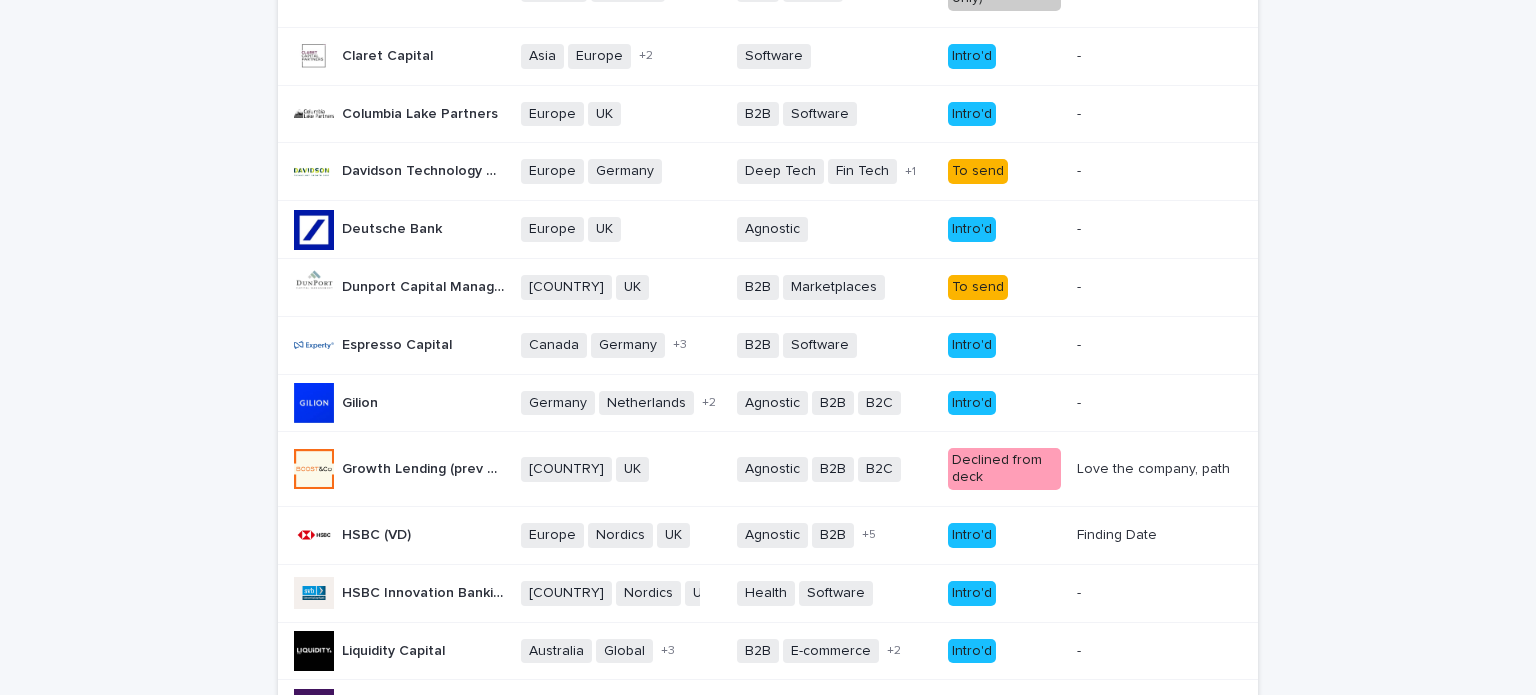 scroll, scrollTop: 0, scrollLeft: 0, axis: both 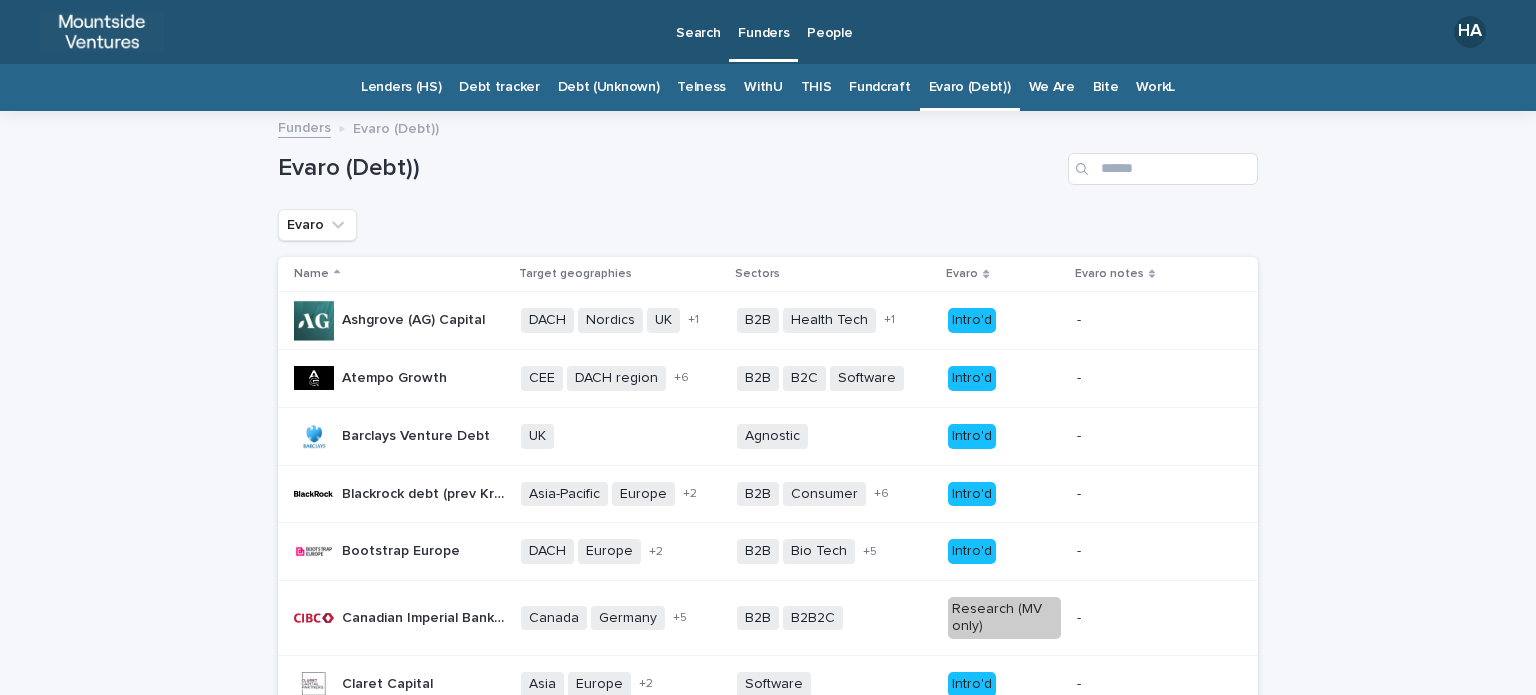click on "Fundcraft" at bounding box center [879, 87] 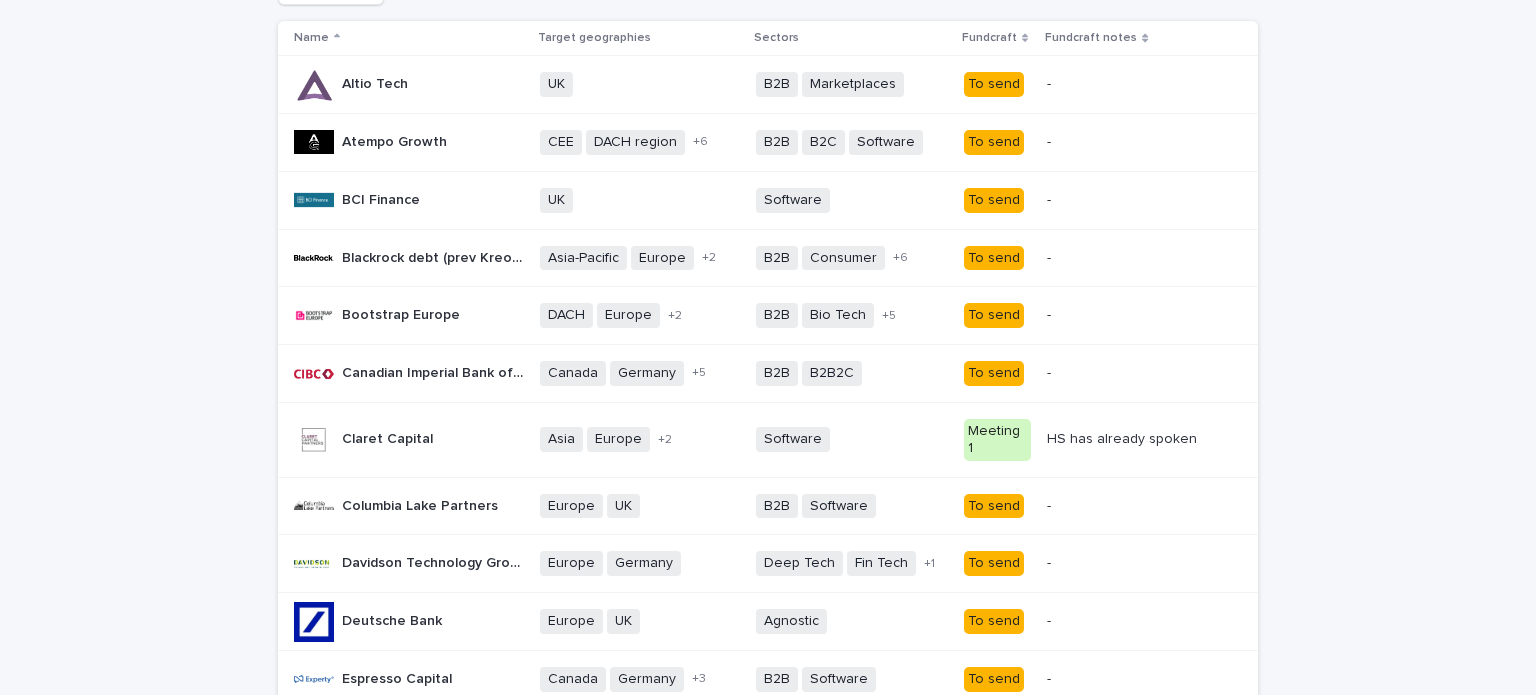 scroll, scrollTop: 228, scrollLeft: 0, axis: vertical 